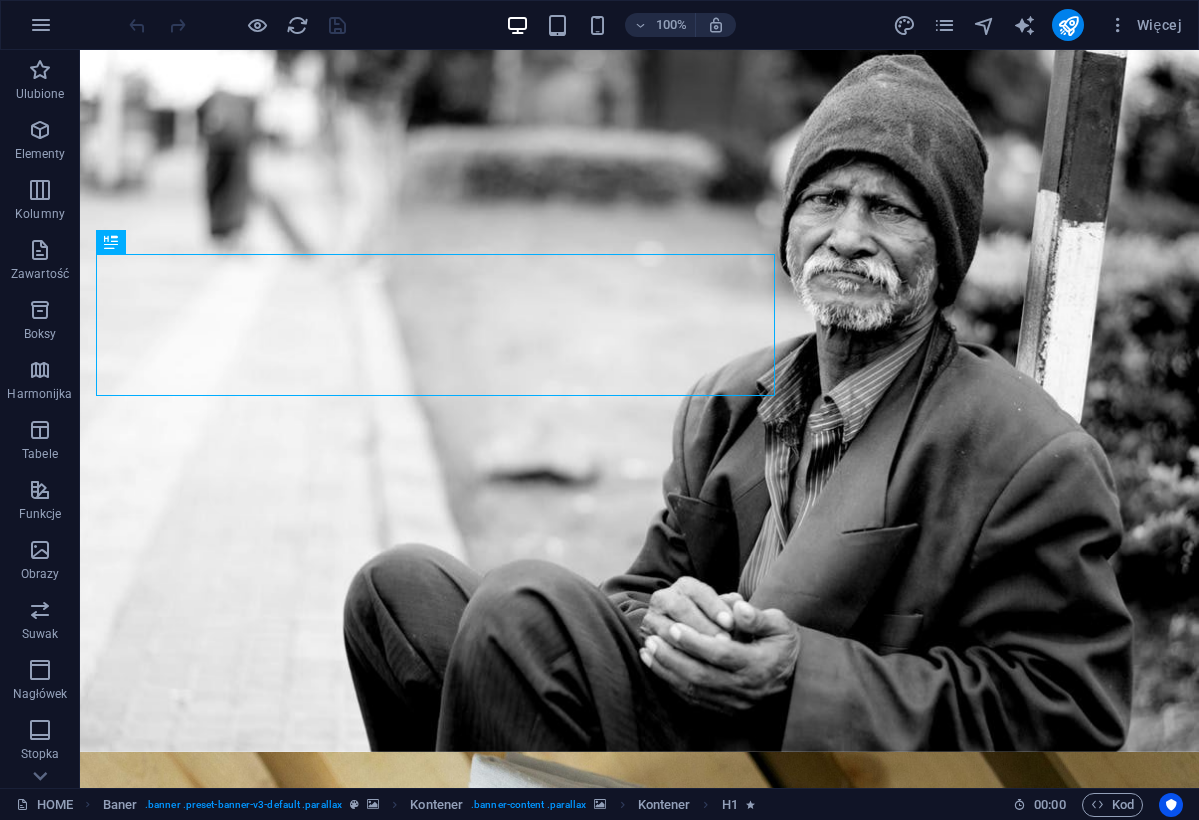 scroll, scrollTop: 0, scrollLeft: 0, axis: both 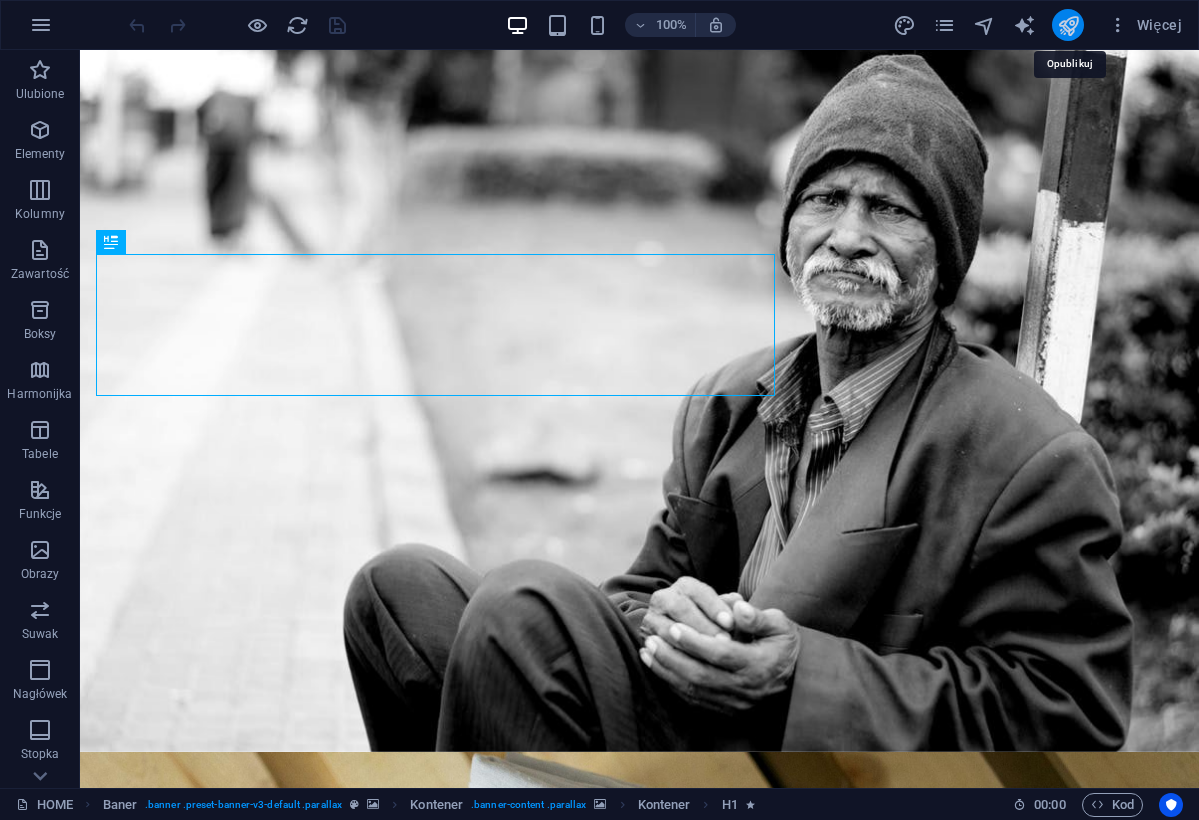 click at bounding box center [1068, 25] 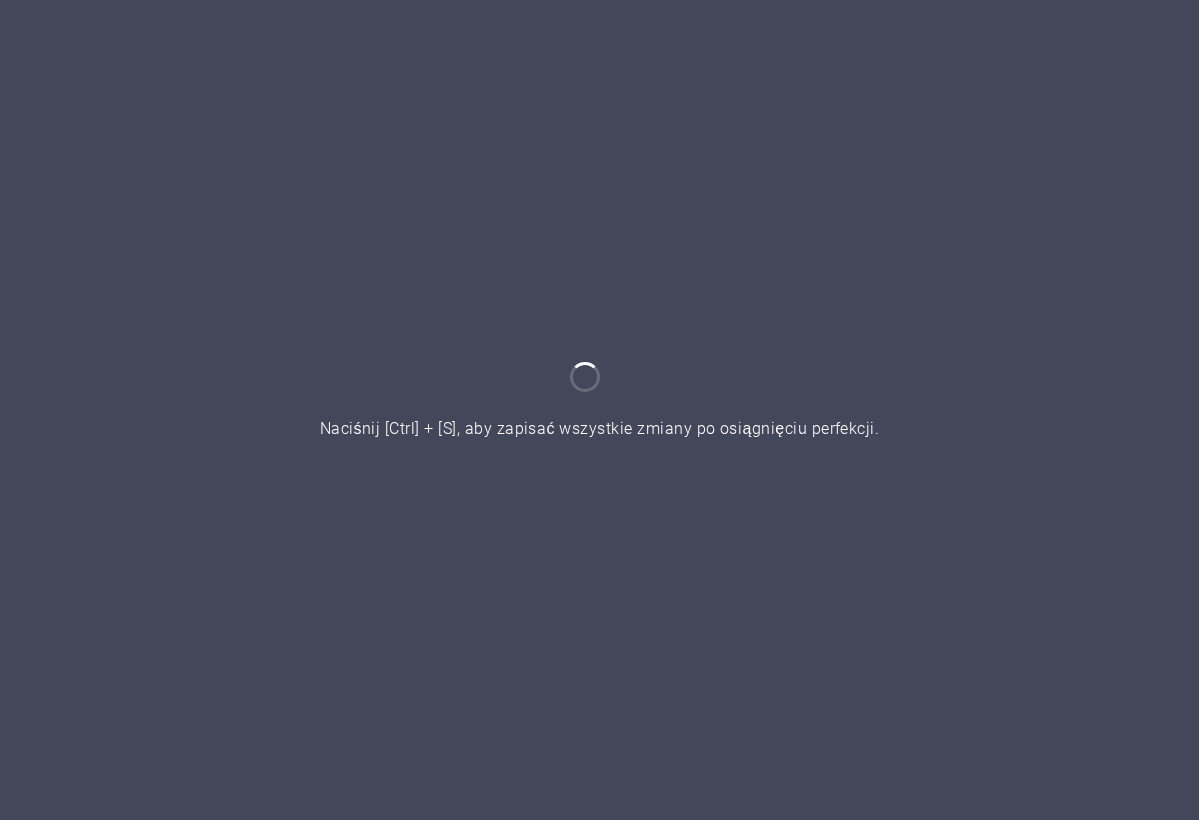 scroll, scrollTop: 0, scrollLeft: 0, axis: both 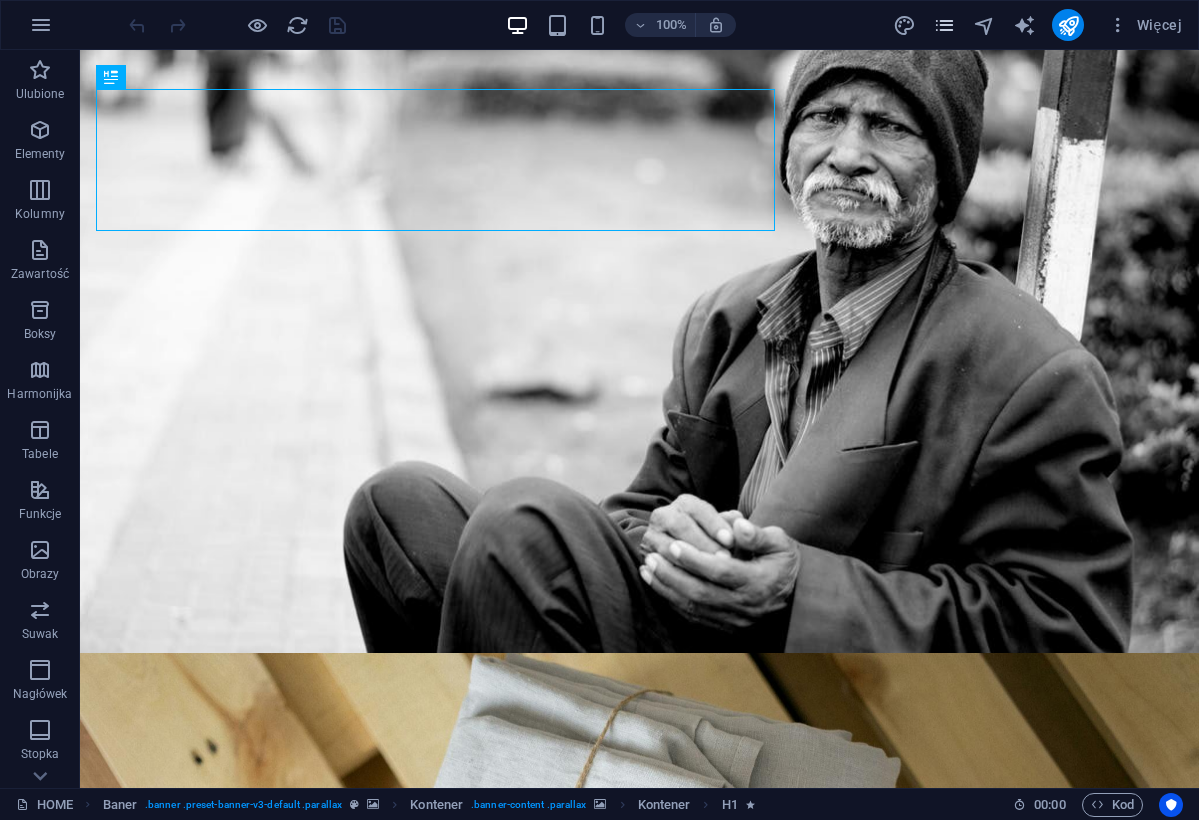 click at bounding box center [944, 25] 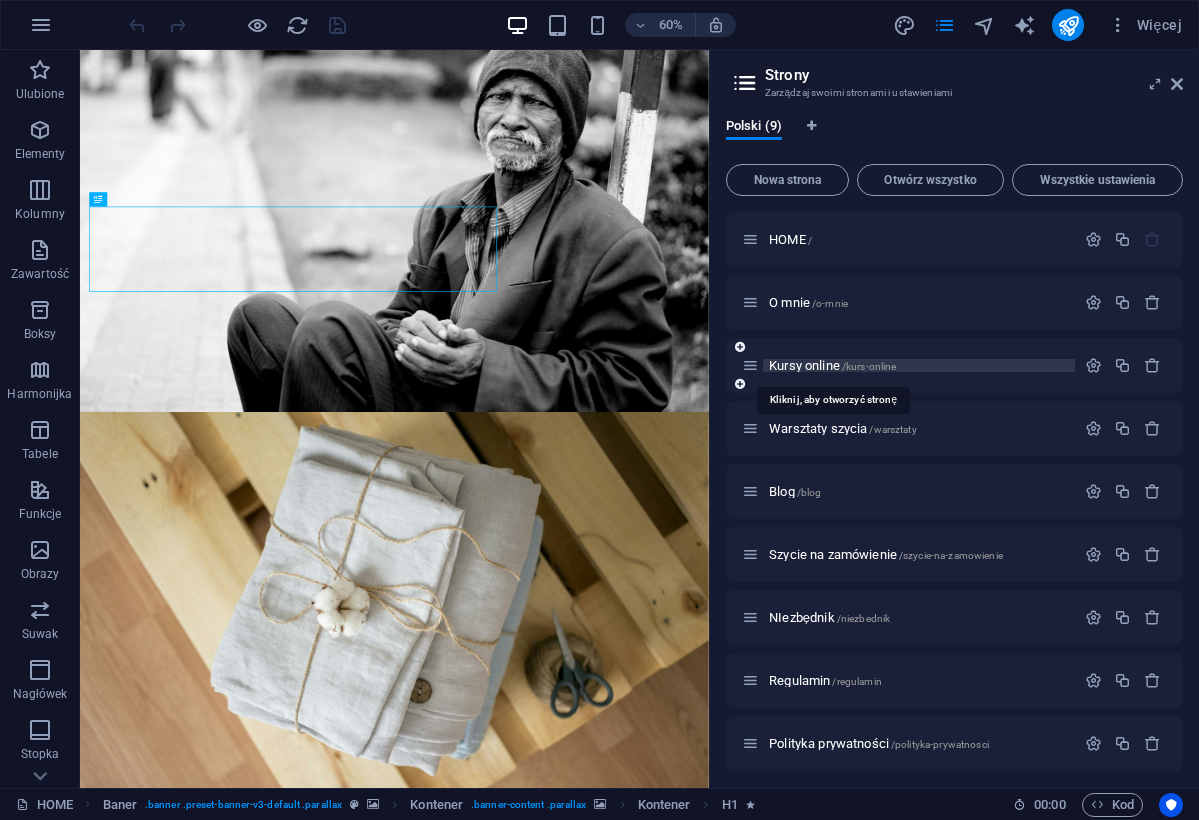 click on "Kursy online /kurs-online" at bounding box center (832, 365) 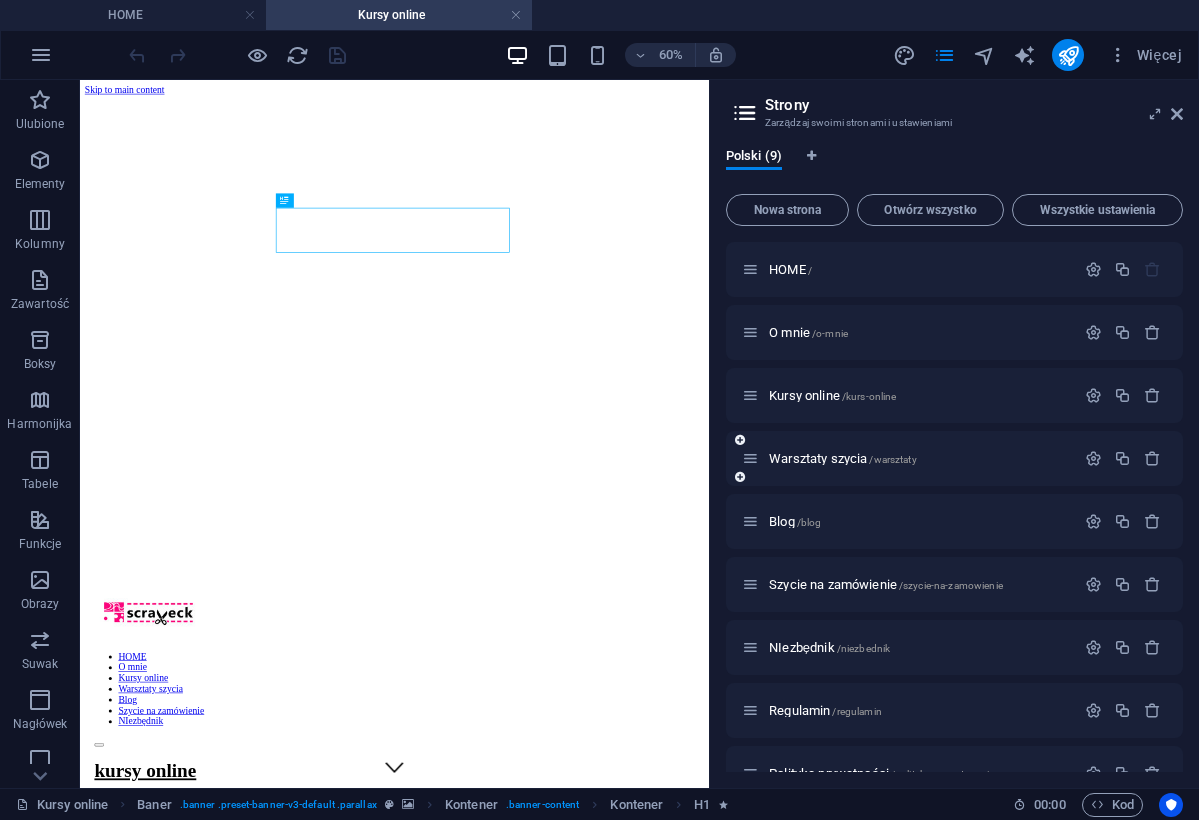 scroll, scrollTop: 0, scrollLeft: 0, axis: both 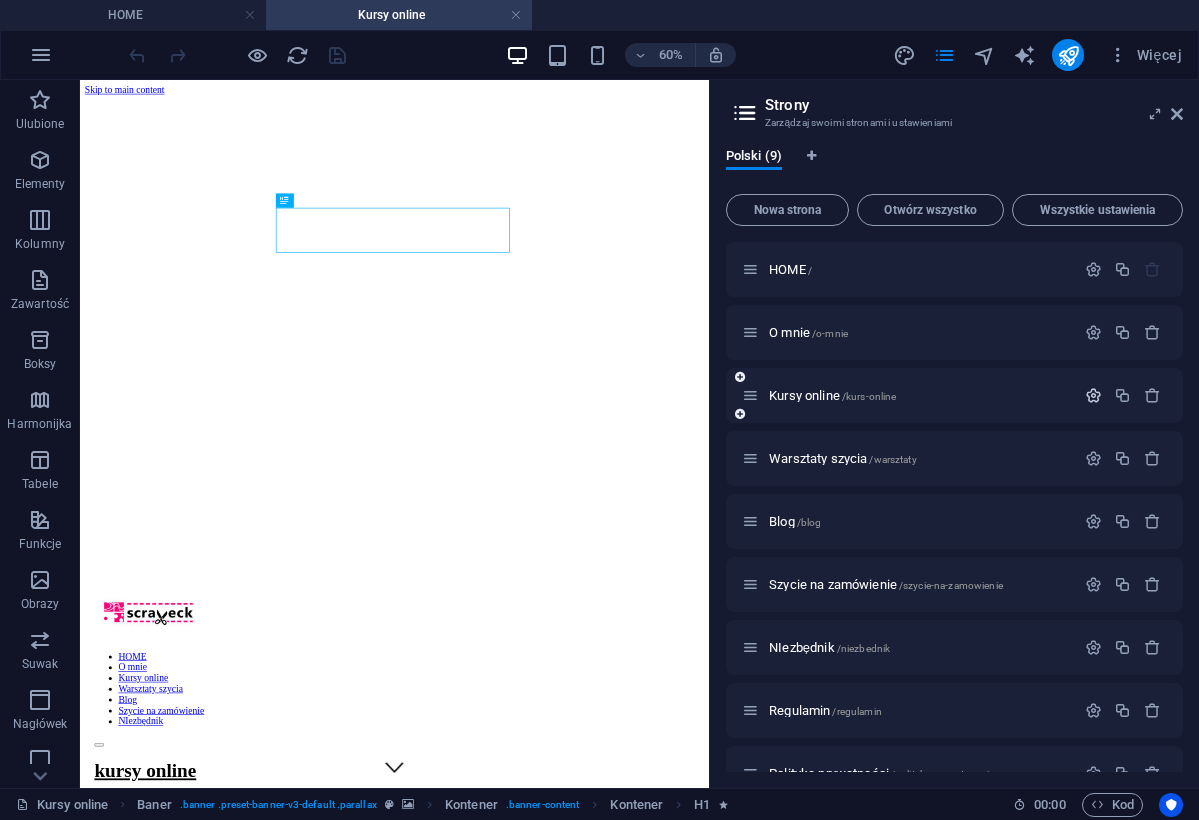 click at bounding box center [1093, 395] 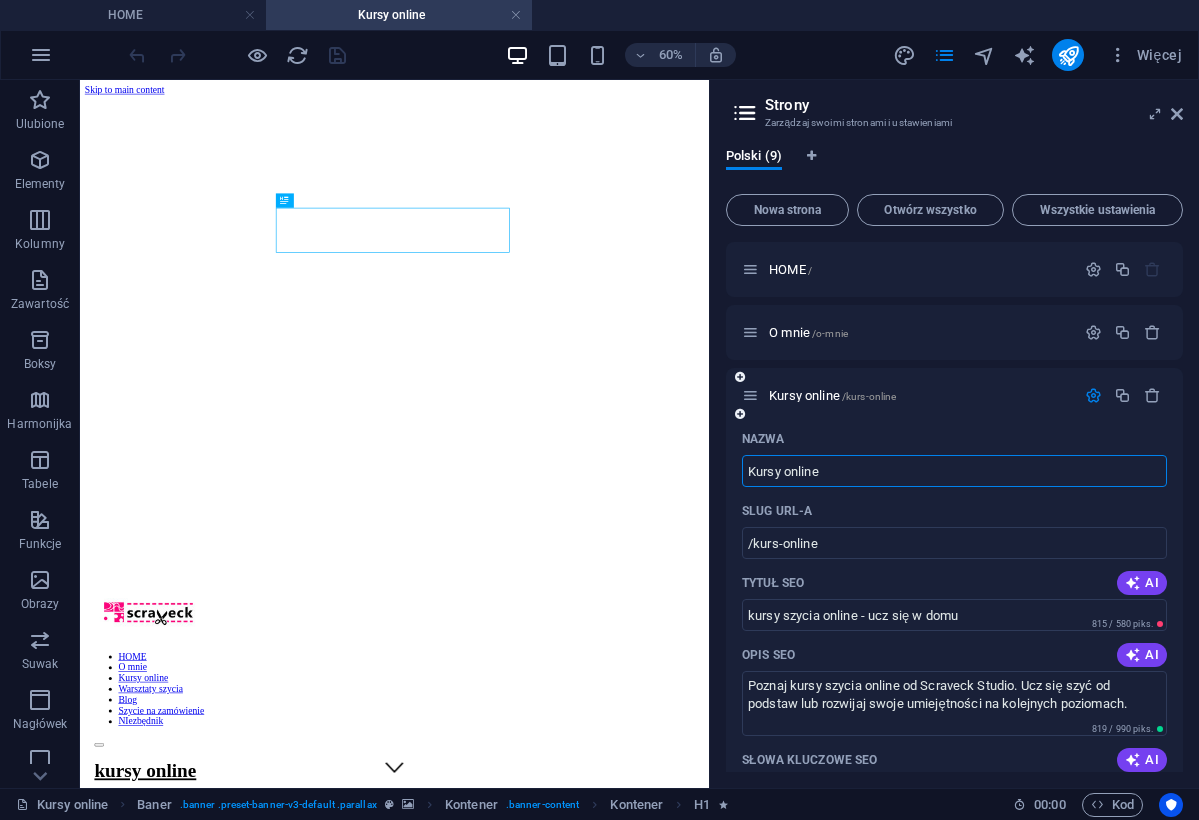 scroll, scrollTop: 0, scrollLeft: 0, axis: both 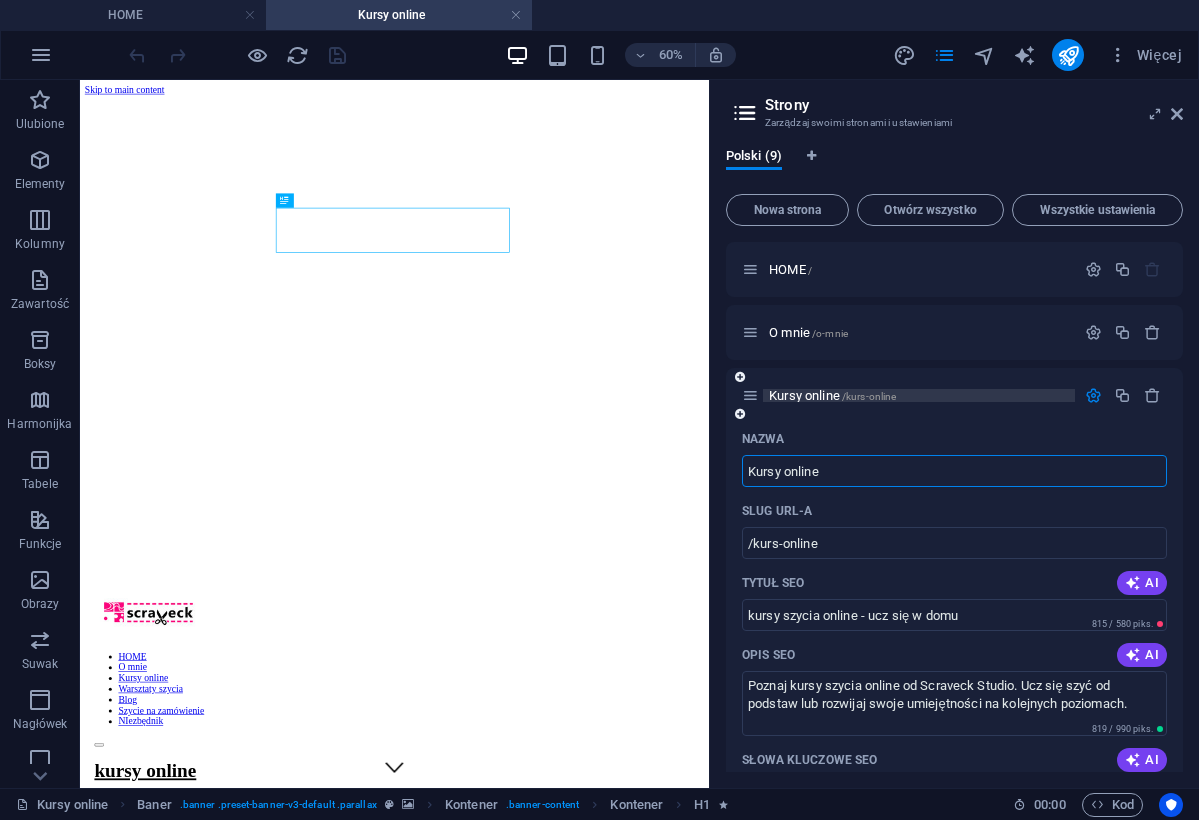click on "Kursy online /kurs-online" at bounding box center (919, 395) 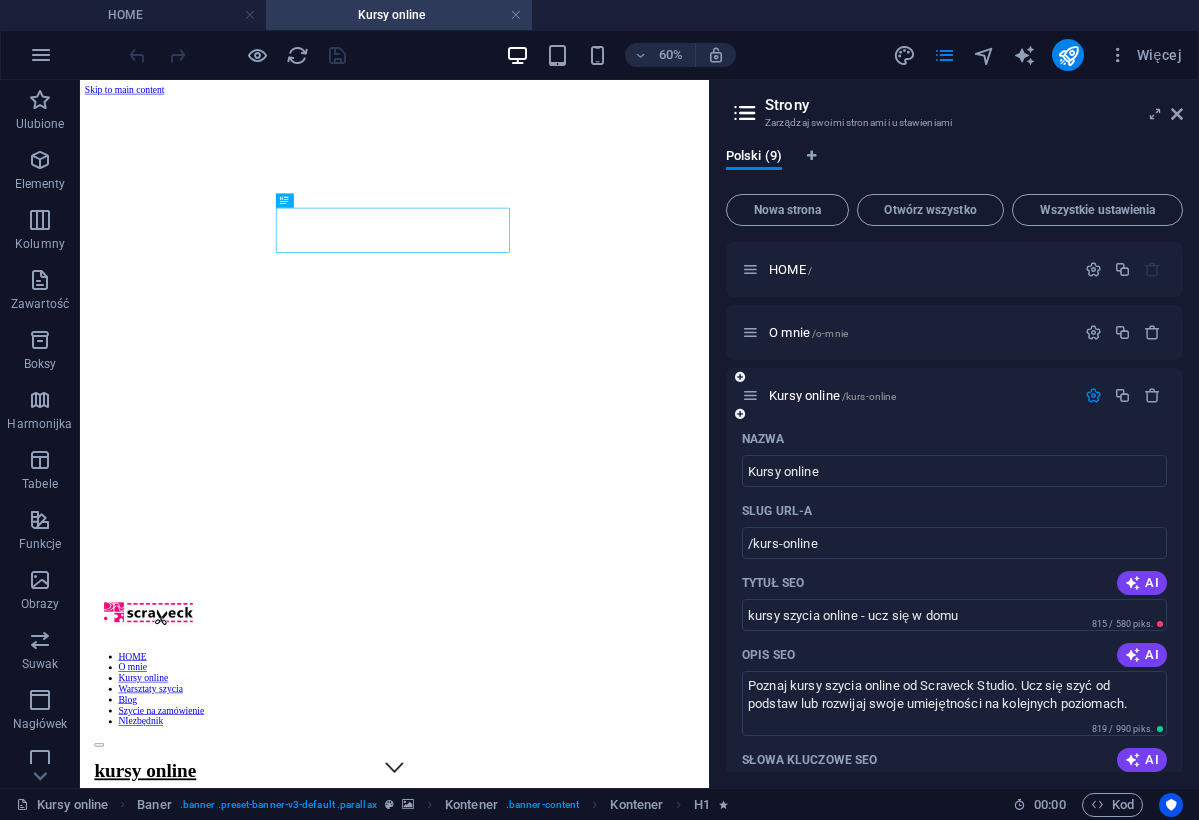 click at bounding box center (1093, 395) 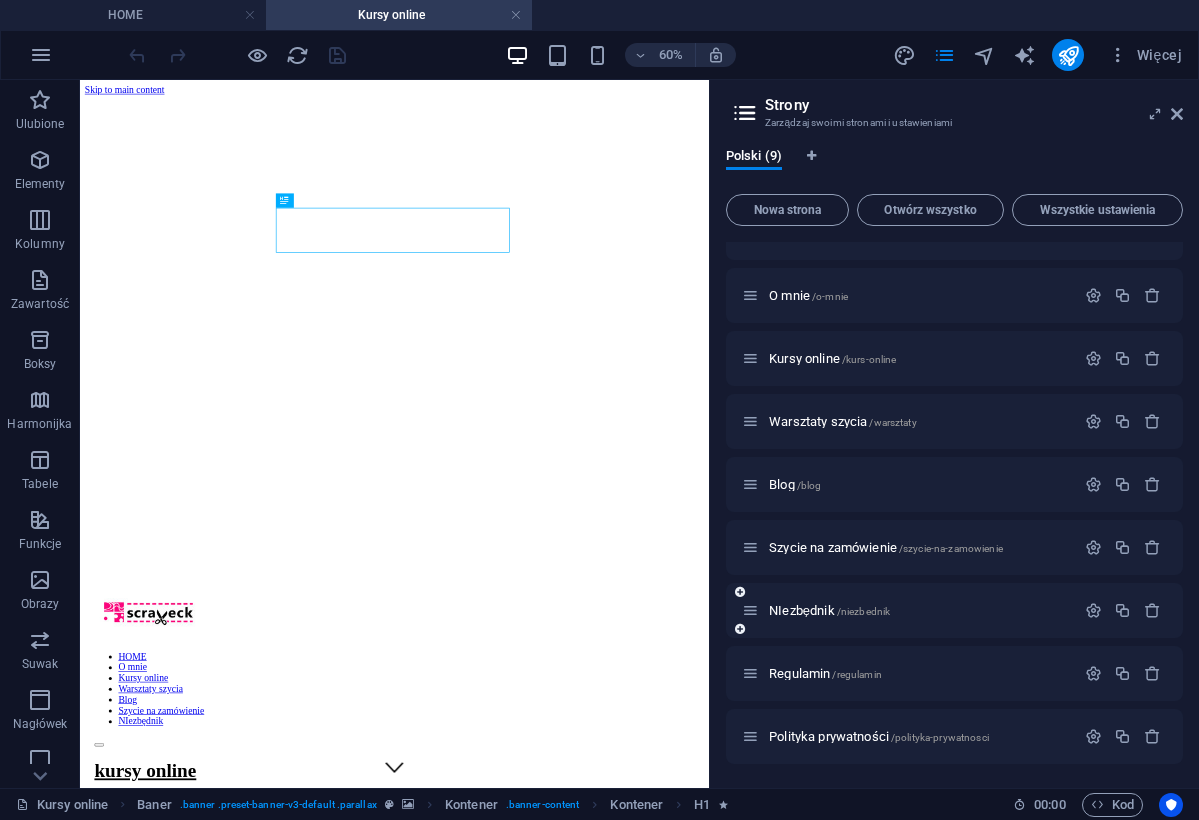 scroll, scrollTop: 37, scrollLeft: 0, axis: vertical 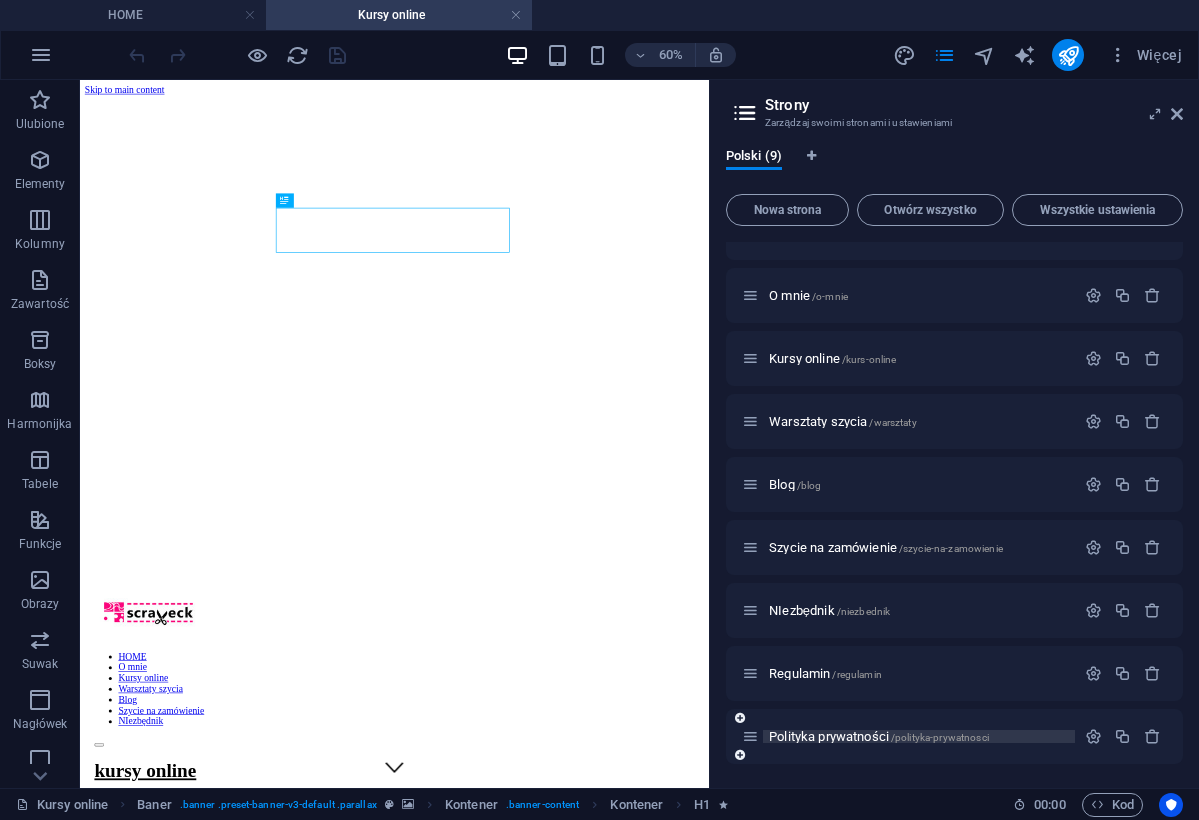 click on "Polityka prywatności /polityka-prywatnosci" at bounding box center (879, 736) 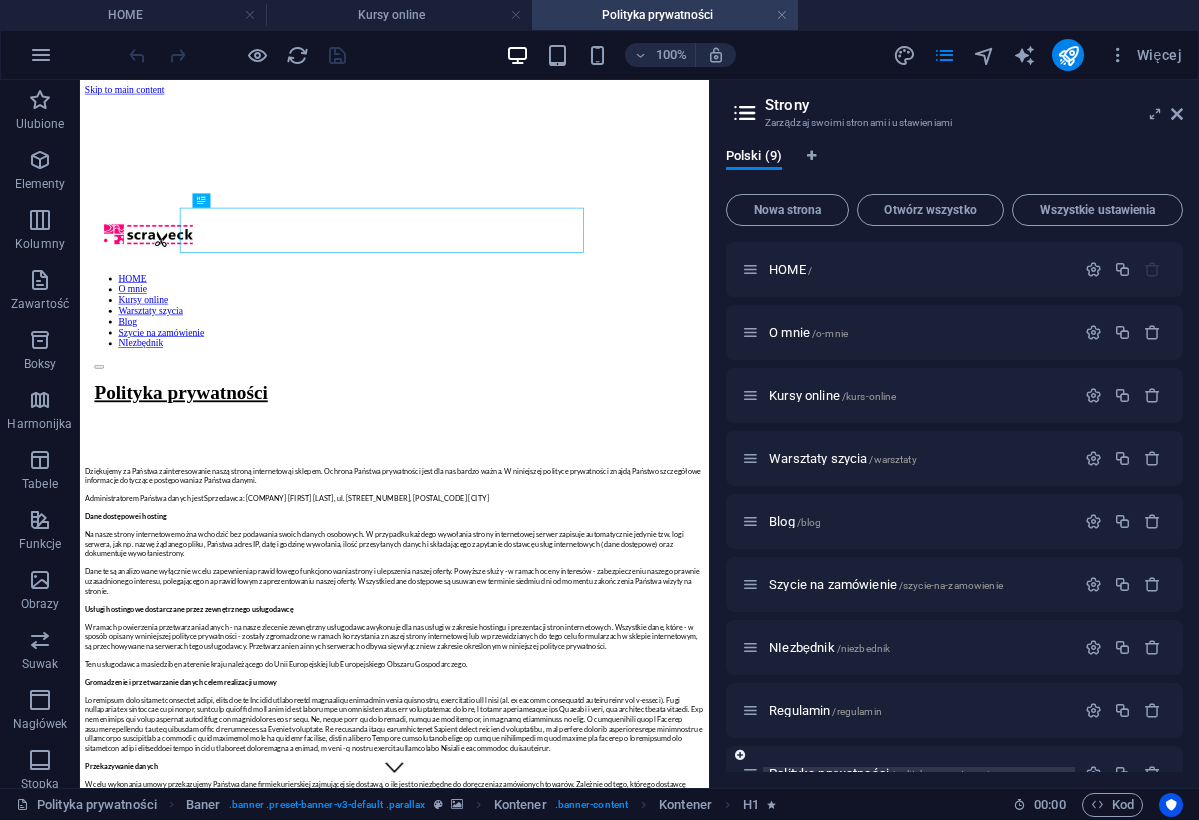 scroll, scrollTop: 0, scrollLeft: 0, axis: both 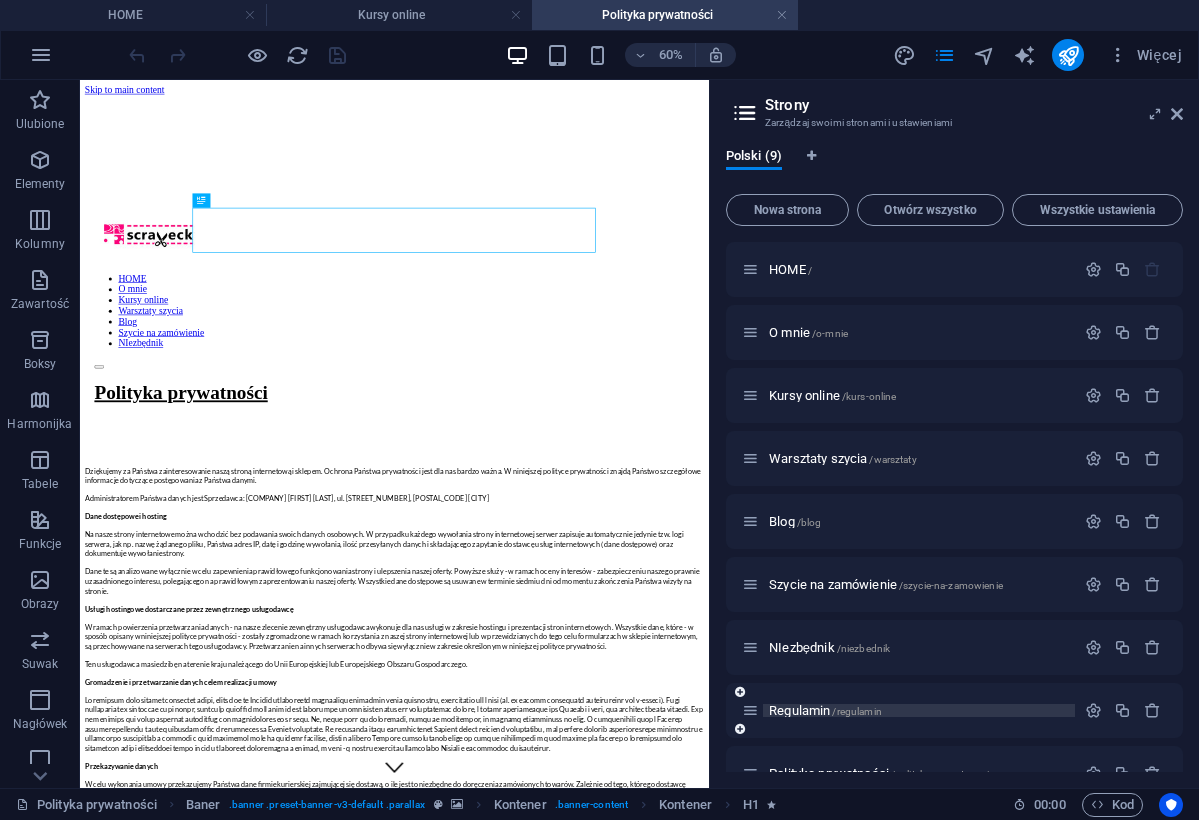 click on "Regulamin /regulamin" at bounding box center (825, 710) 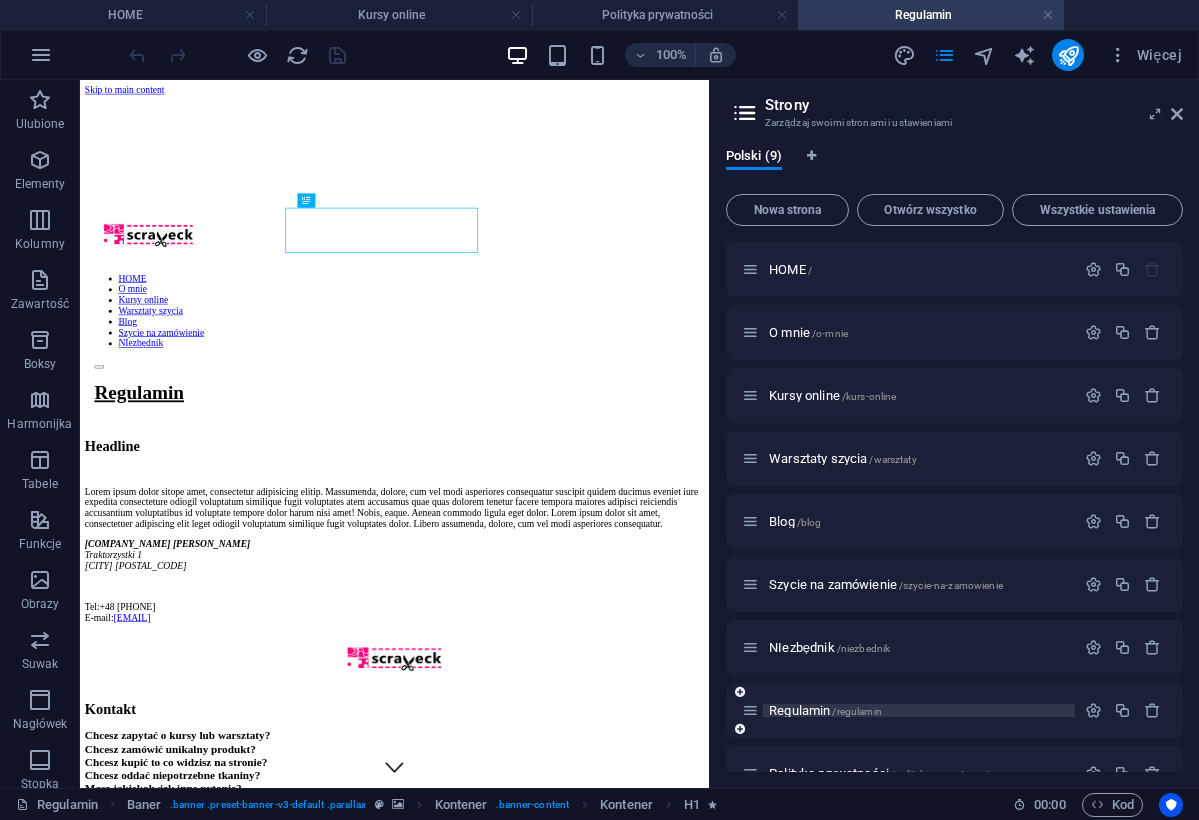 scroll, scrollTop: 0, scrollLeft: 0, axis: both 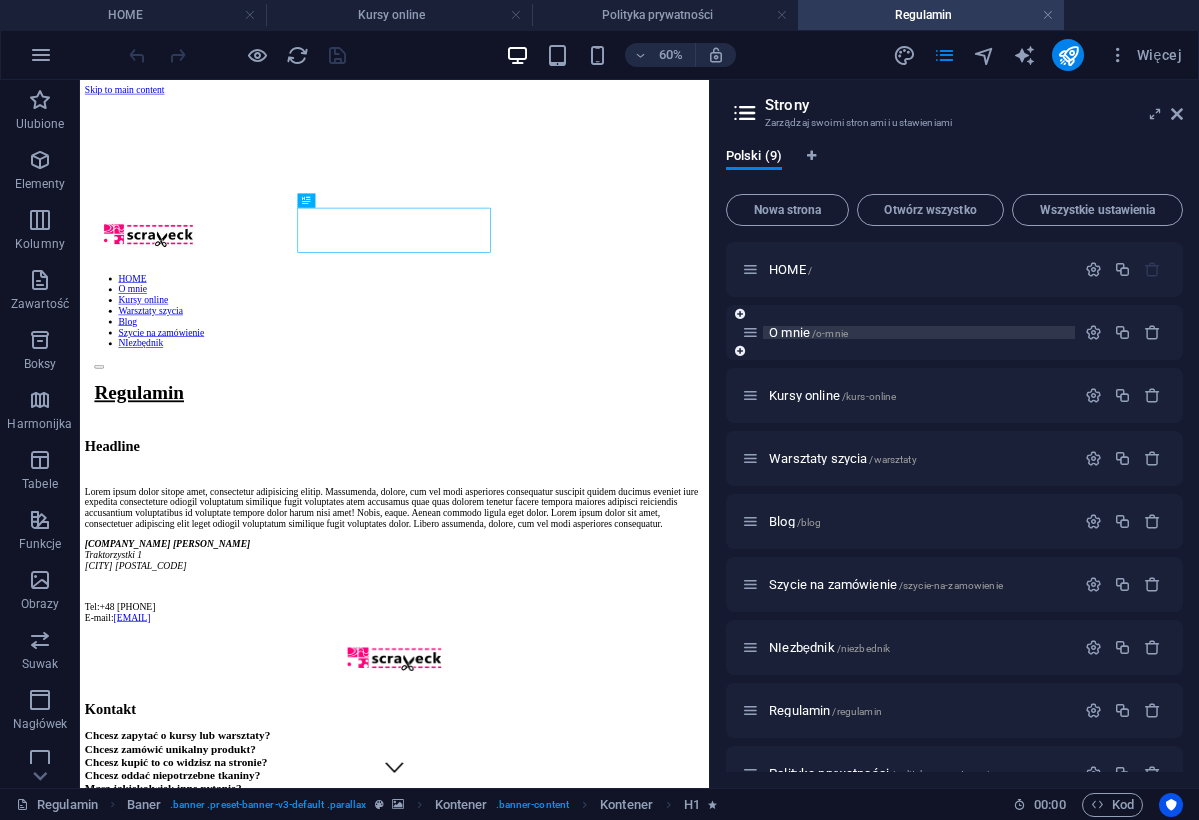 click on "O mnie /o-mnie" at bounding box center [808, 332] 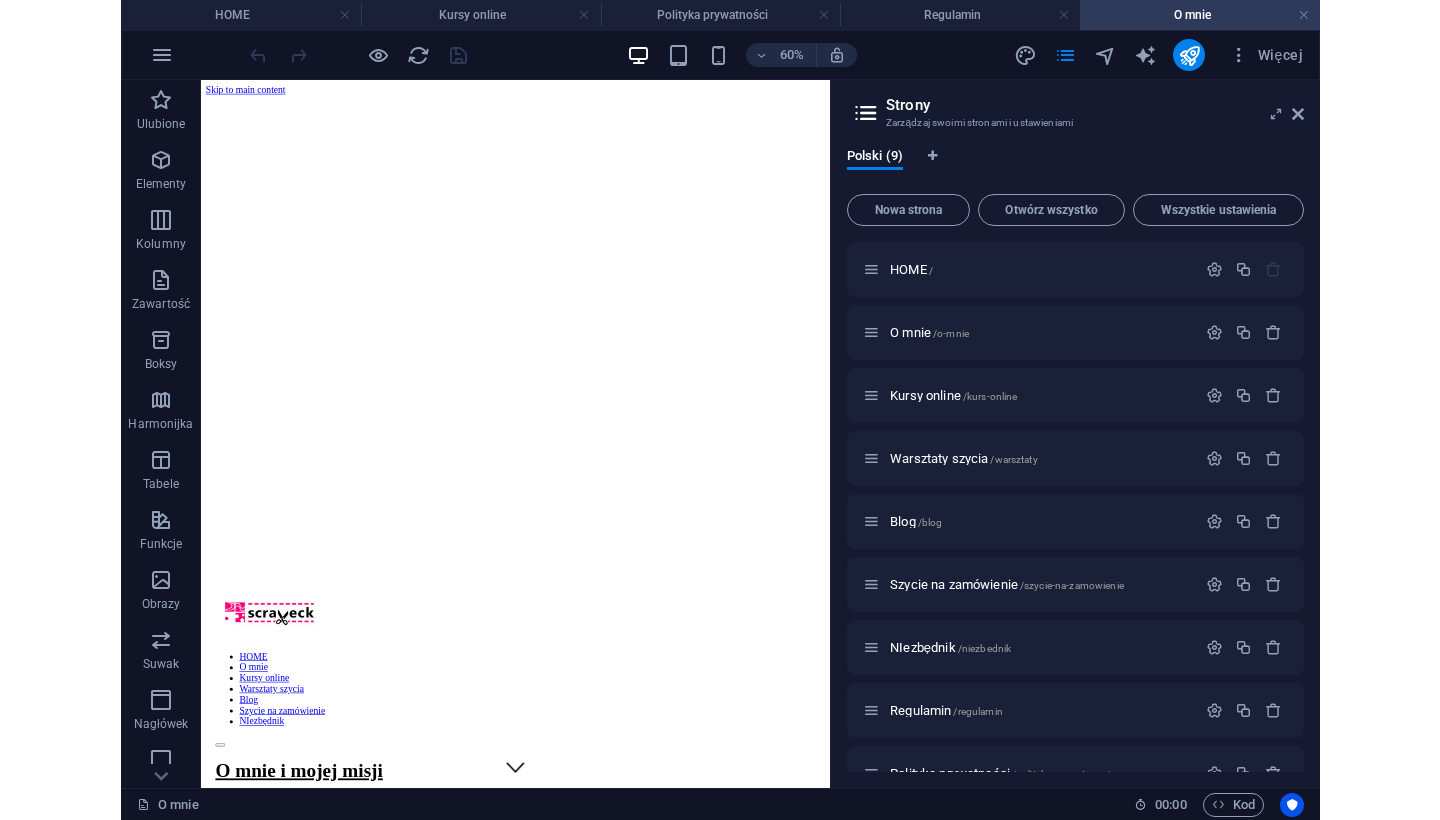 scroll, scrollTop: 0, scrollLeft: 0, axis: both 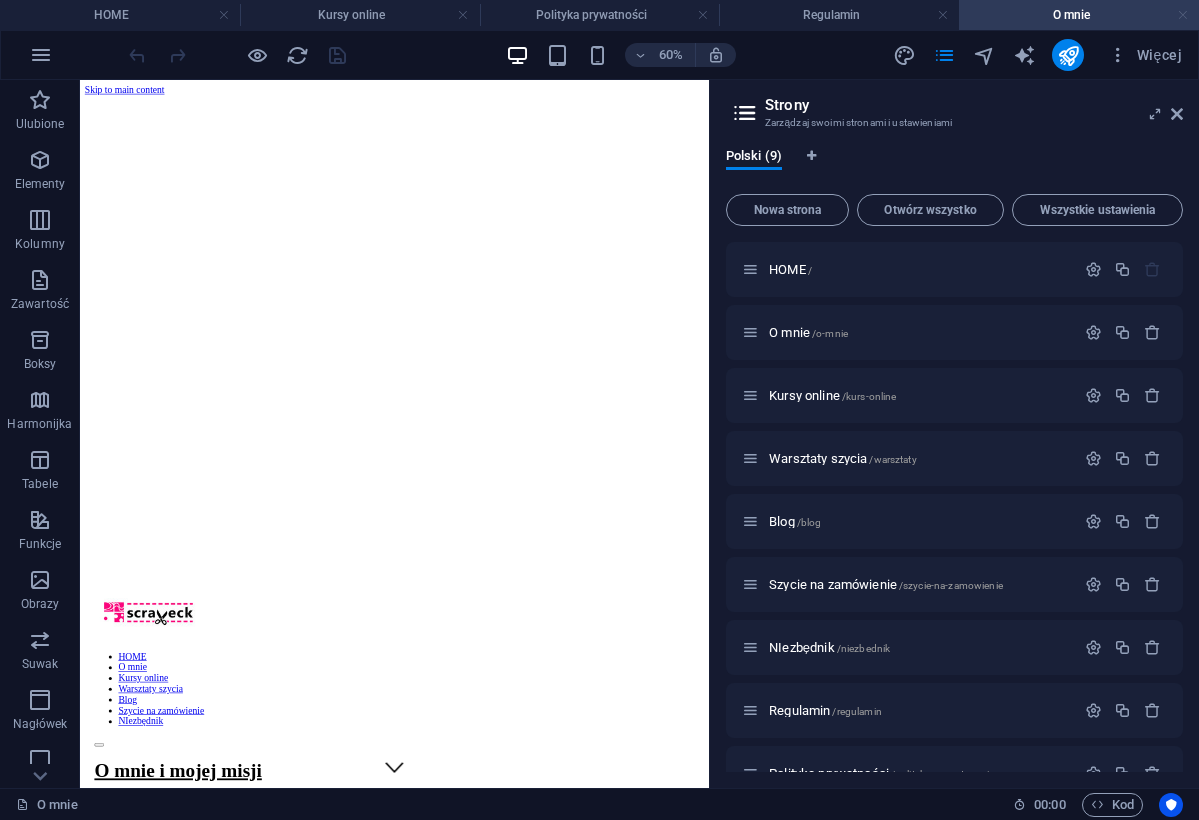 click at bounding box center (1183, 15) 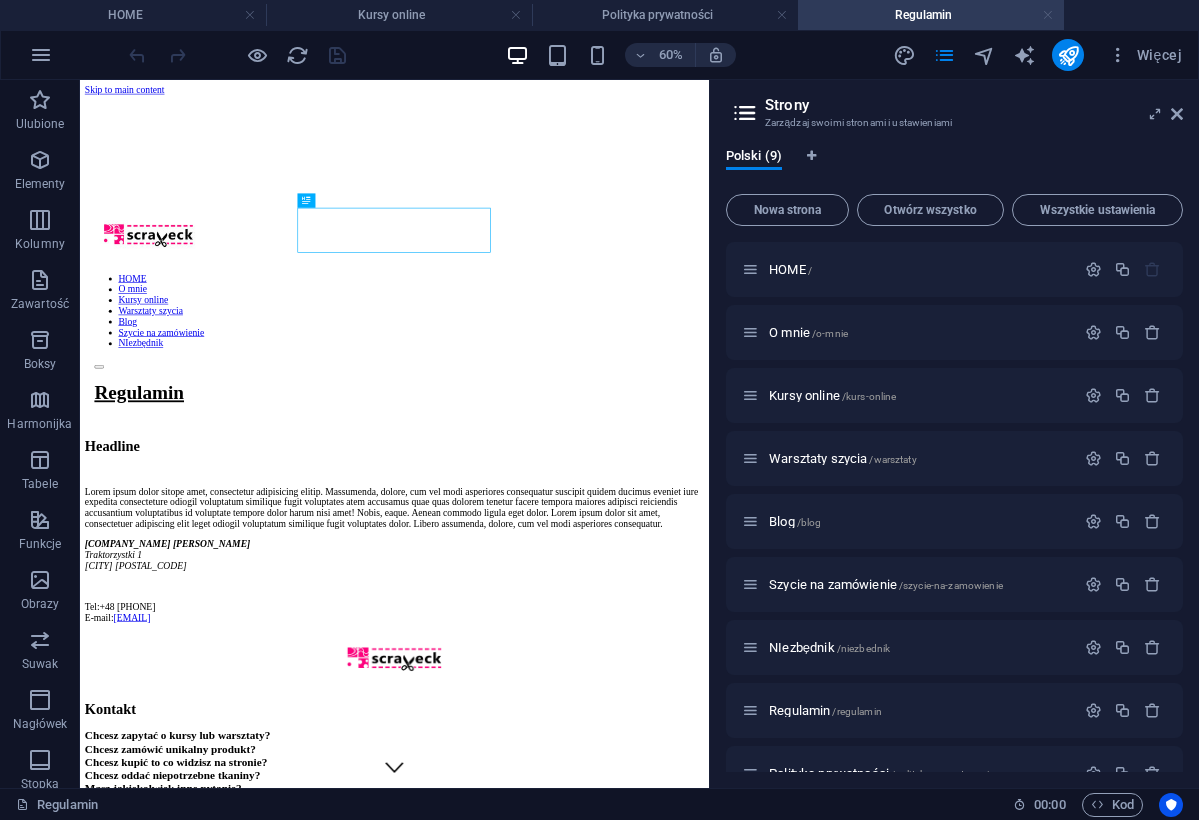 click at bounding box center [1048, 15] 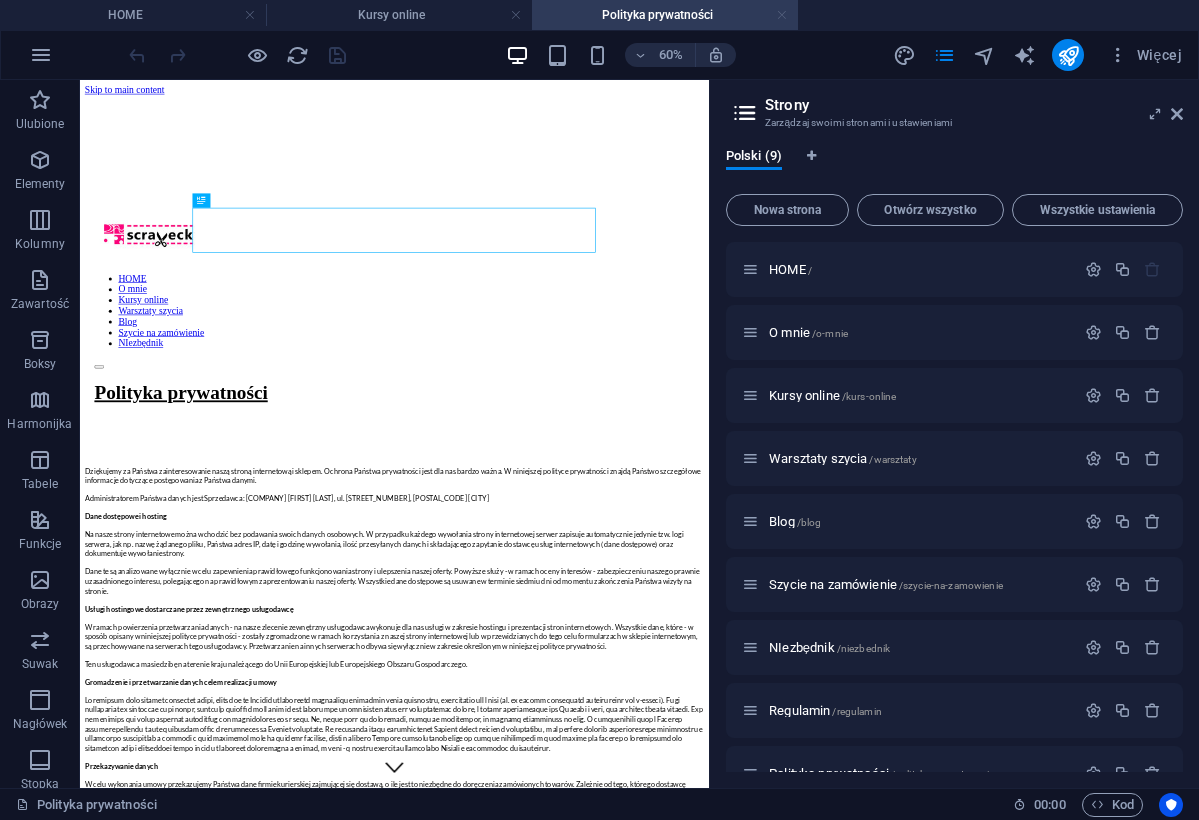 click at bounding box center (782, 15) 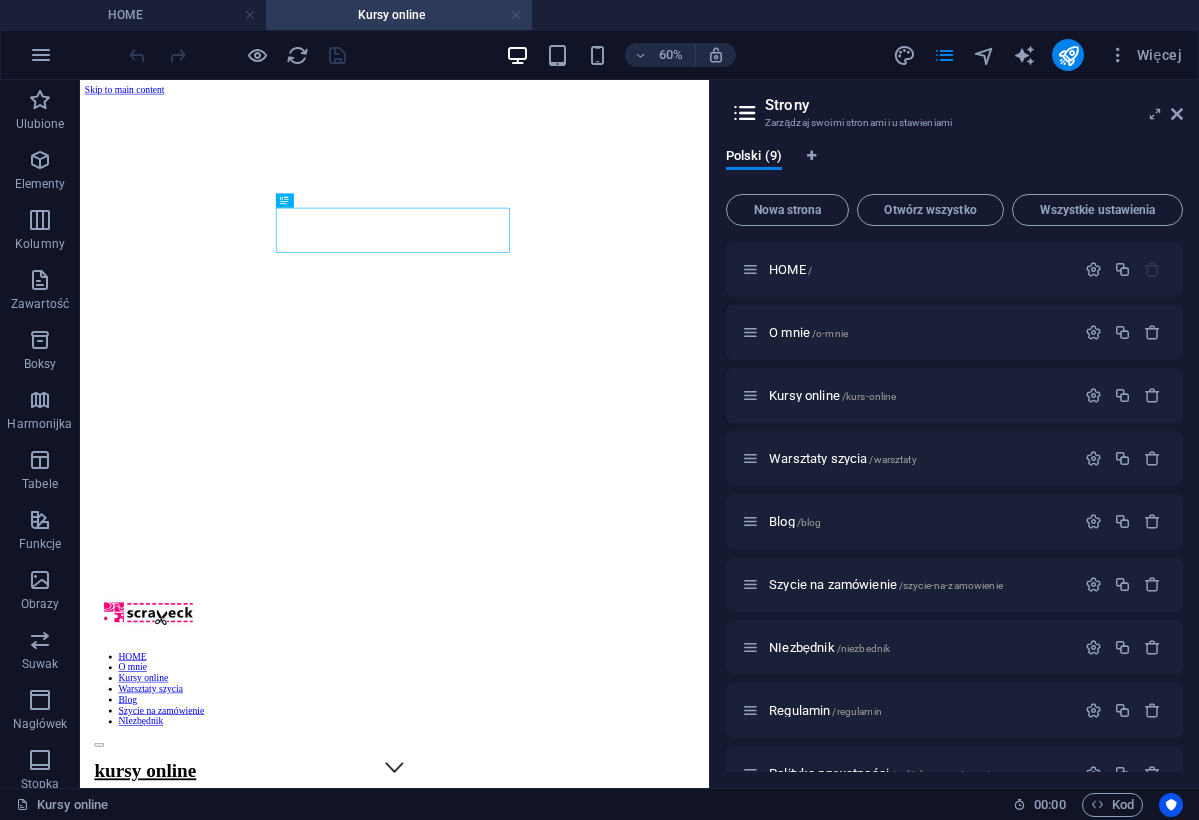 click at bounding box center [516, 15] 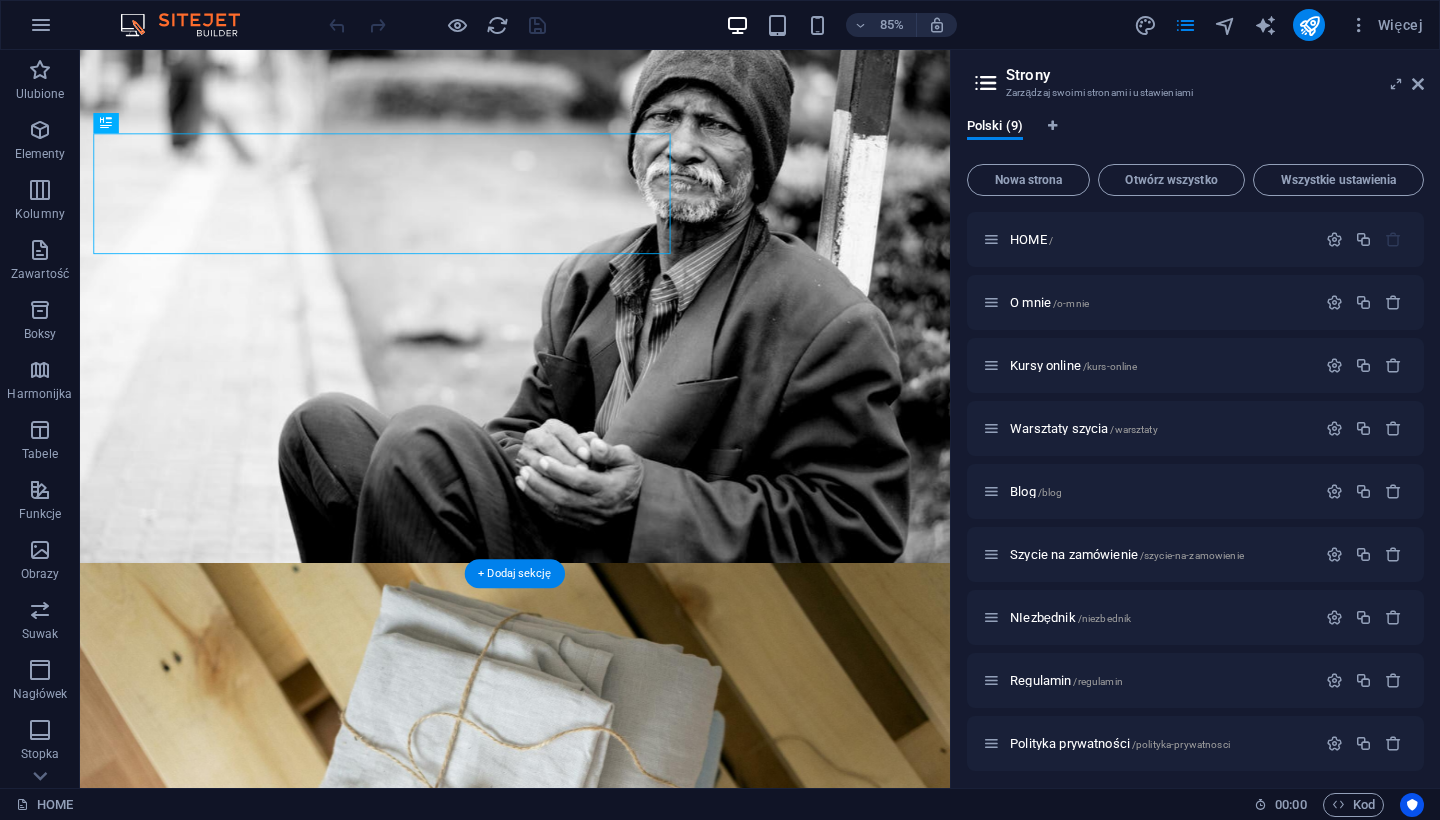 click on "upcyklingowa pracownia krawiecka" at bounding box center (592, 1507) 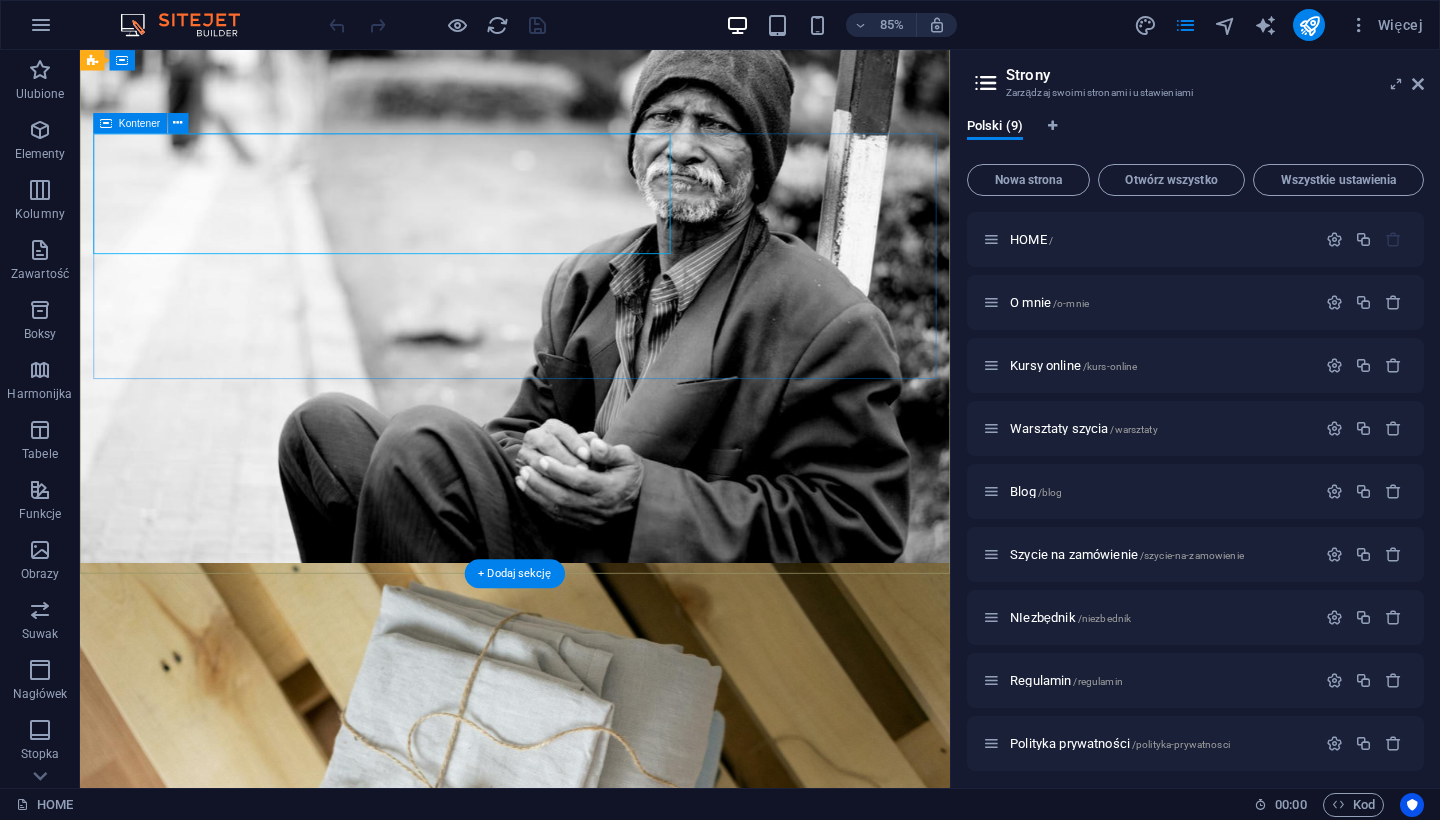 click on "Kontener" at bounding box center [131, 123] 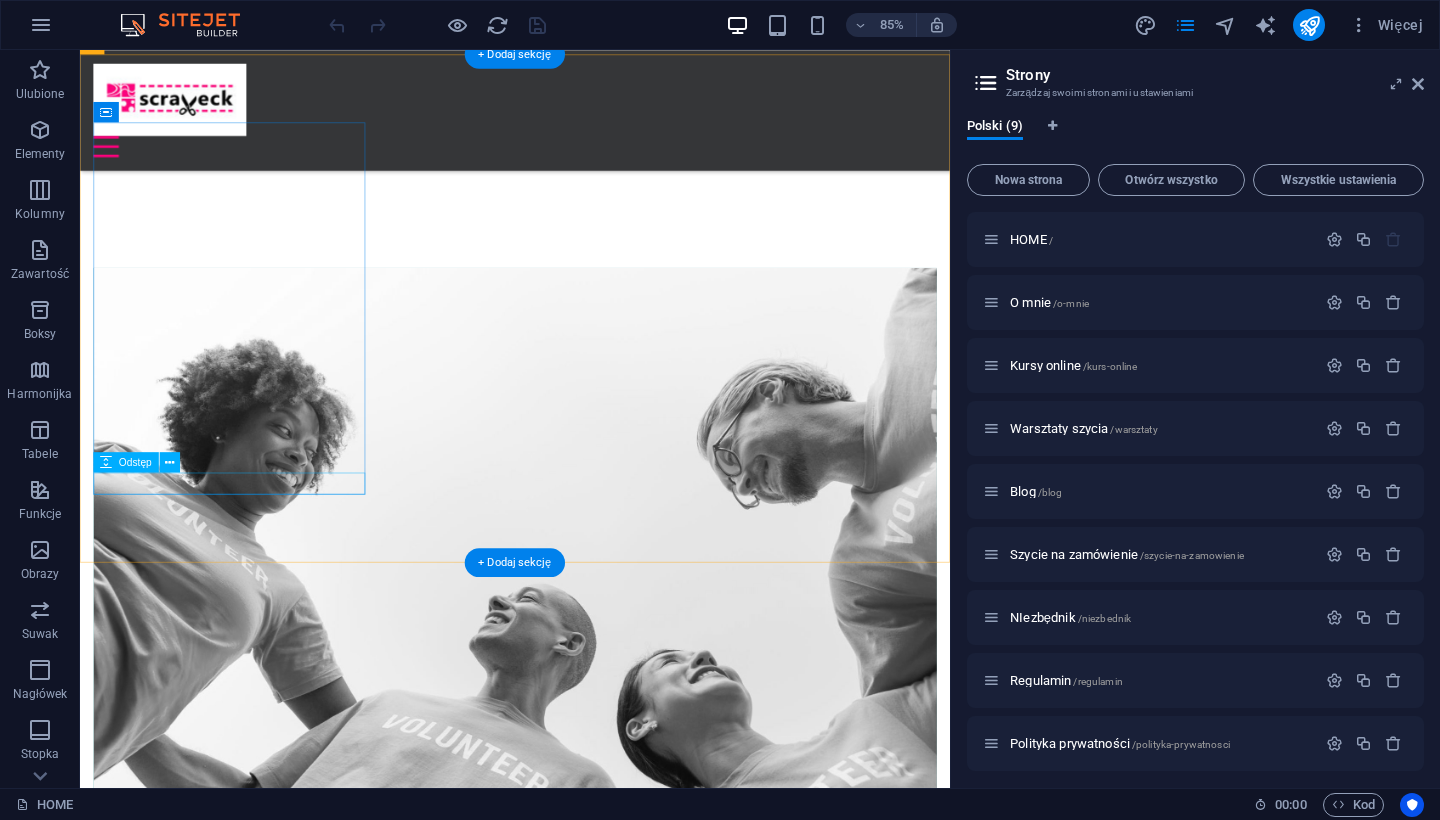 scroll, scrollTop: 2457, scrollLeft: 0, axis: vertical 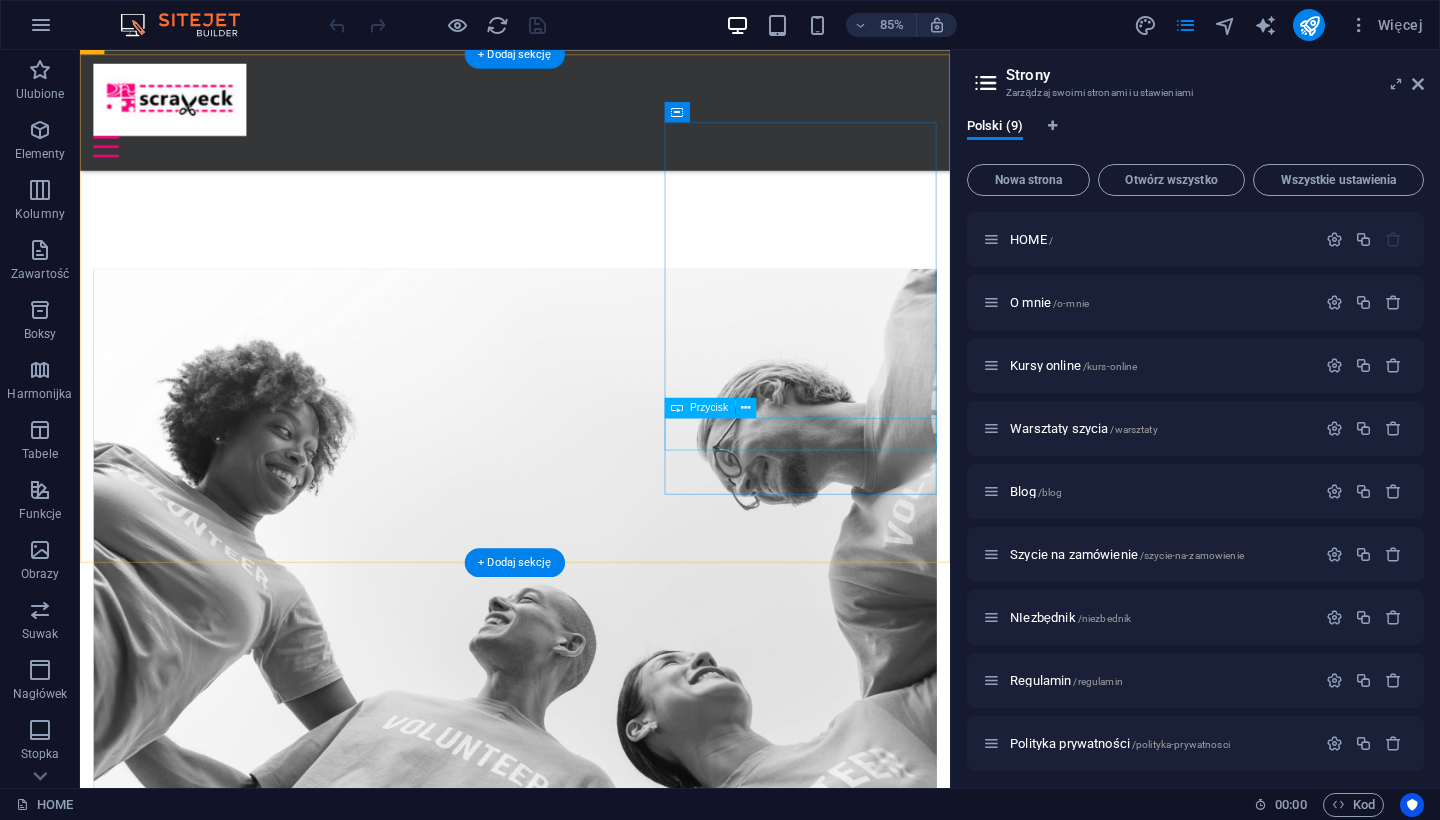 click on "Przycisk" at bounding box center (709, 408) 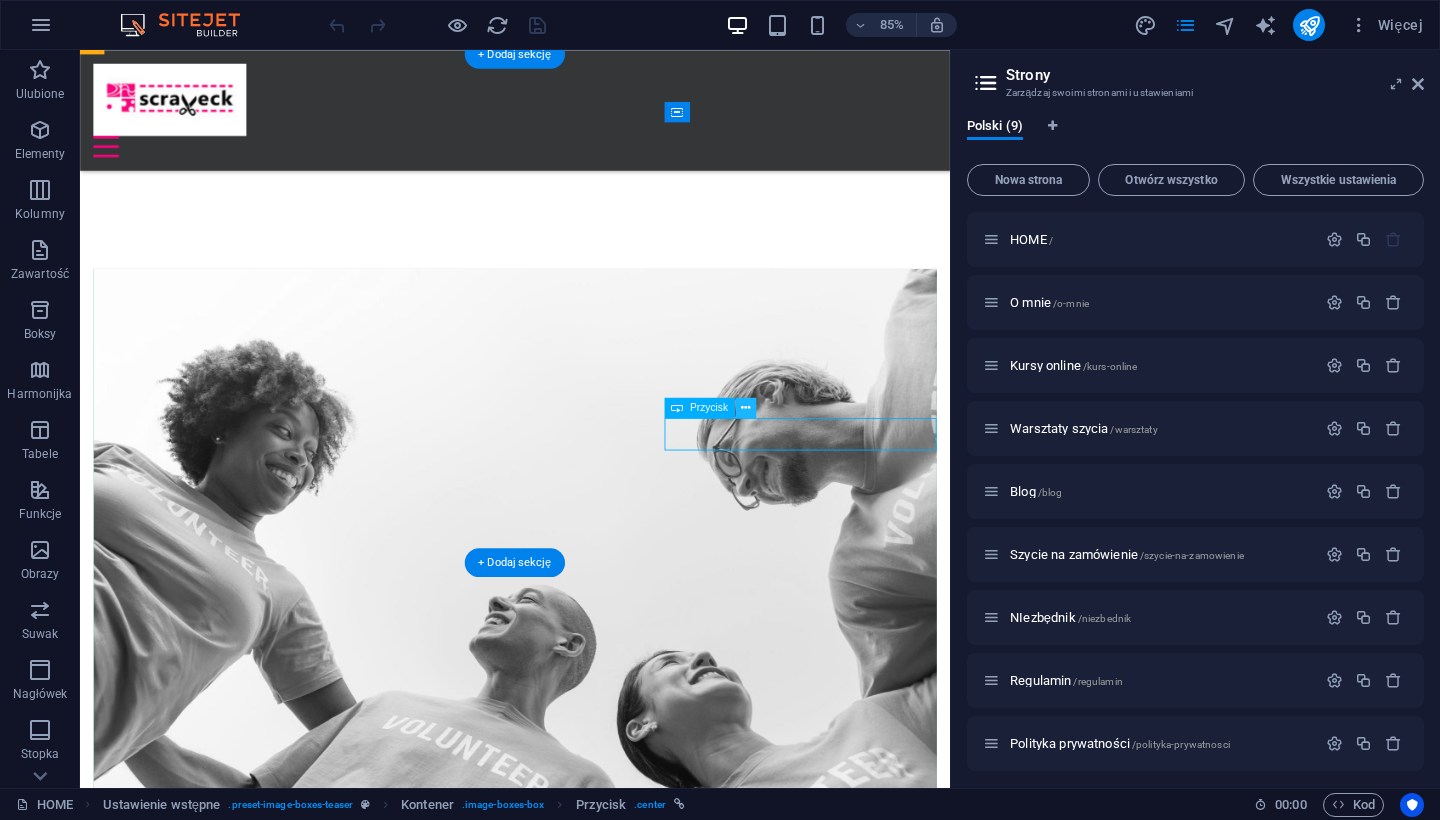 click at bounding box center [745, 408] 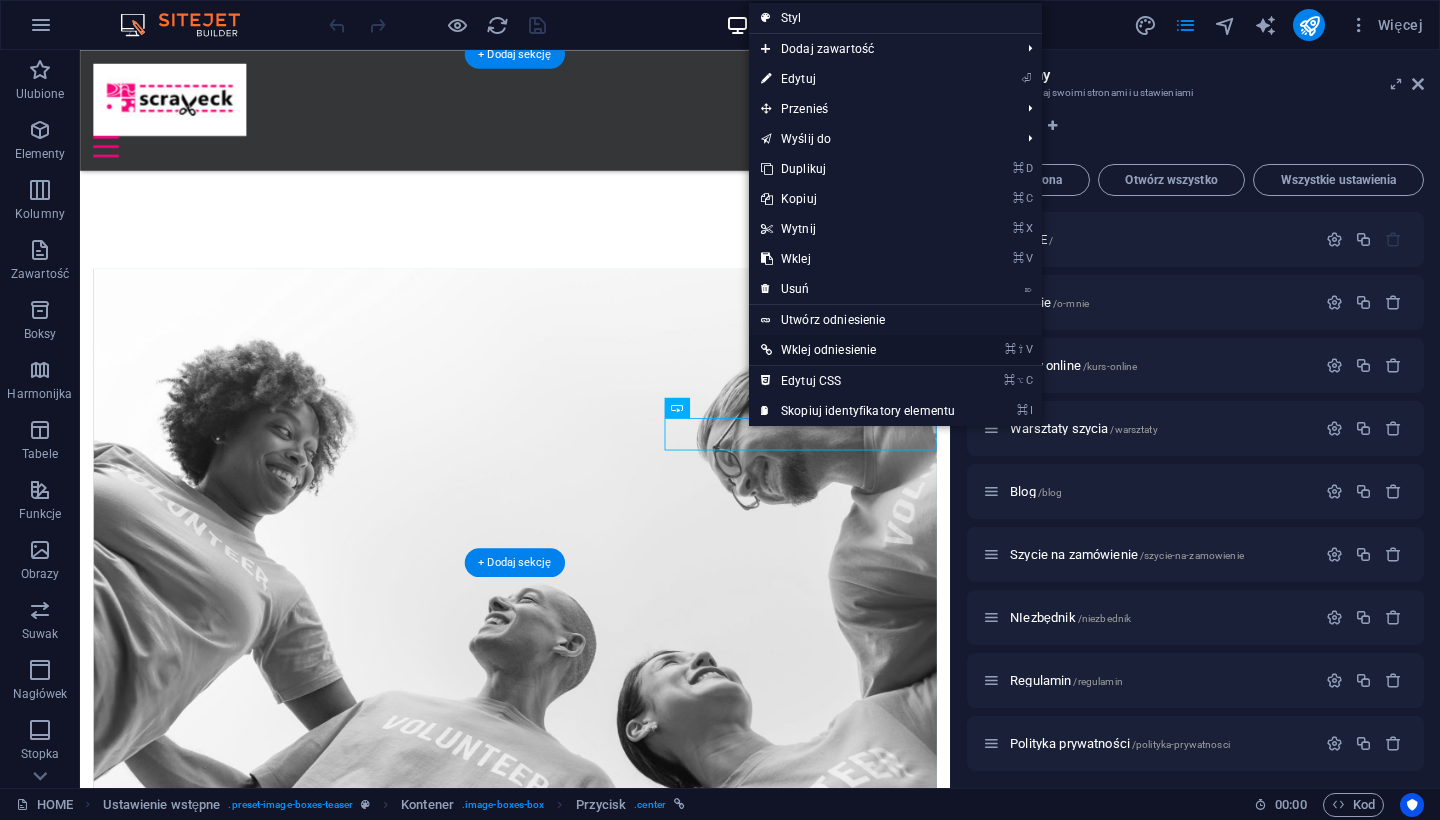click on "⌘ ⇧ V  Wklej odniesienie" at bounding box center (858, 350) 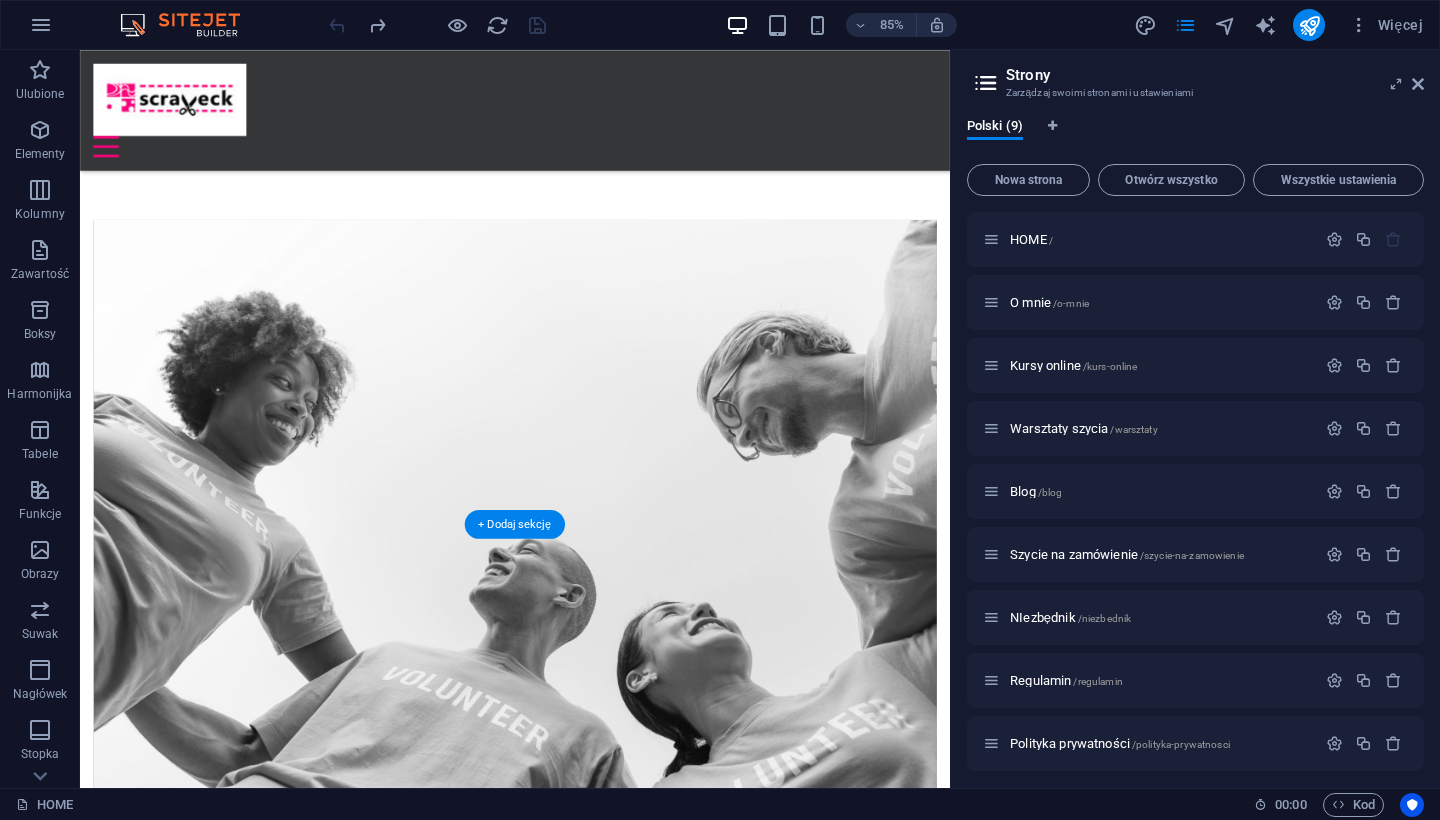 scroll, scrollTop: 2490, scrollLeft: 0, axis: vertical 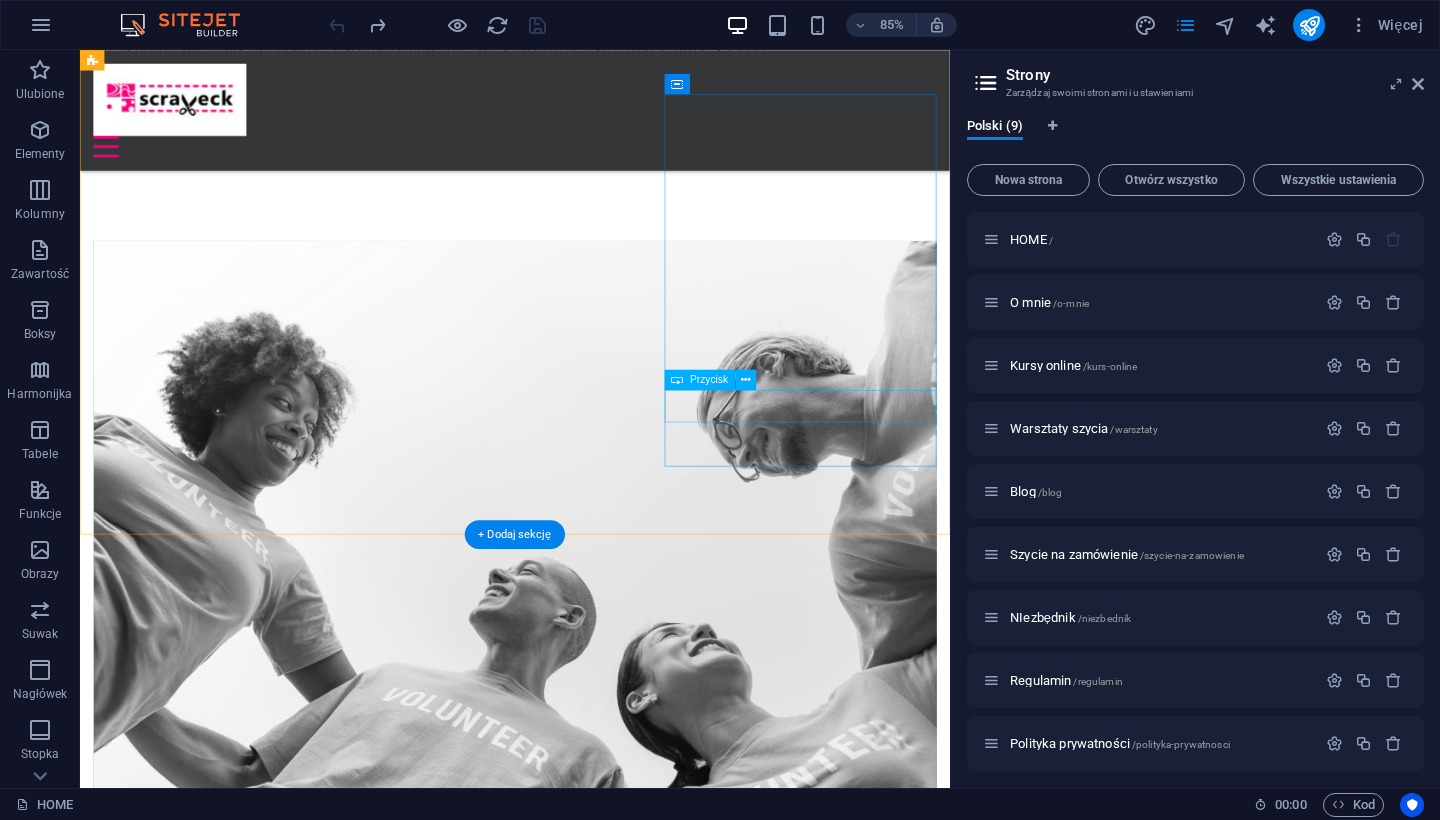 click on "Go to Page" at bounding box center [592, 9816] 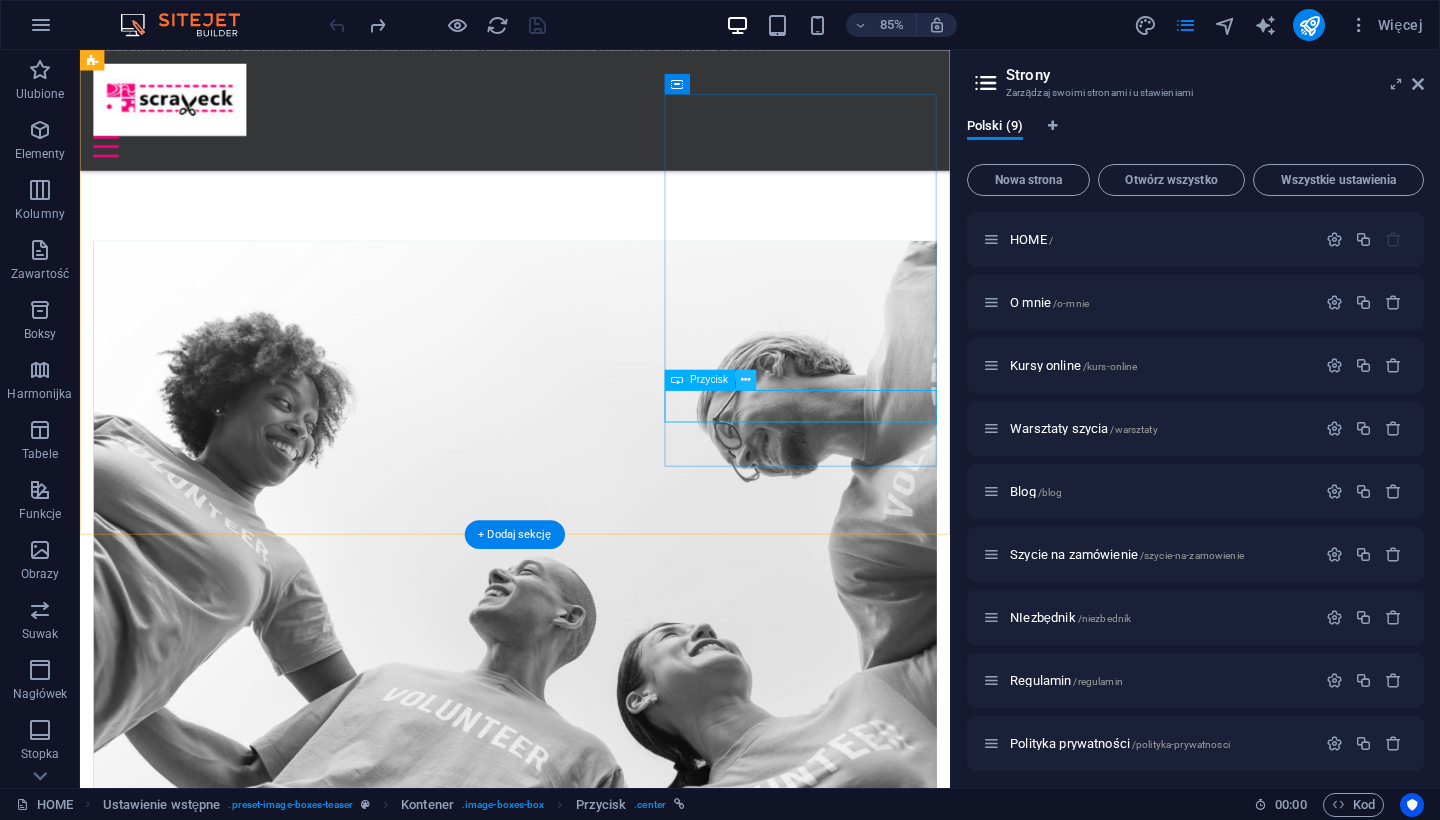 click at bounding box center (745, 380) 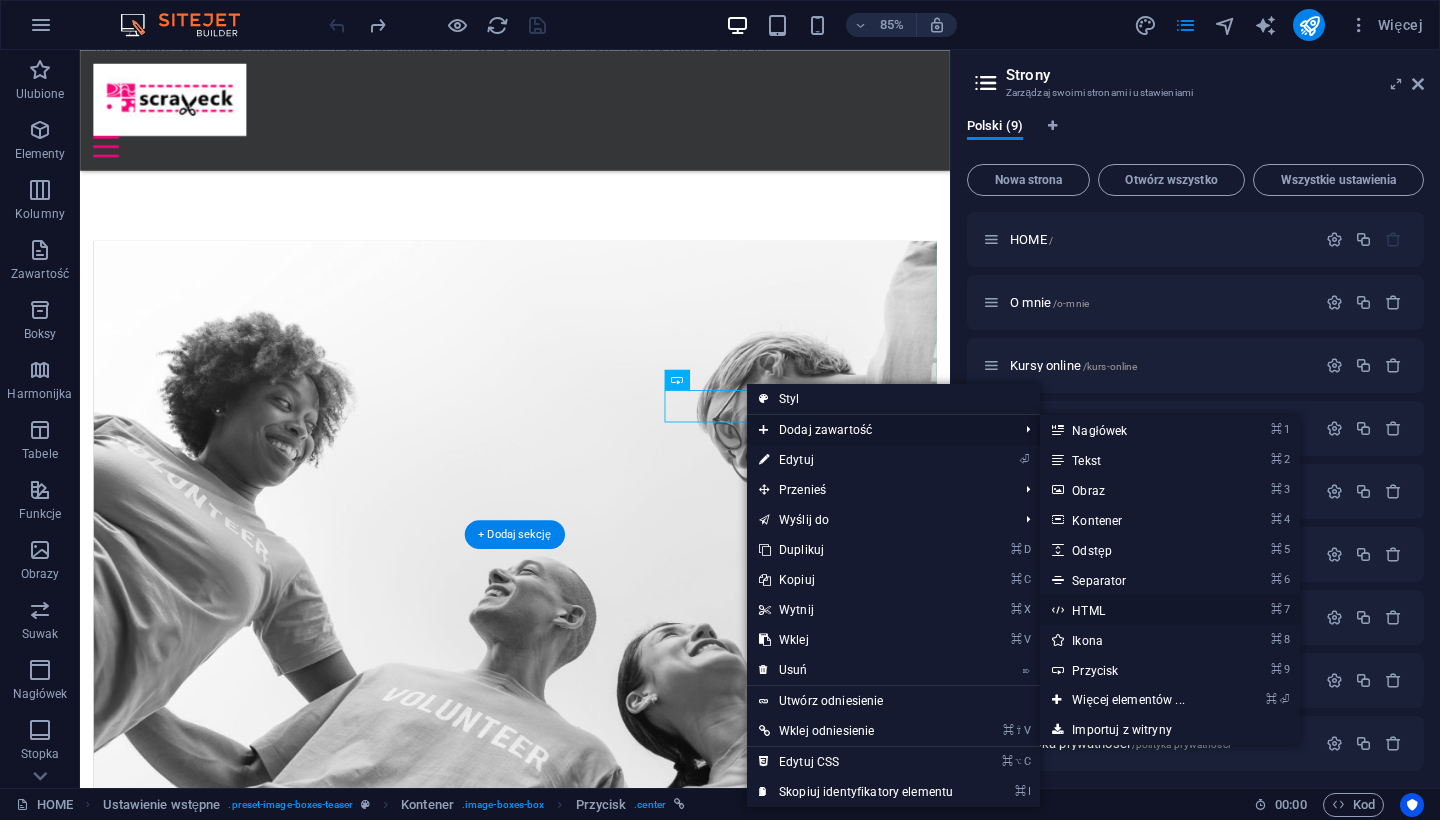 click on "⌘ 7  HTML" at bounding box center [1132, 610] 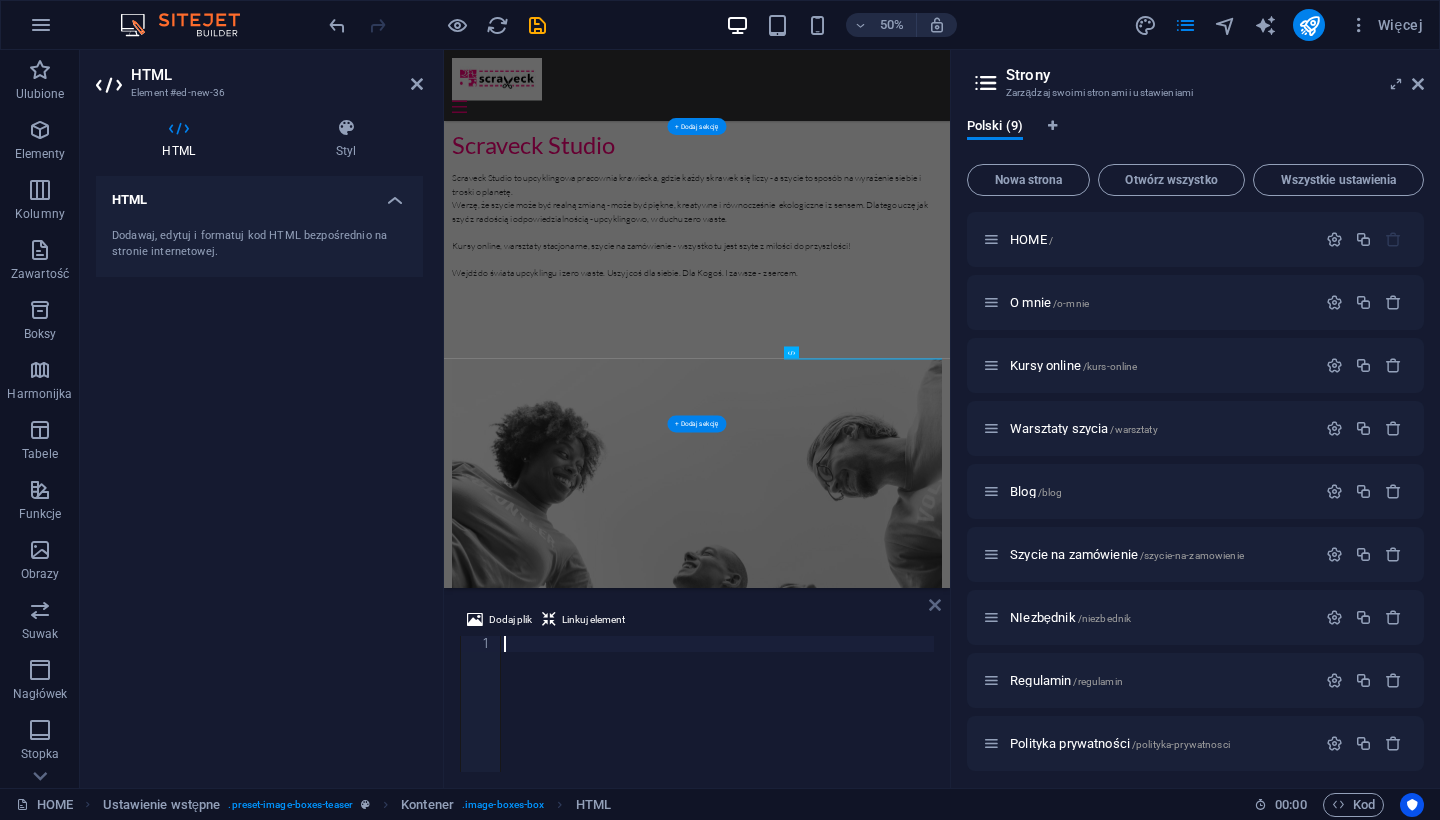 click at bounding box center [935, 605] 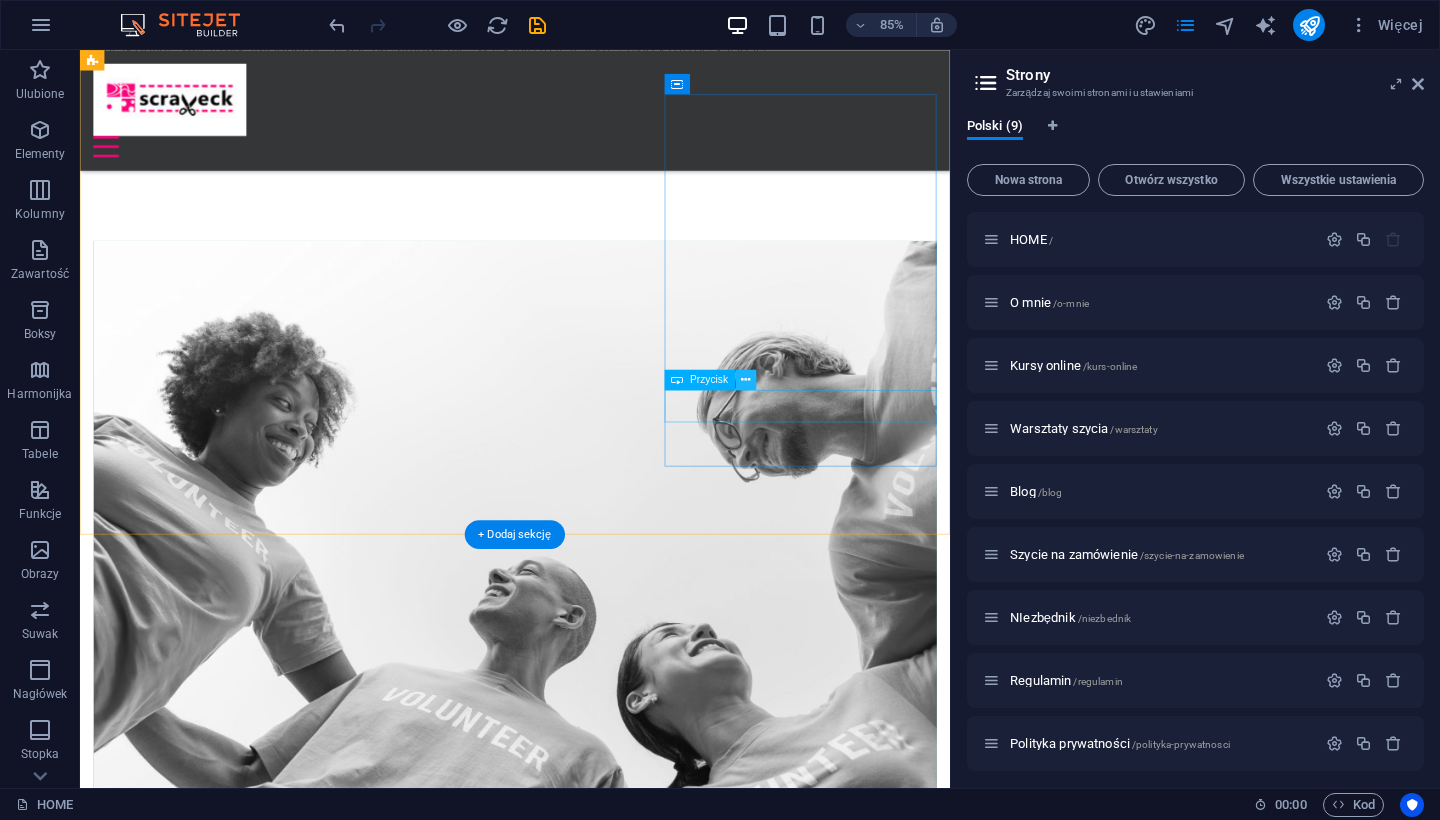 click at bounding box center (745, 380) 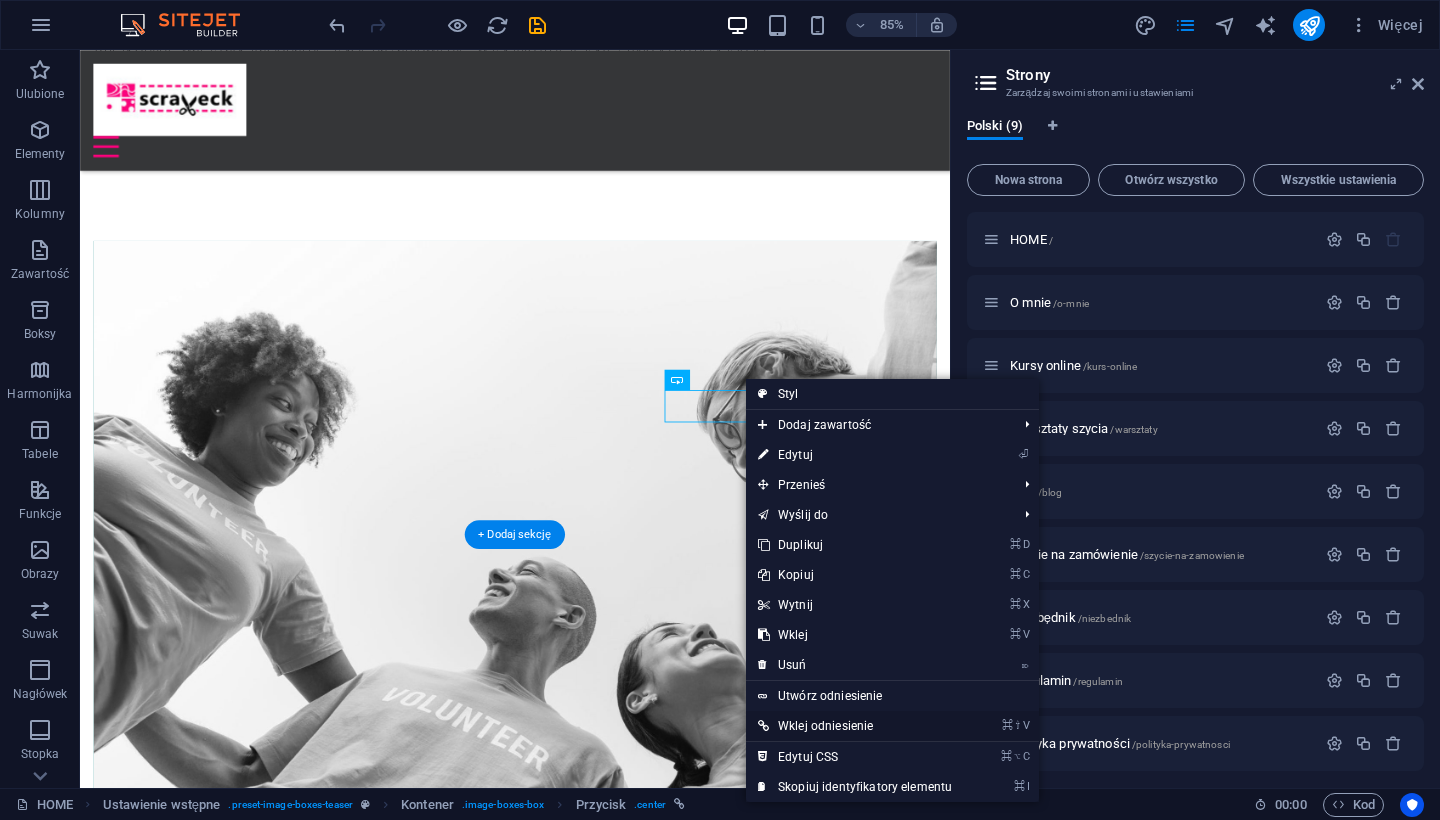 click on "⌘ ⇧ V  Wklej odniesienie" at bounding box center [855, 726] 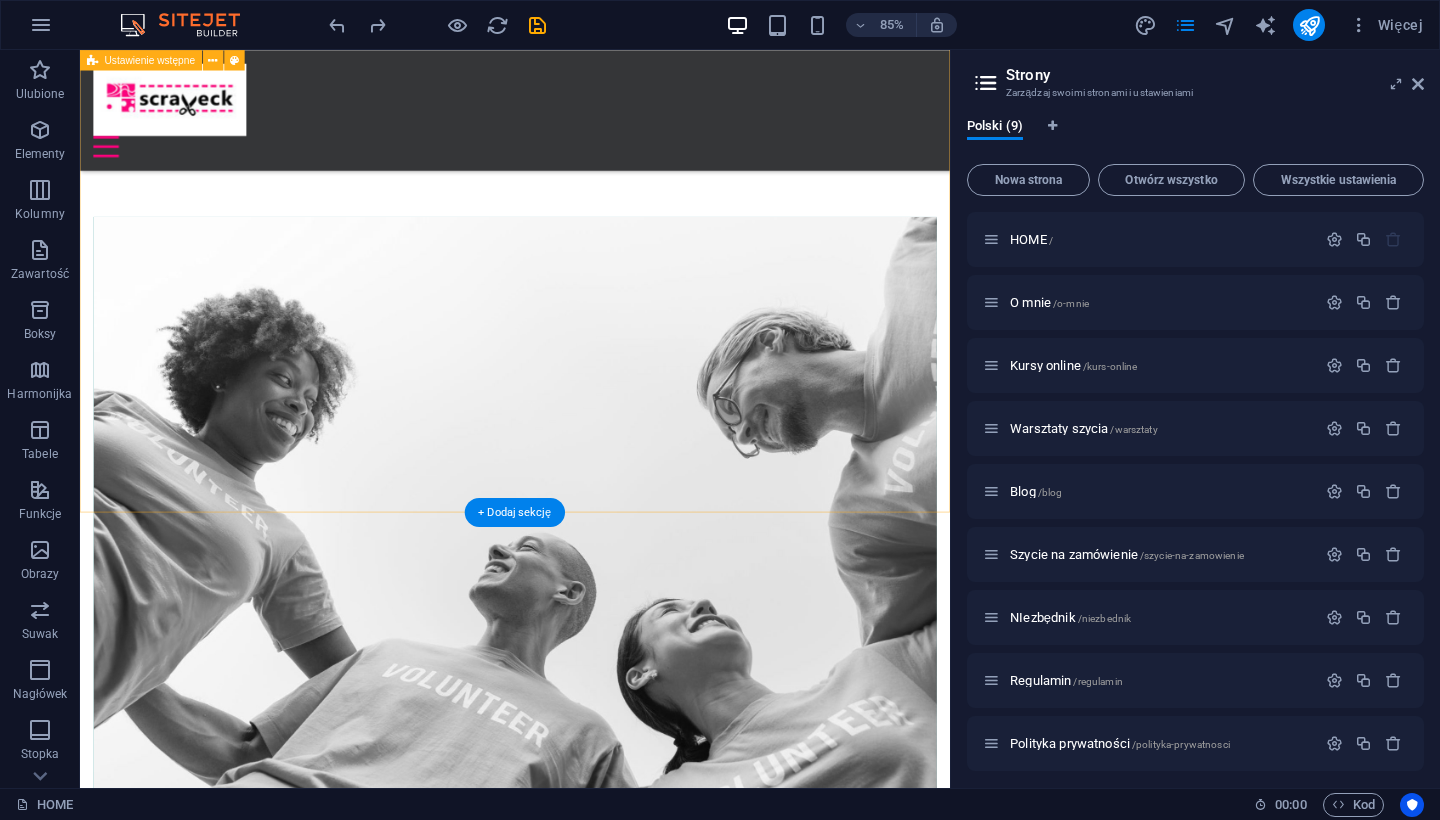 scroll, scrollTop: 2513, scrollLeft: 0, axis: vertical 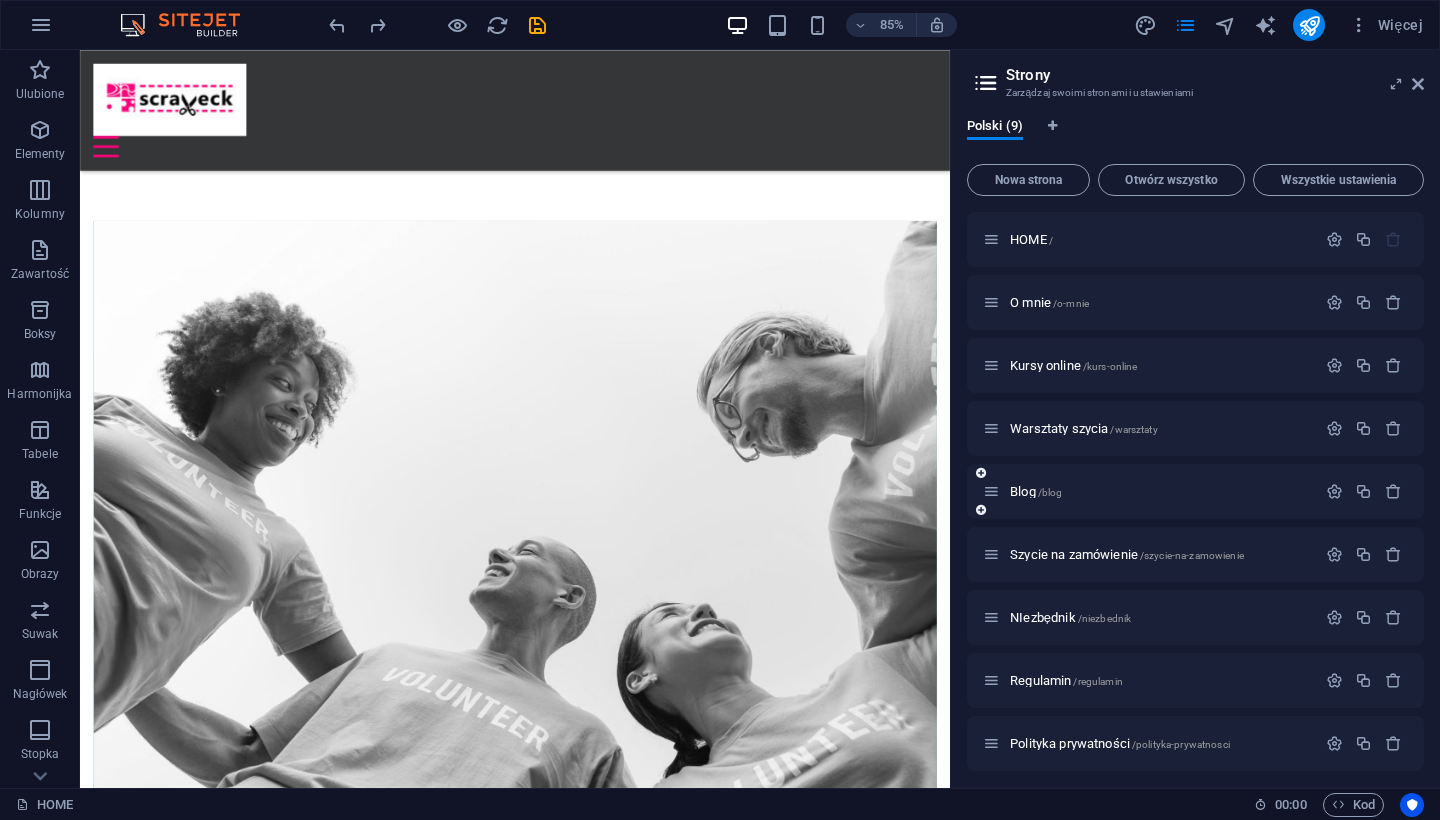 click on "Blog /blog" at bounding box center [1149, 491] 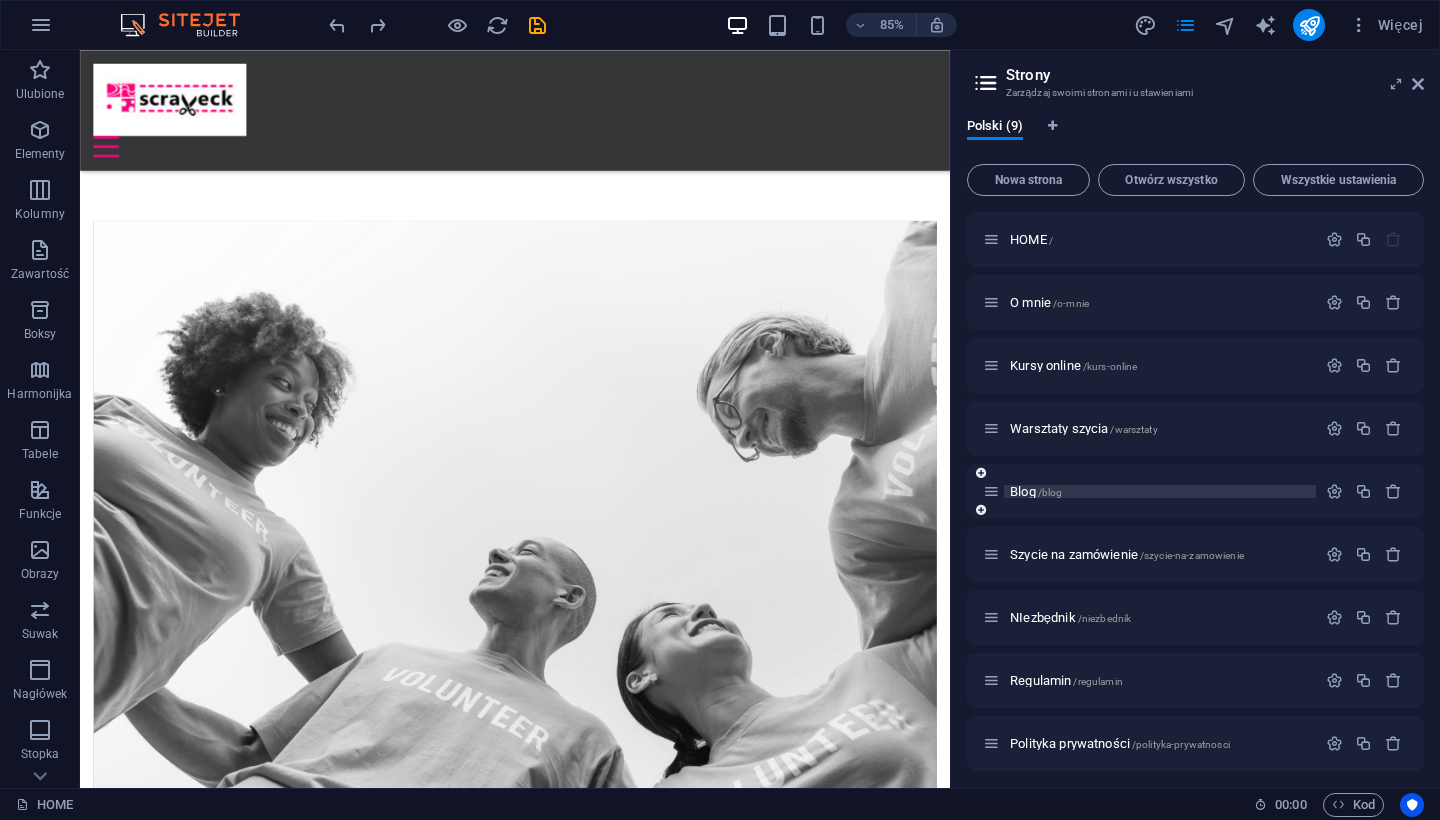 click on "Blog /blog" at bounding box center (1036, 491) 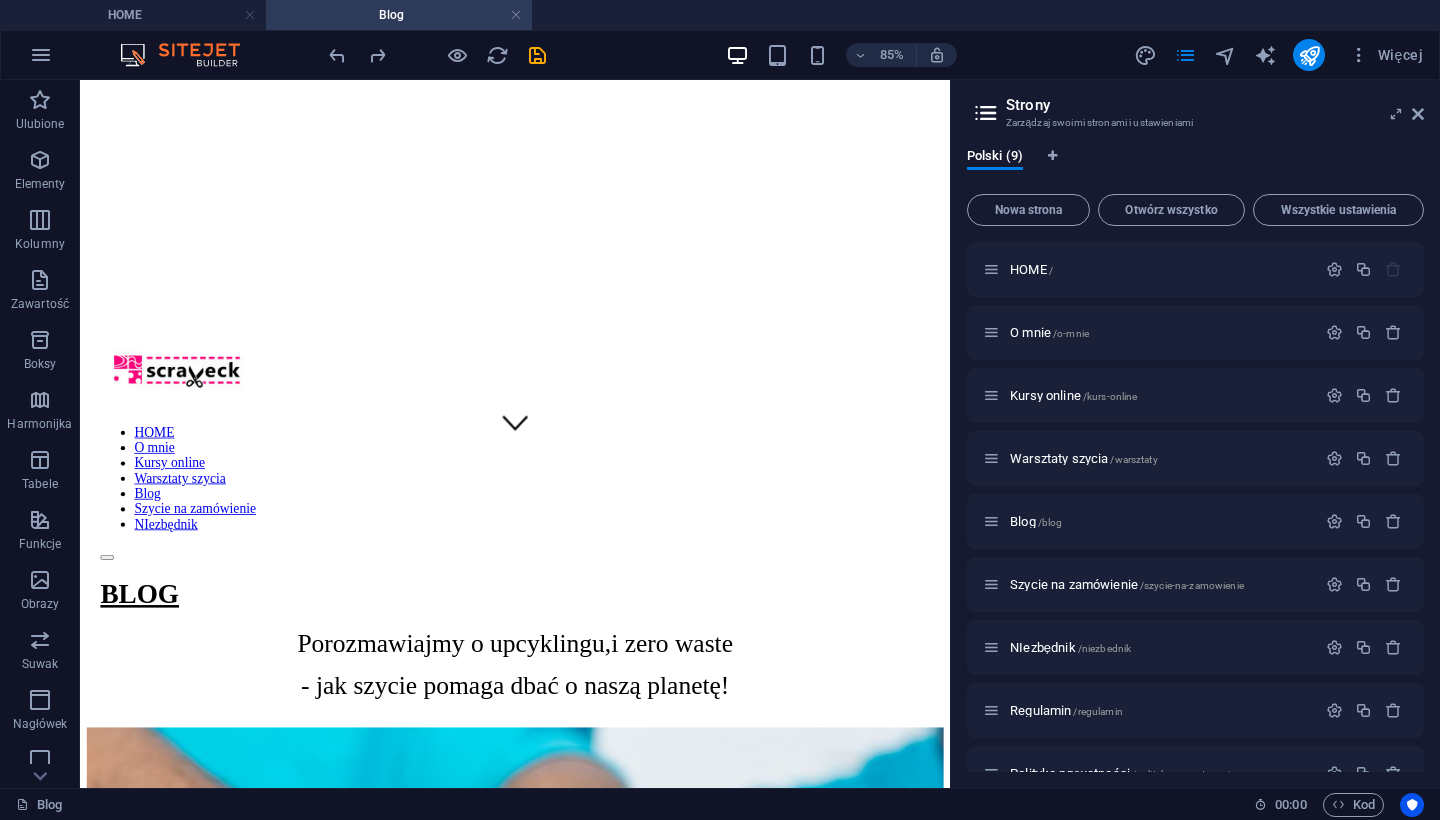 scroll, scrollTop: 387, scrollLeft: 0, axis: vertical 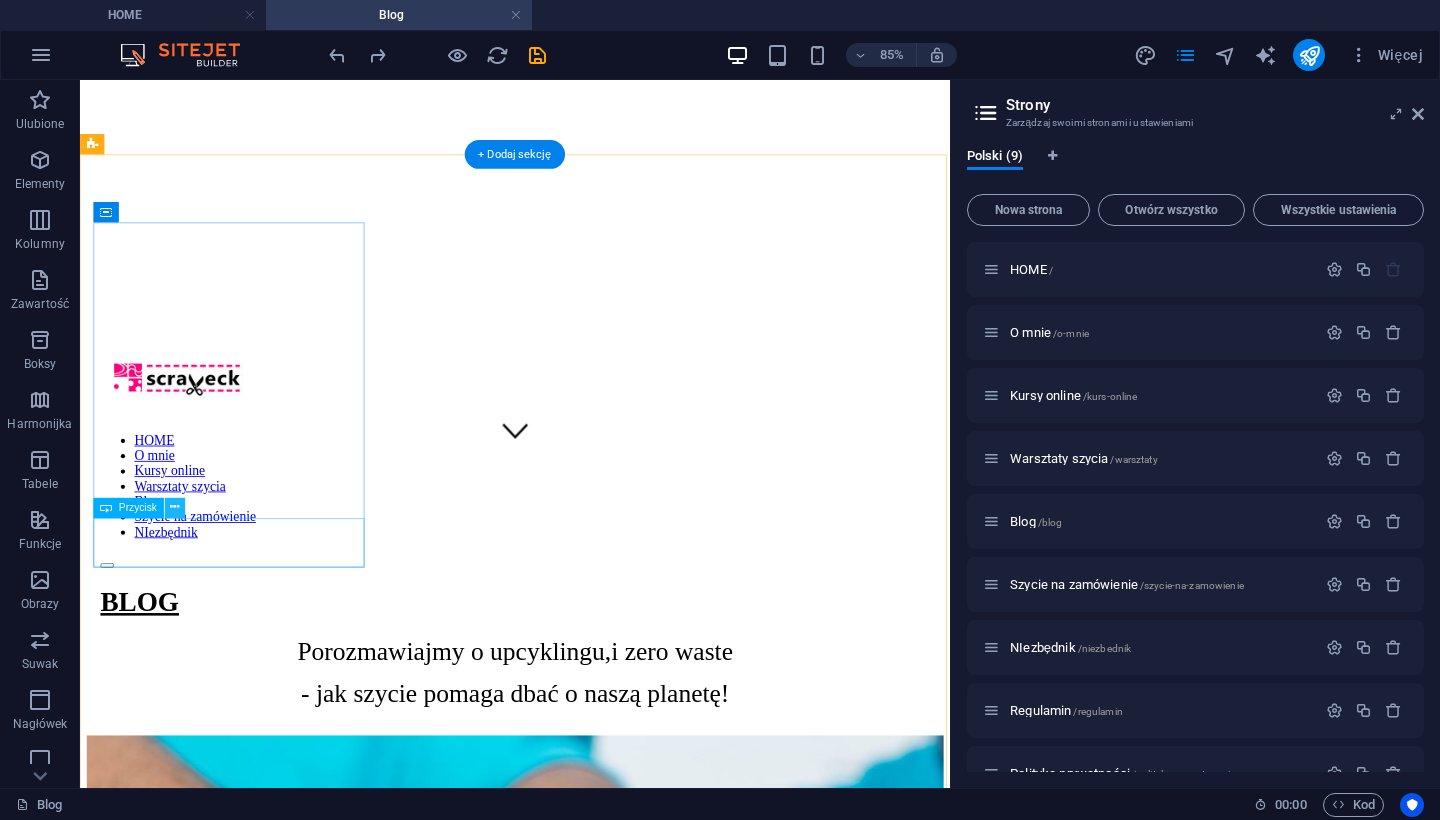 click at bounding box center [174, 507] 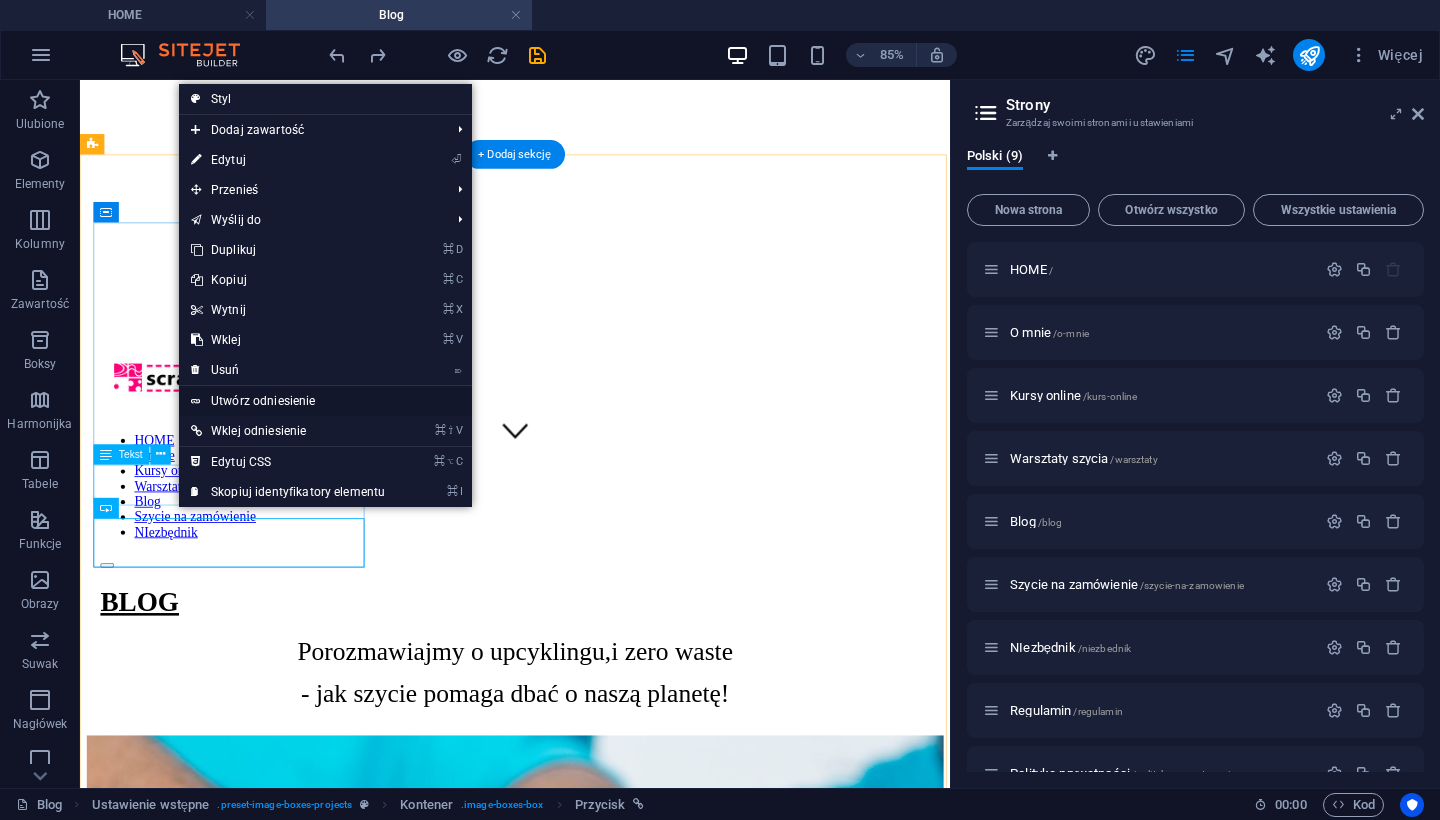 click on "Utwórz odniesienie" at bounding box center [325, 401] 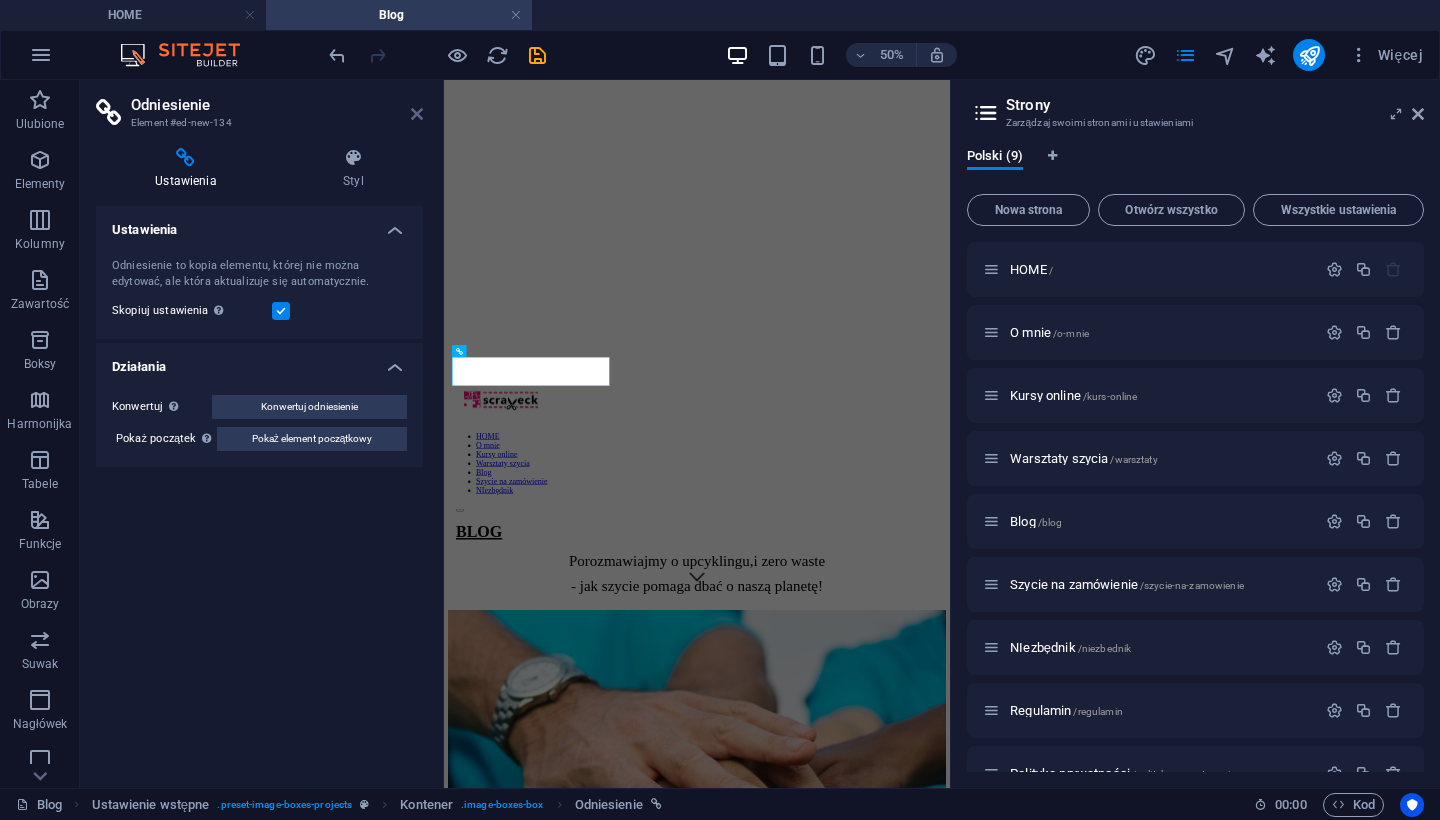 click at bounding box center [417, 114] 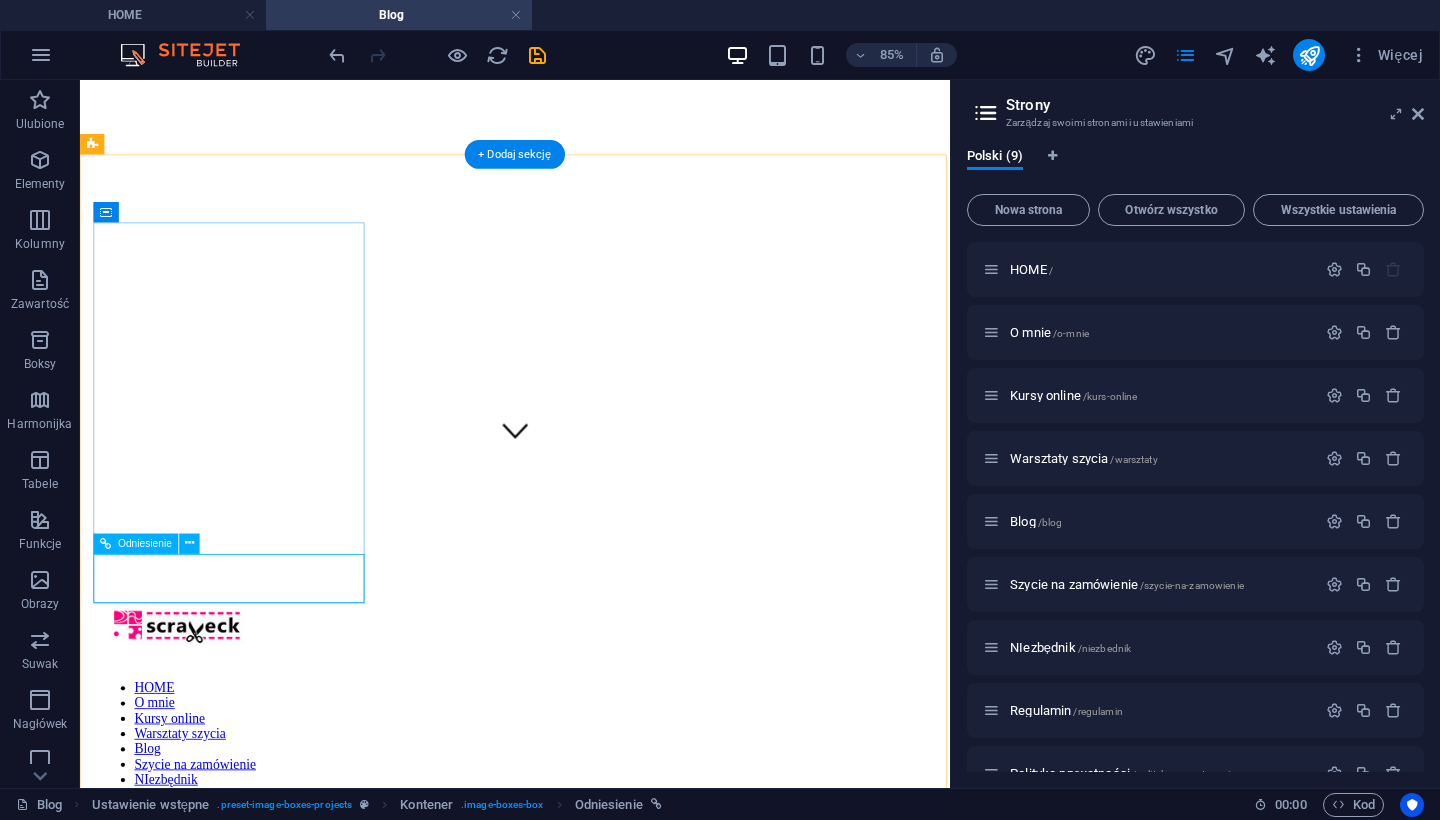 click on "+ Read More" at bounding box center [592, 2035] 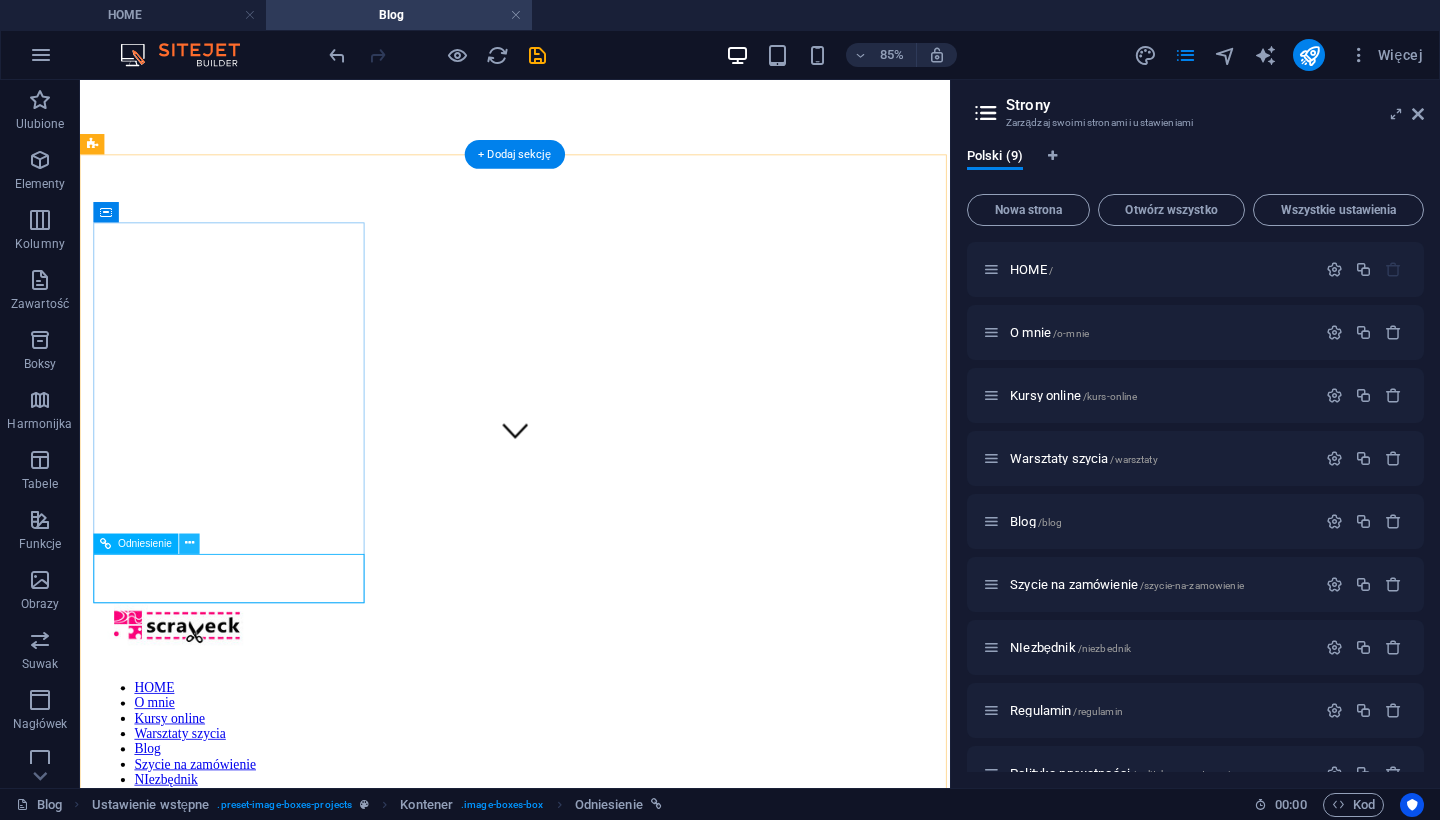 click at bounding box center [189, 543] 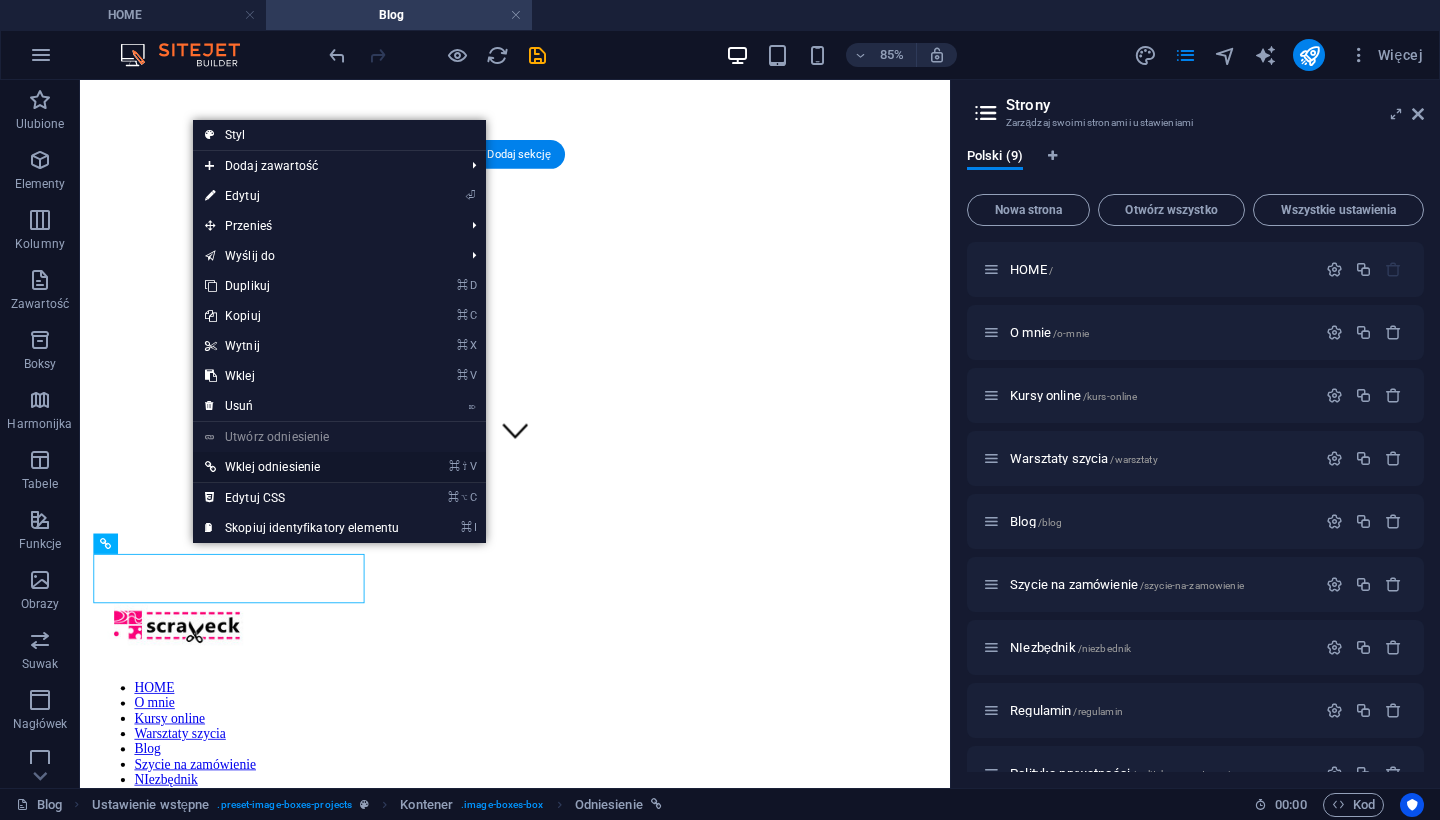 click on "⌘ ⇧ V  Wklej odniesienie" at bounding box center [302, 467] 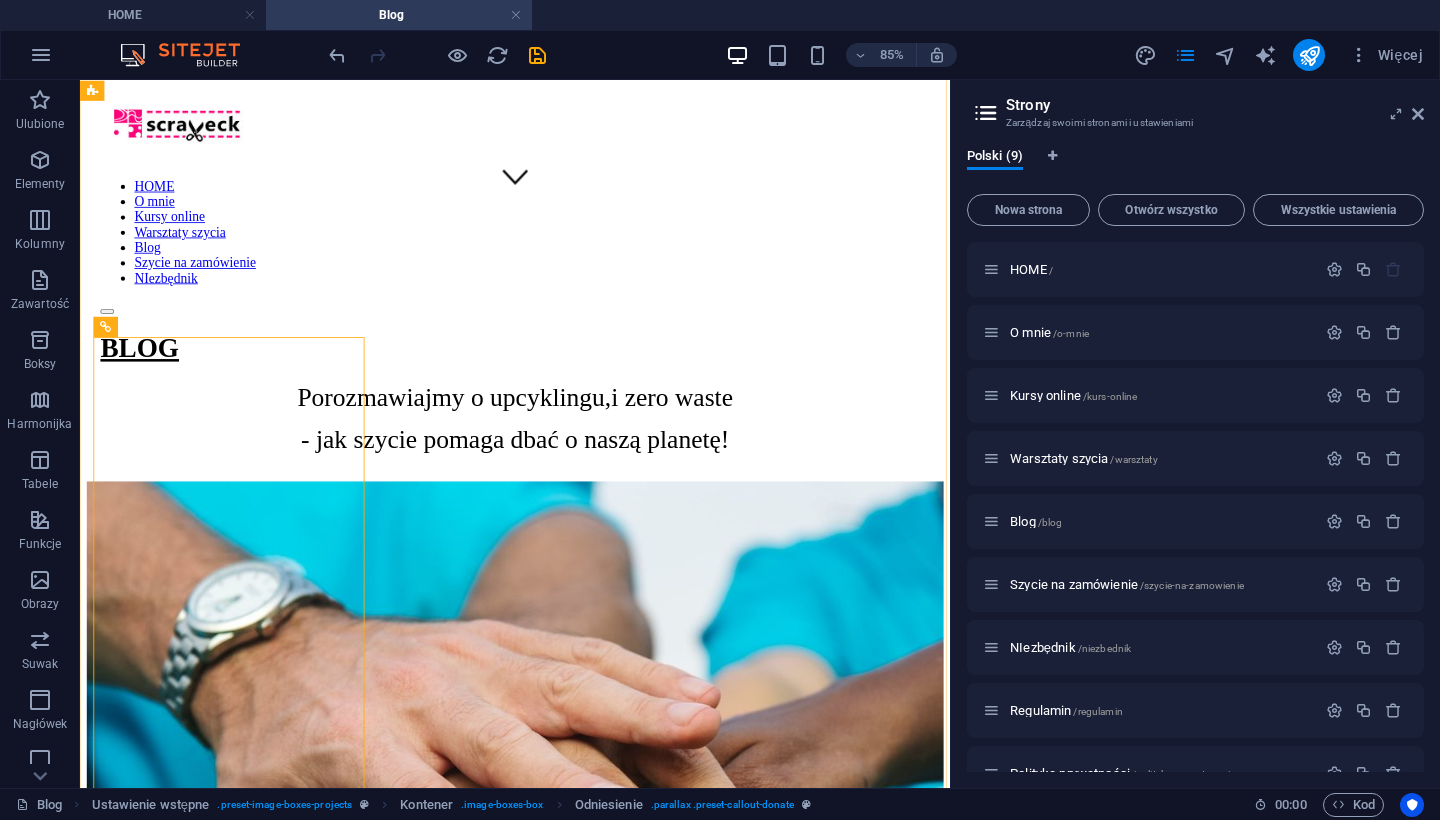 scroll, scrollTop: 680, scrollLeft: 0, axis: vertical 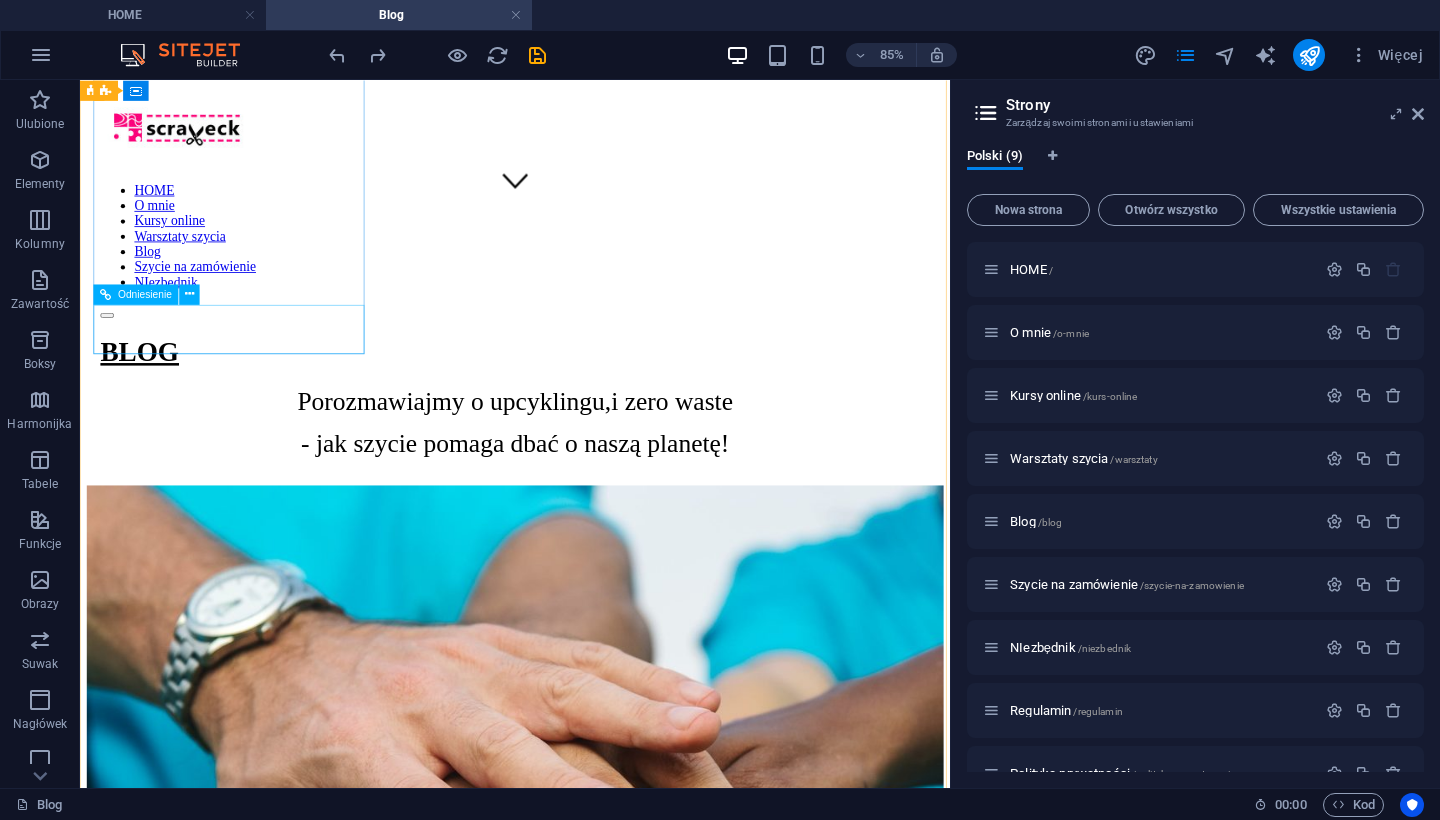 click on "+ Read More" at bounding box center [592, 1451] 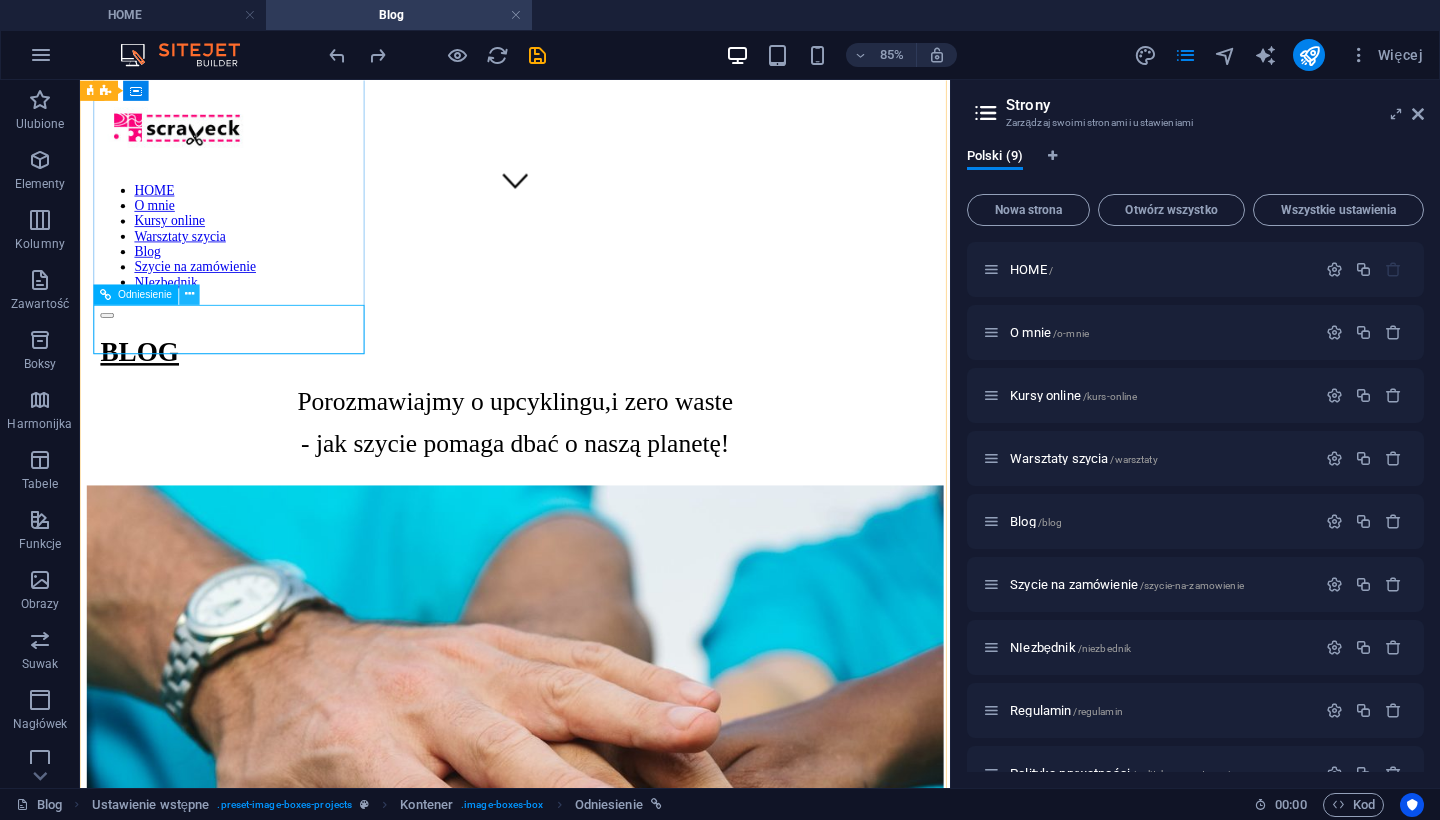 click at bounding box center (189, 294) 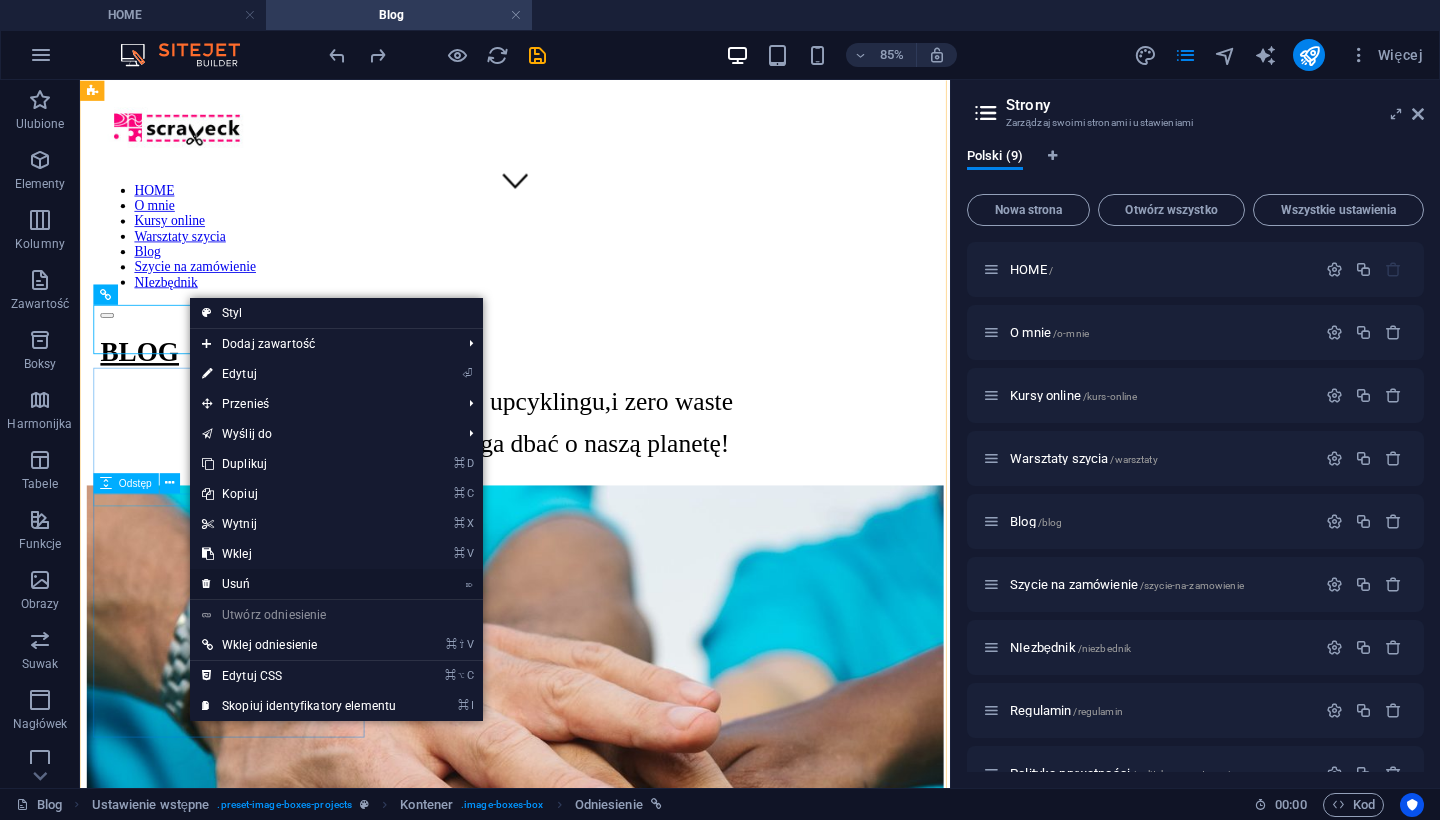 click on "⌦  Usuń" at bounding box center [299, 584] 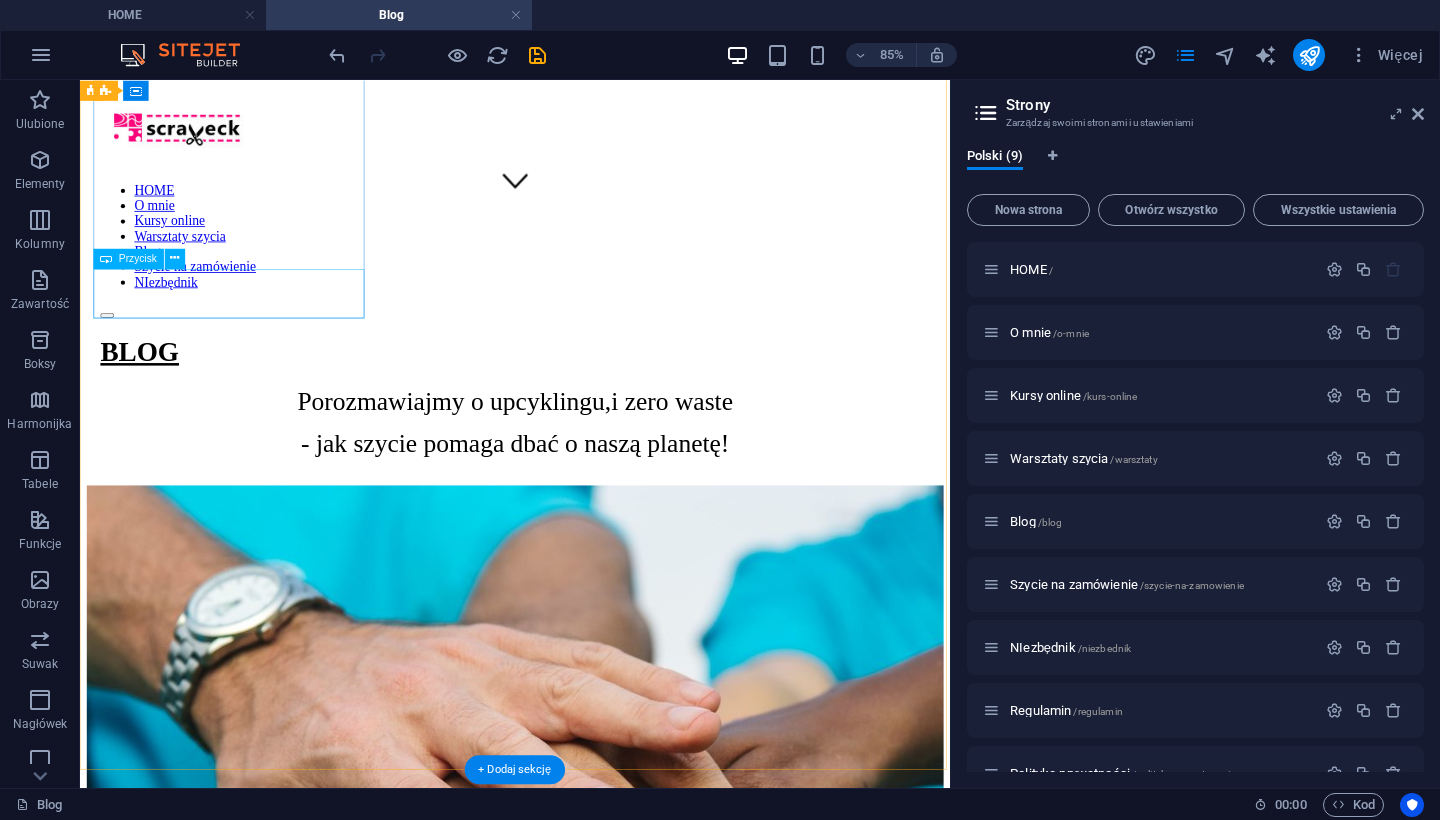 click on "+ Read More" at bounding box center (592, 1433) 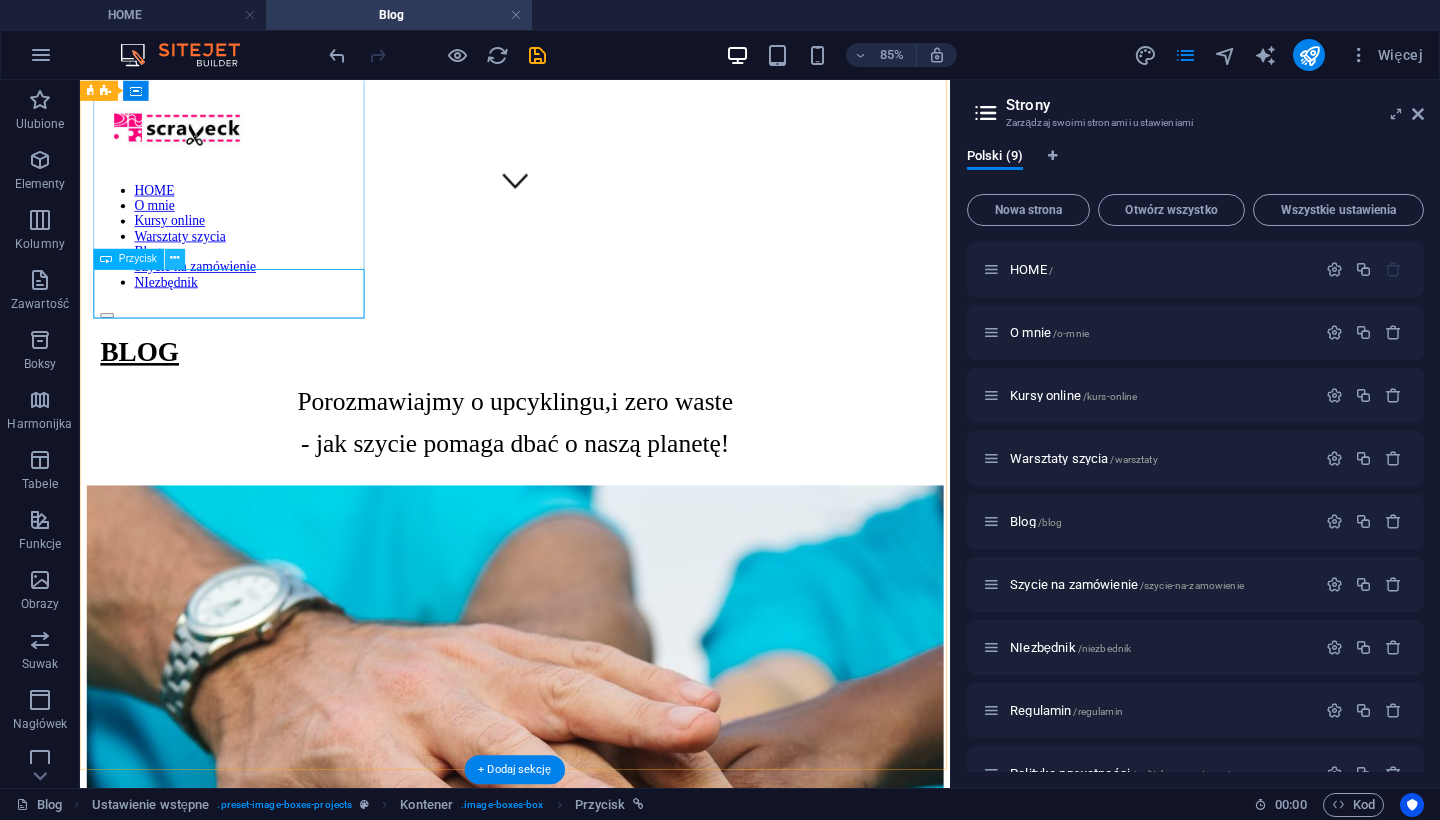 click at bounding box center [174, 258] 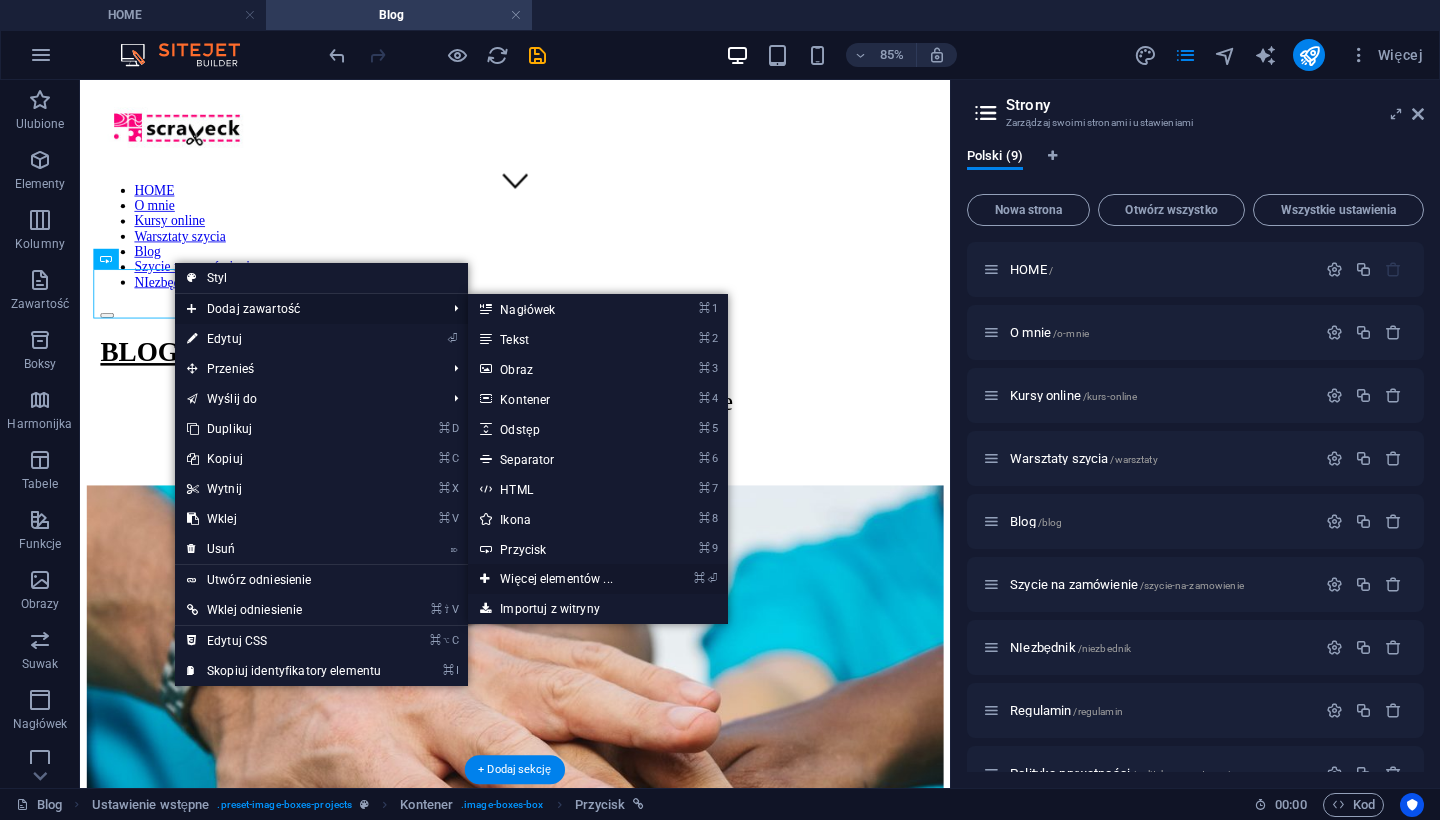 click on "⌘ ⏎  Więcej elementów ..." at bounding box center (560, 579) 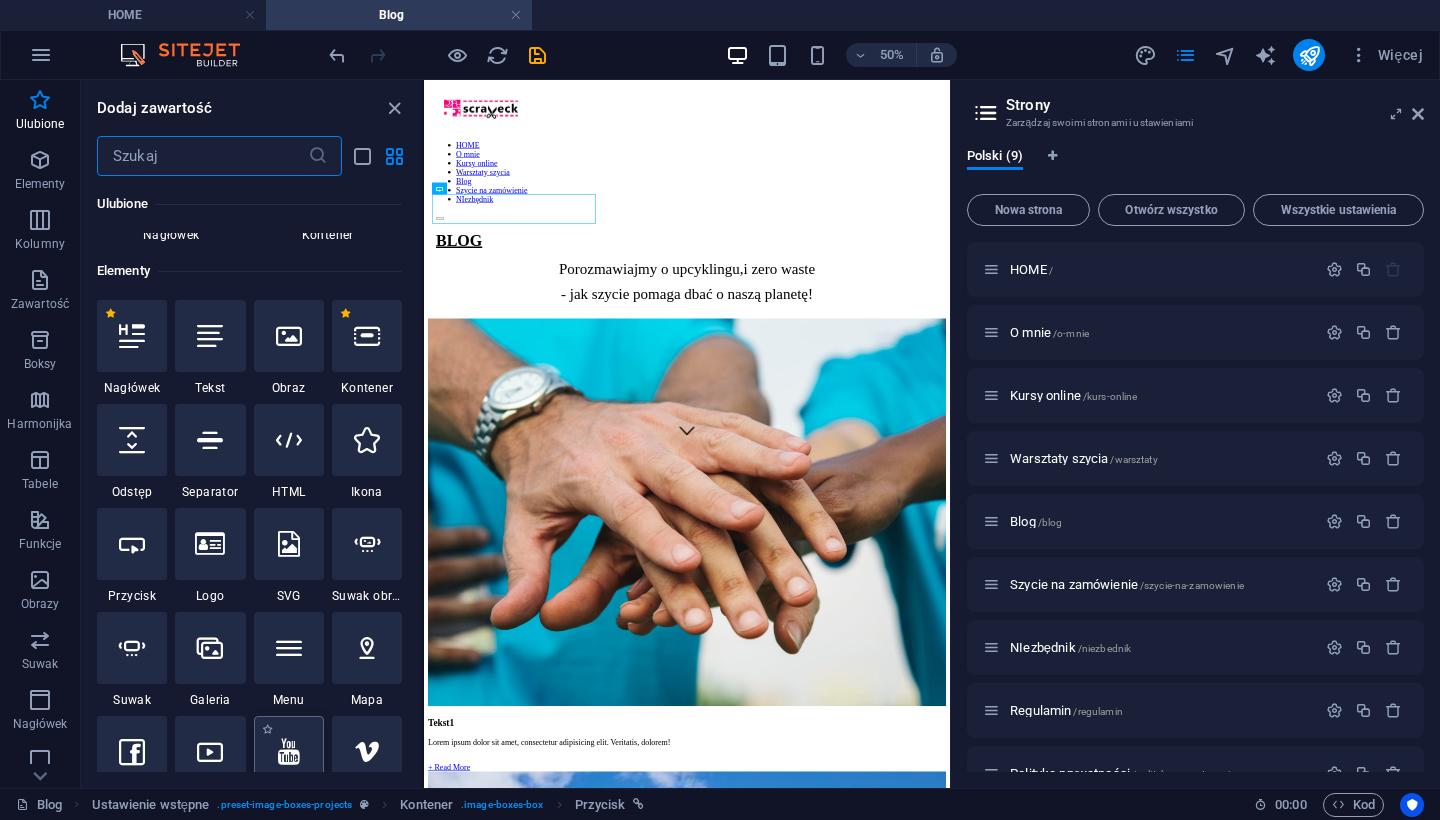 scroll, scrollTop: 143, scrollLeft: 0, axis: vertical 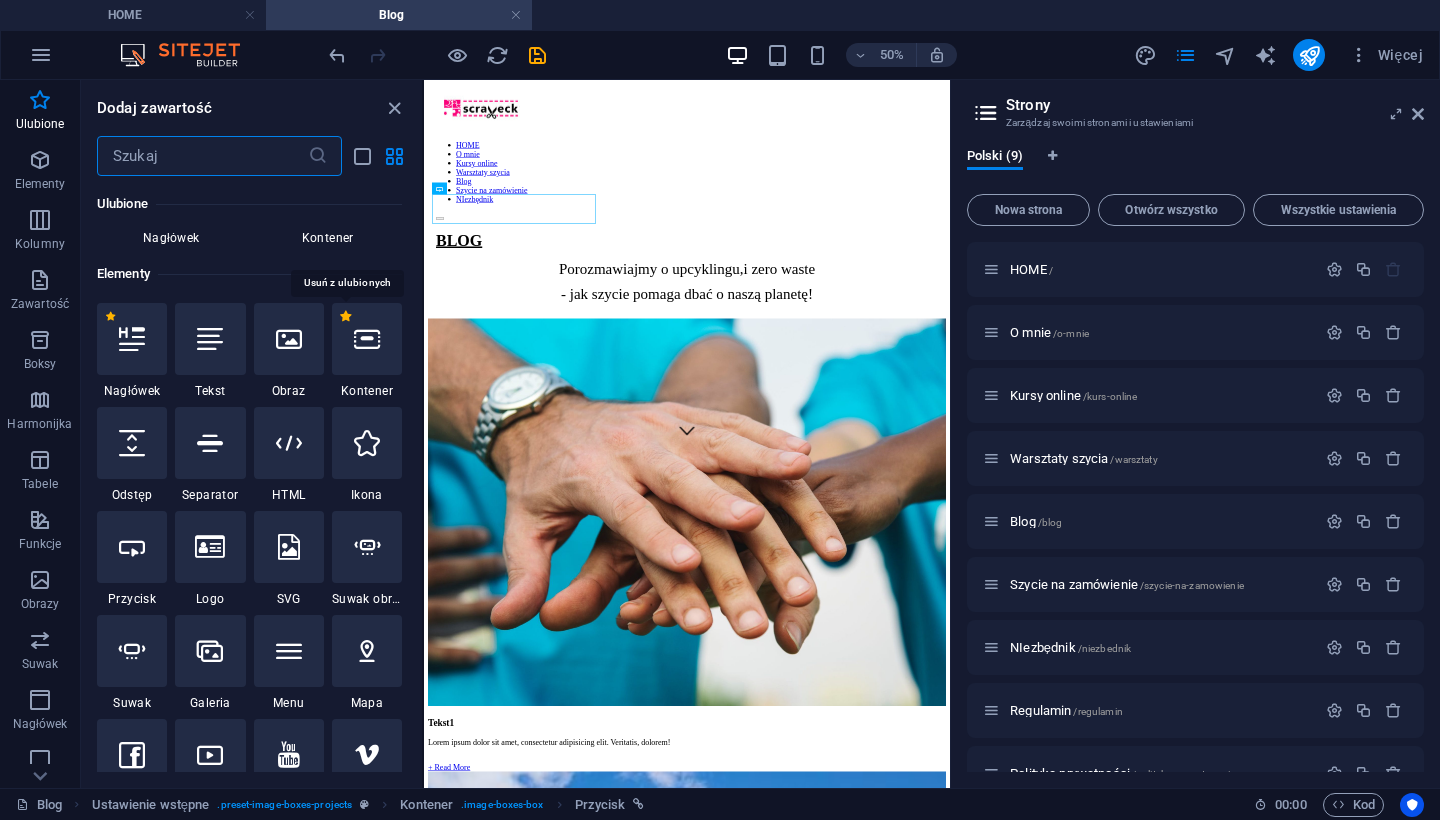 click on "1 Star" at bounding box center (345, 316) 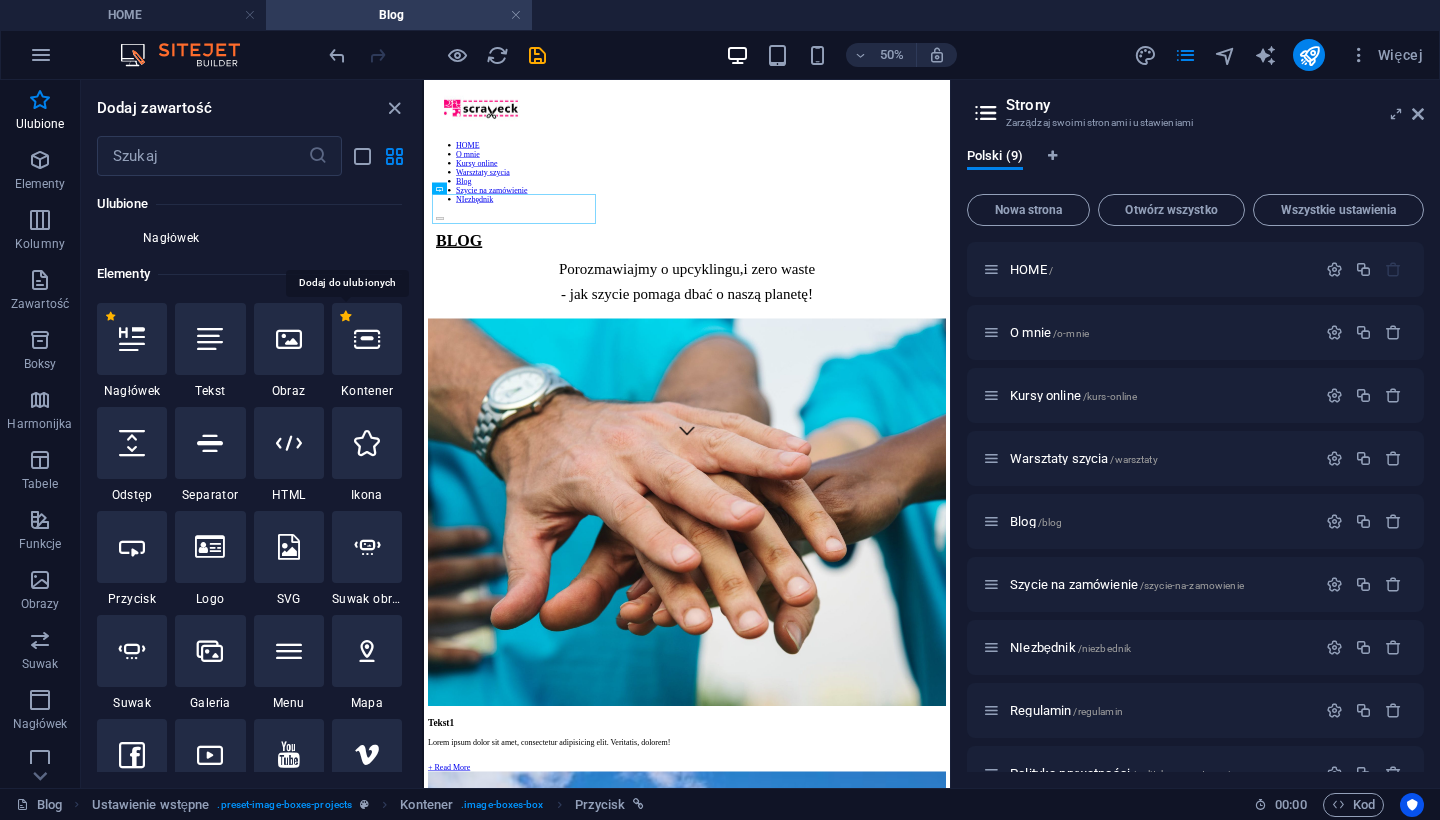 click on "1 Star" at bounding box center [345, 316] 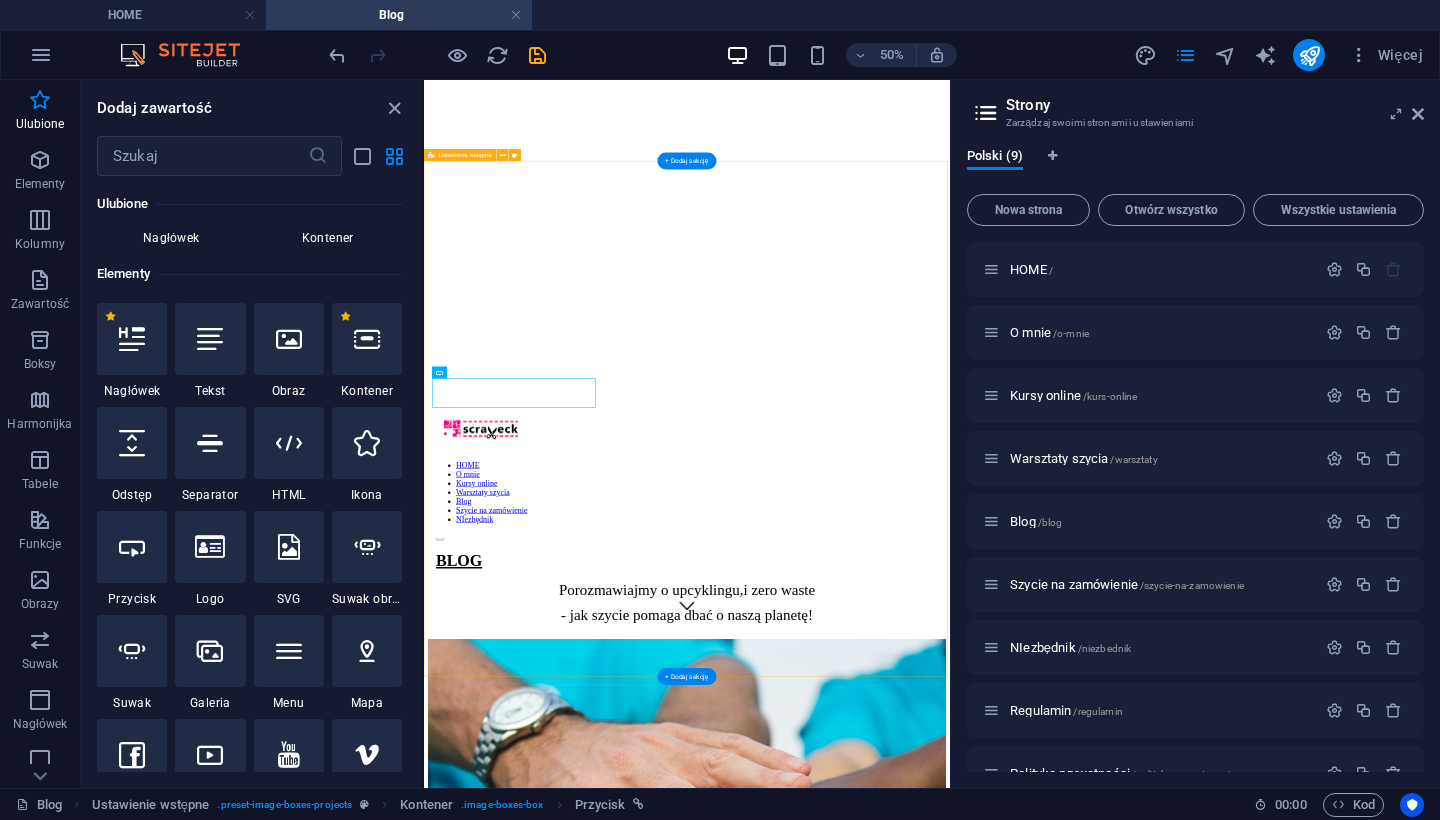 scroll, scrollTop: 305, scrollLeft: 0, axis: vertical 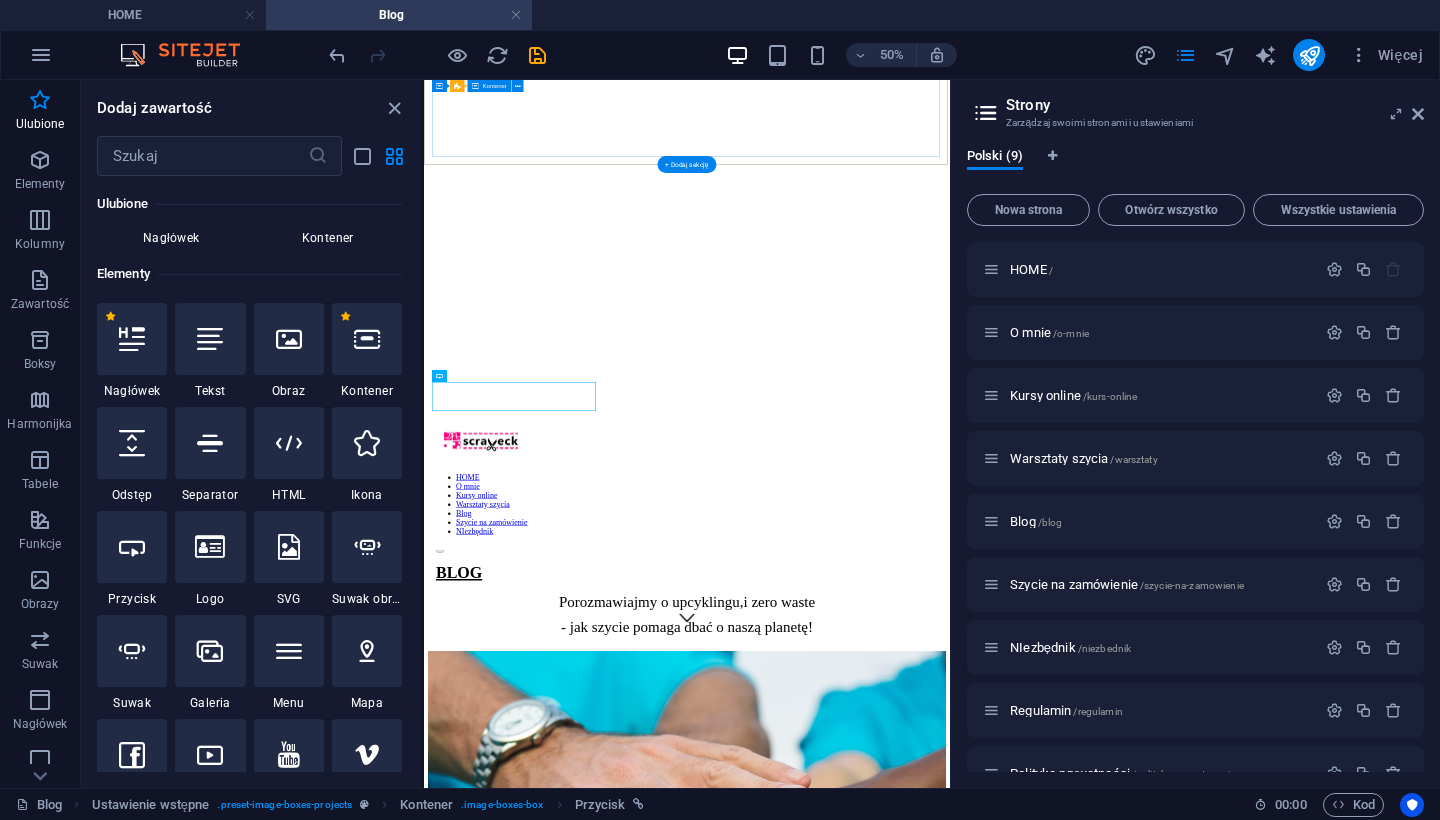 click on "BLOG Porozmawiajmy o upcyklingu,i zero waste - jak szycie pomaga dbać o naszą planetę!" at bounding box center [950, 1119] 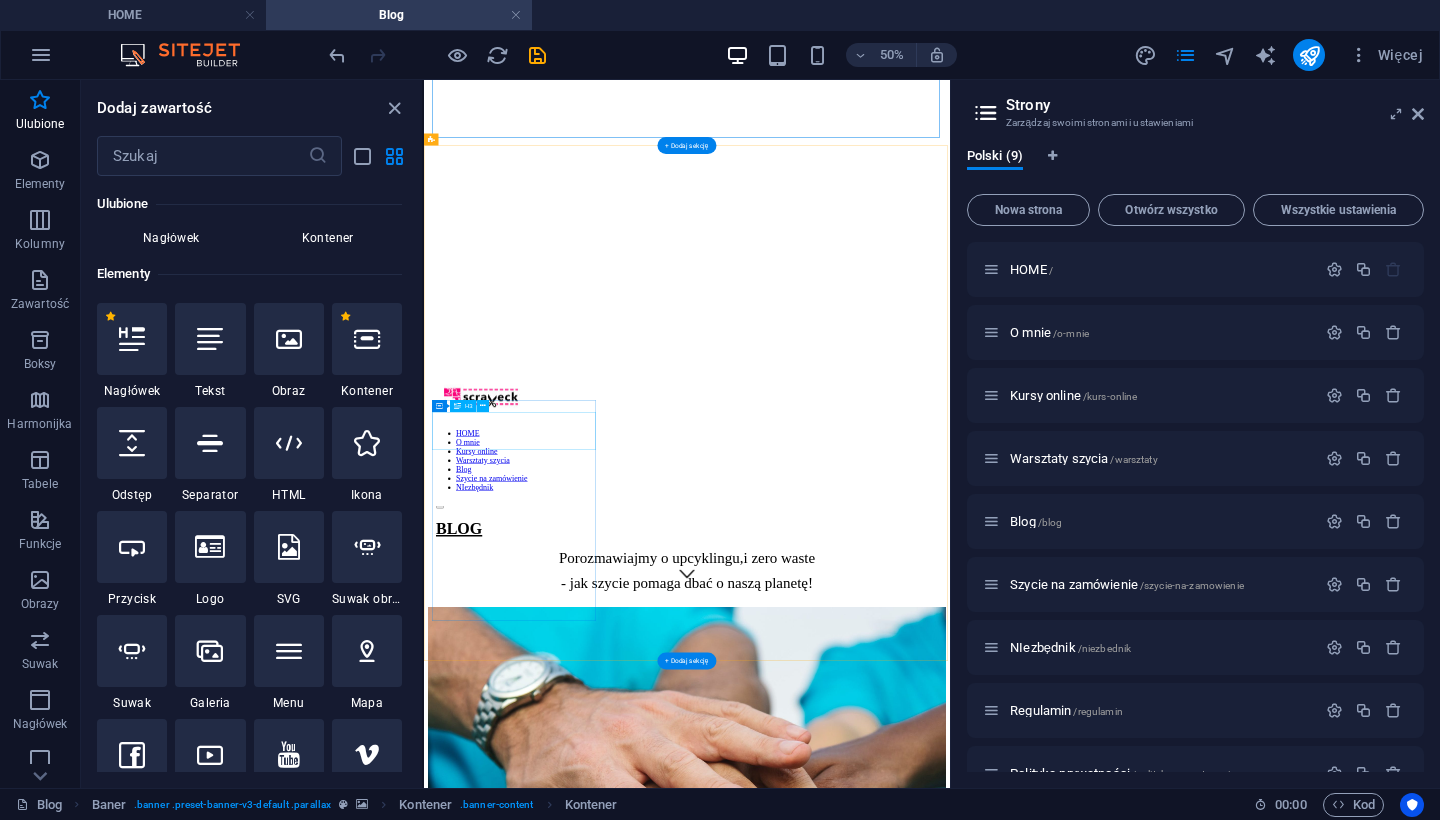 scroll, scrollTop: 400, scrollLeft: 0, axis: vertical 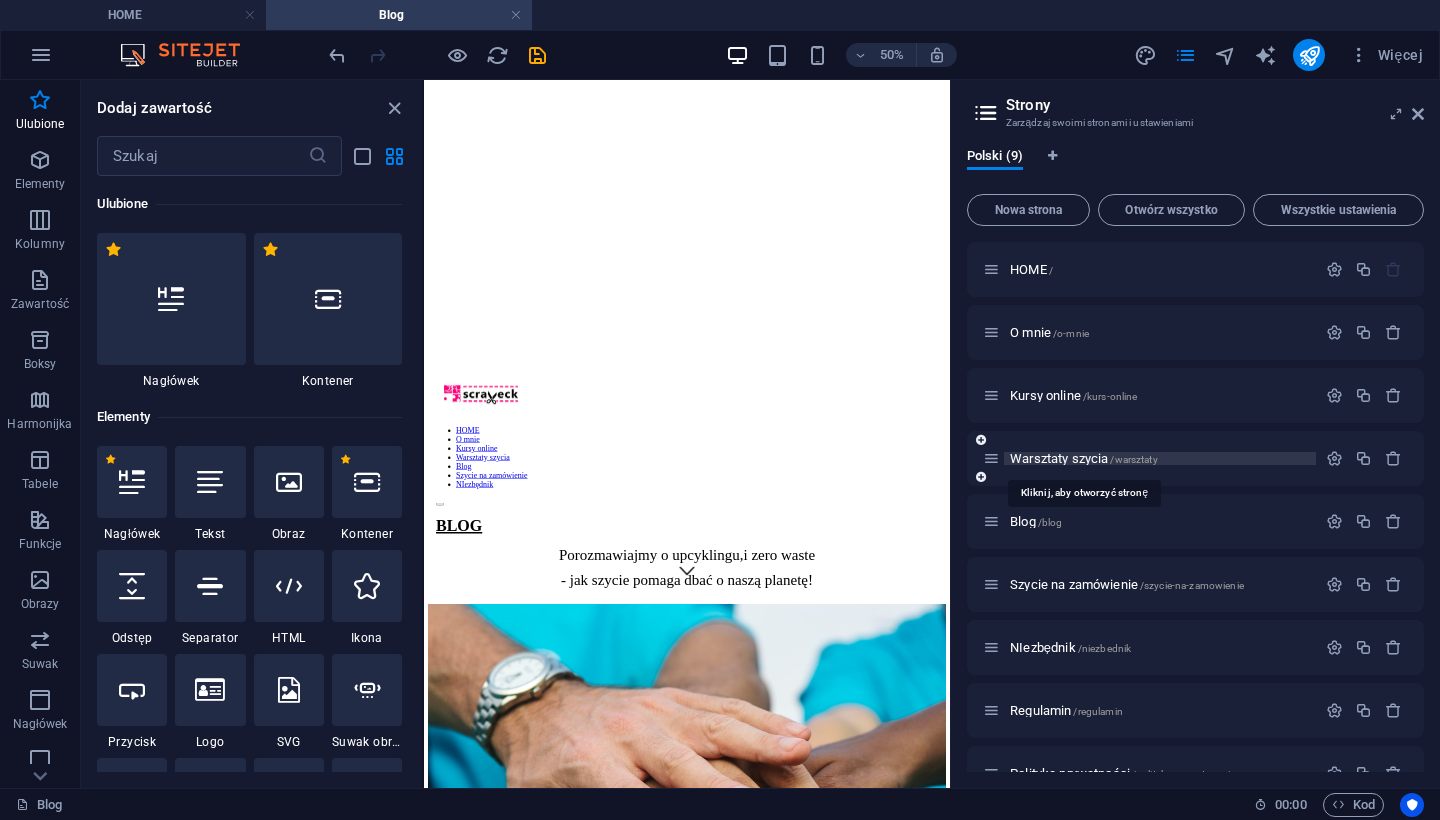 click on "Warsztaty szycia /warsztaty" at bounding box center (1084, 458) 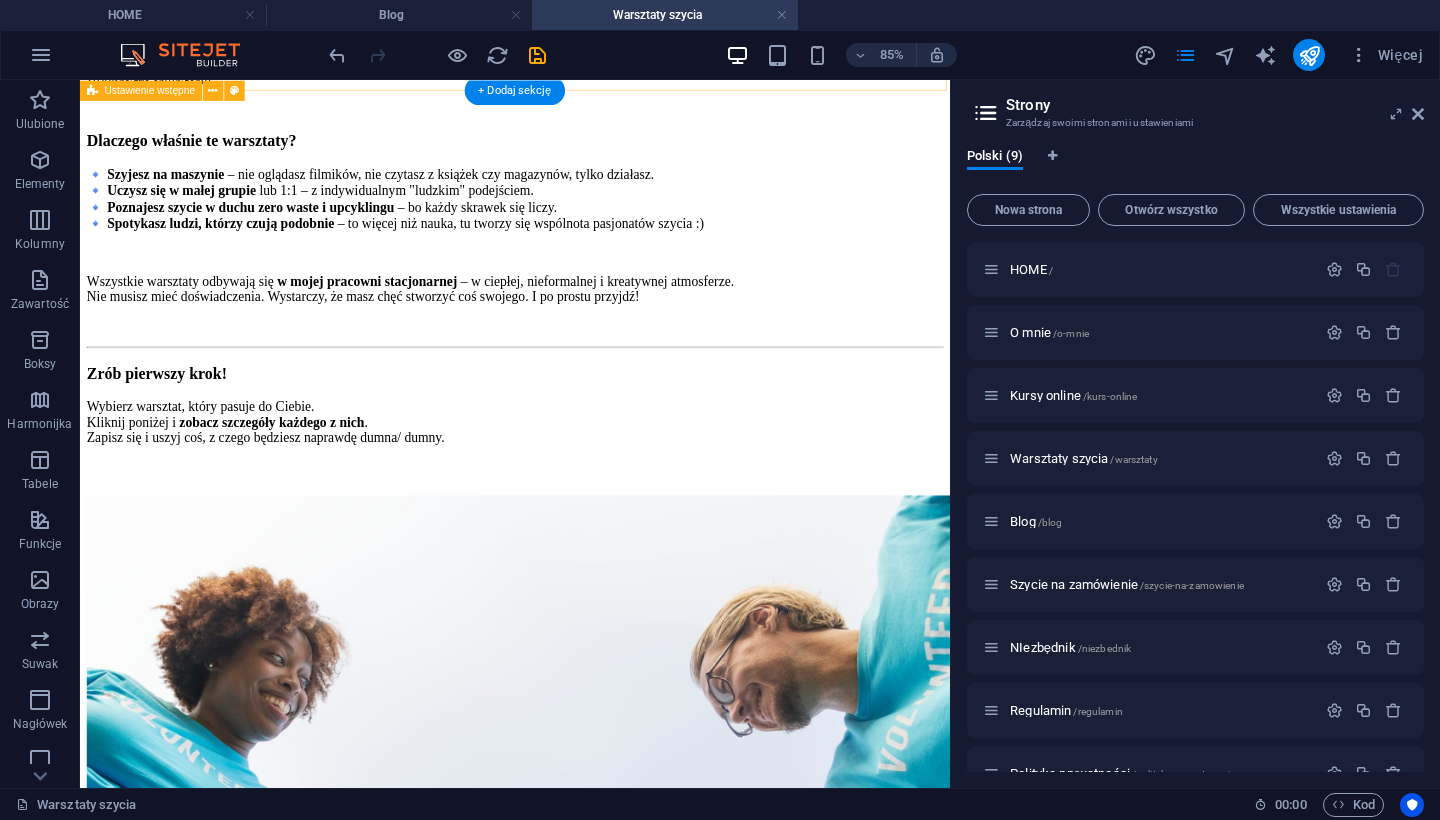 scroll, scrollTop: 1251, scrollLeft: 0, axis: vertical 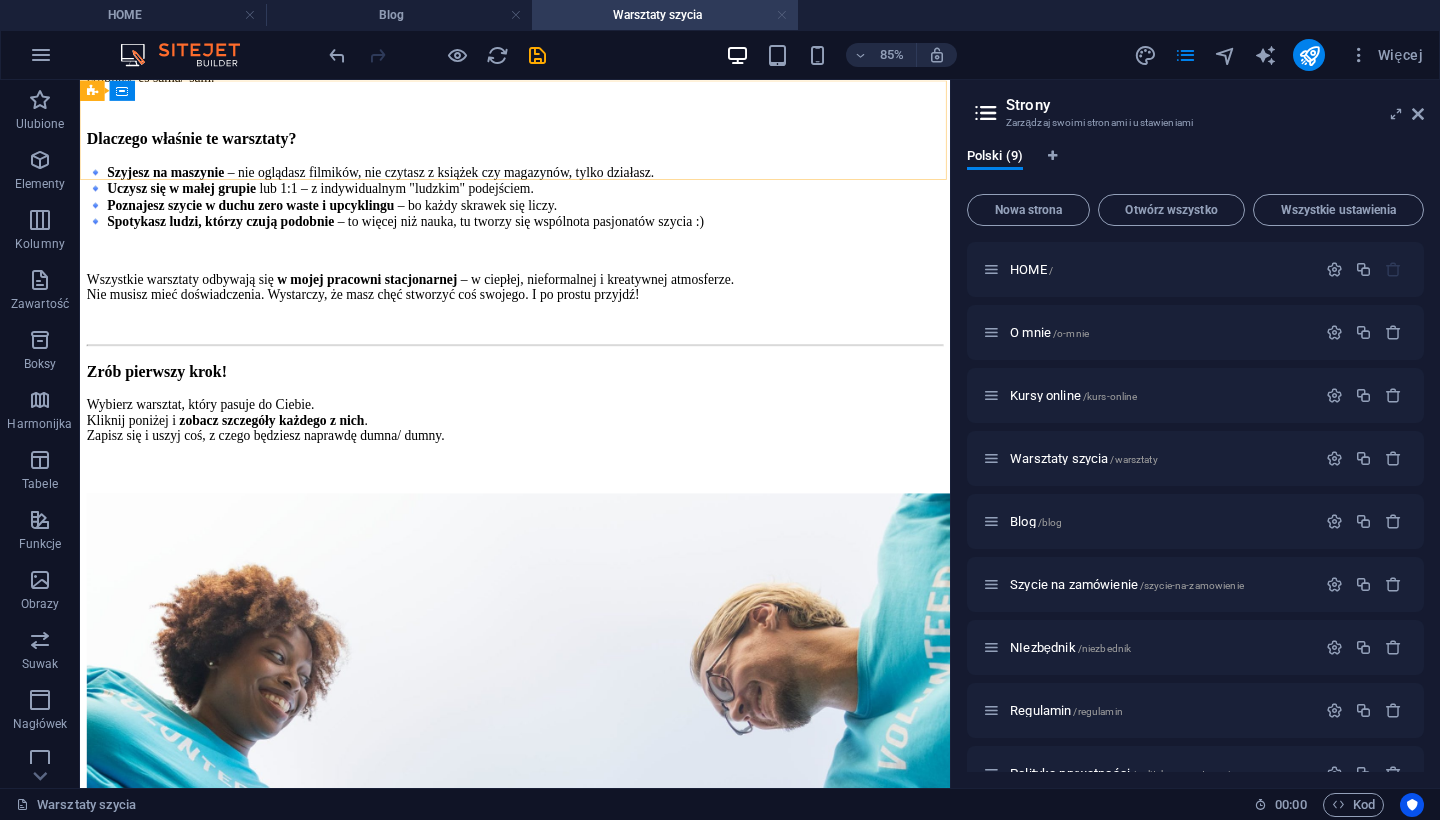 click at bounding box center (782, 15) 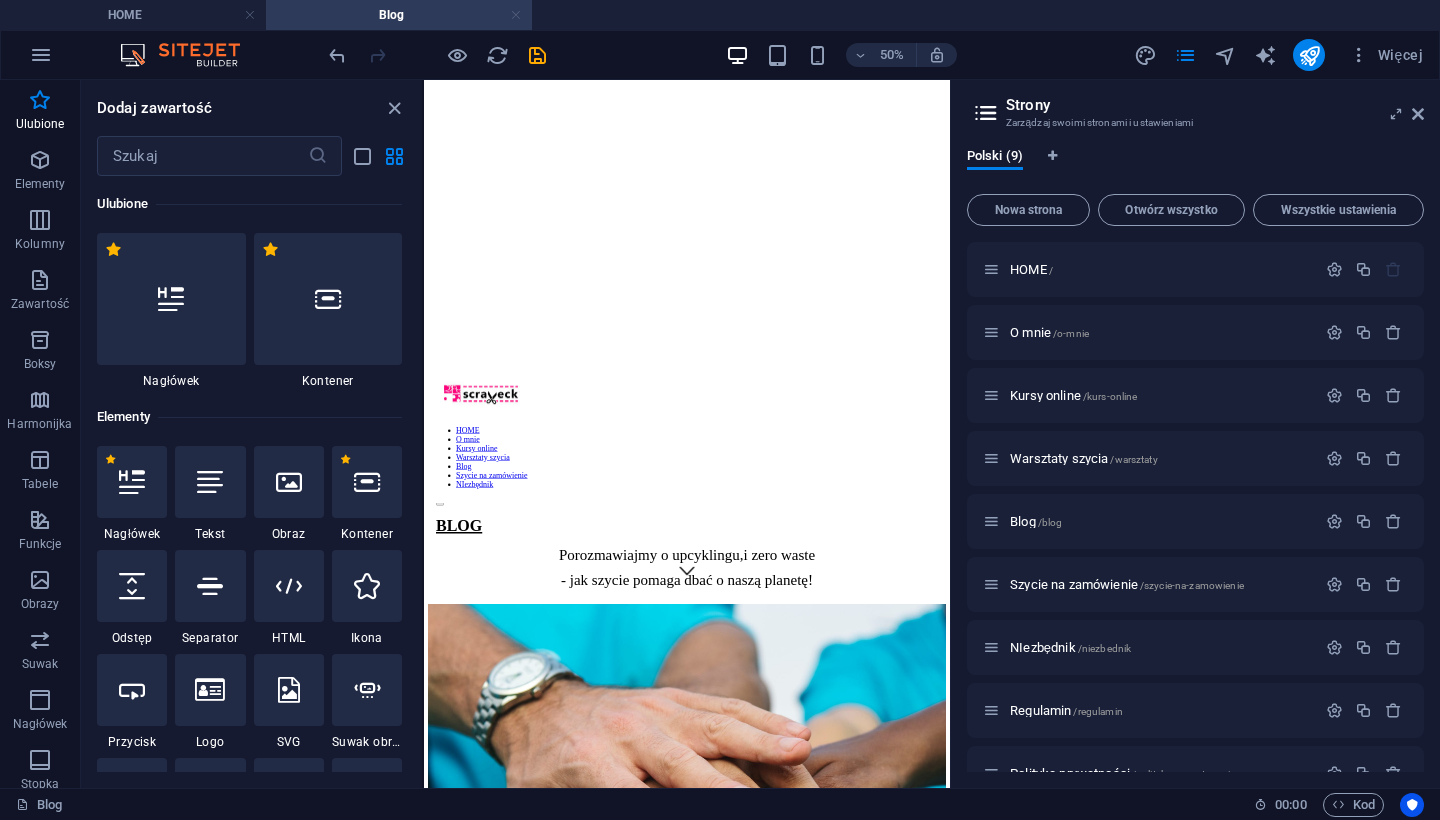 click at bounding box center [516, 15] 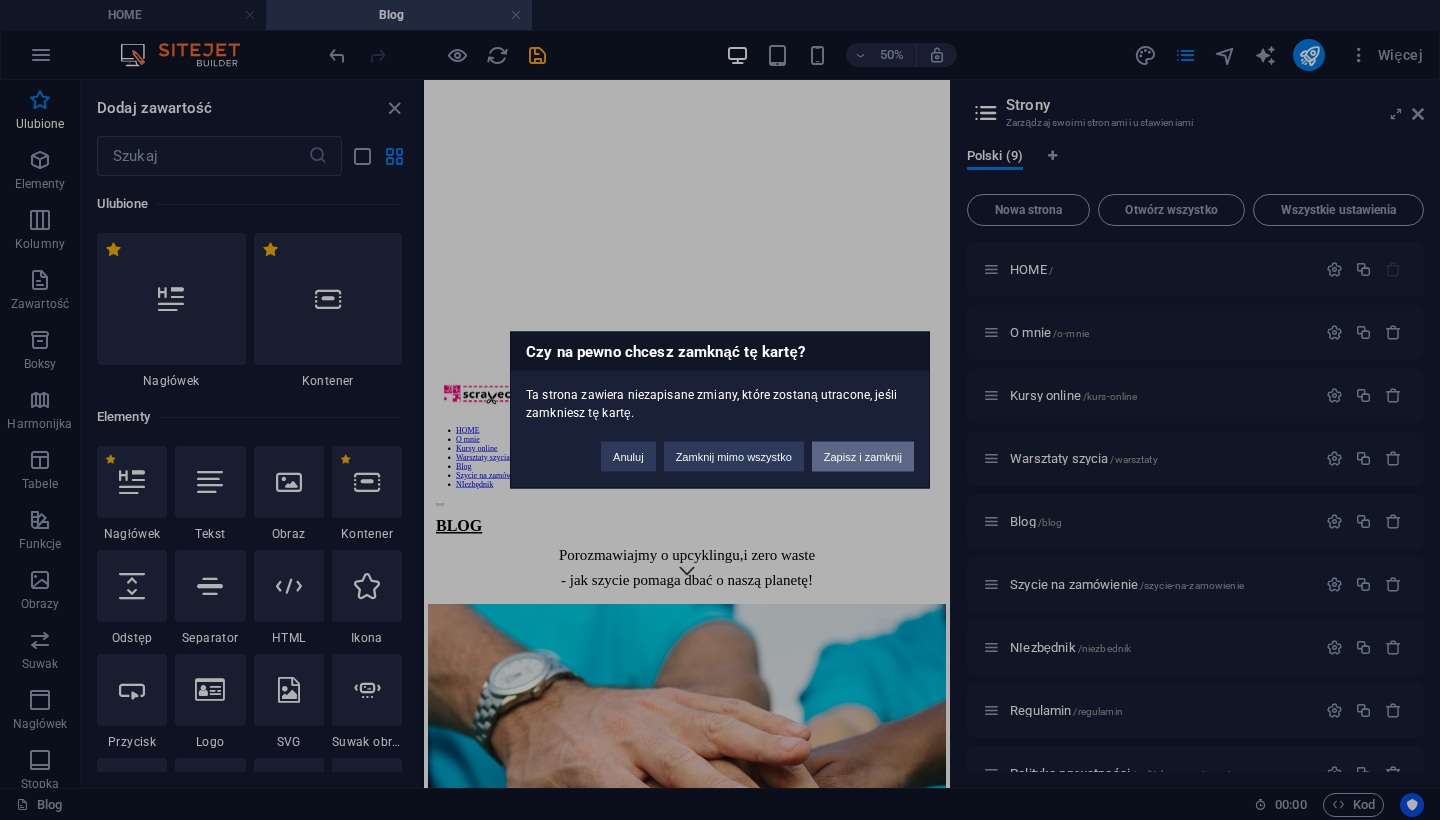 click on "Zapisz i zamknij" at bounding box center [863, 457] 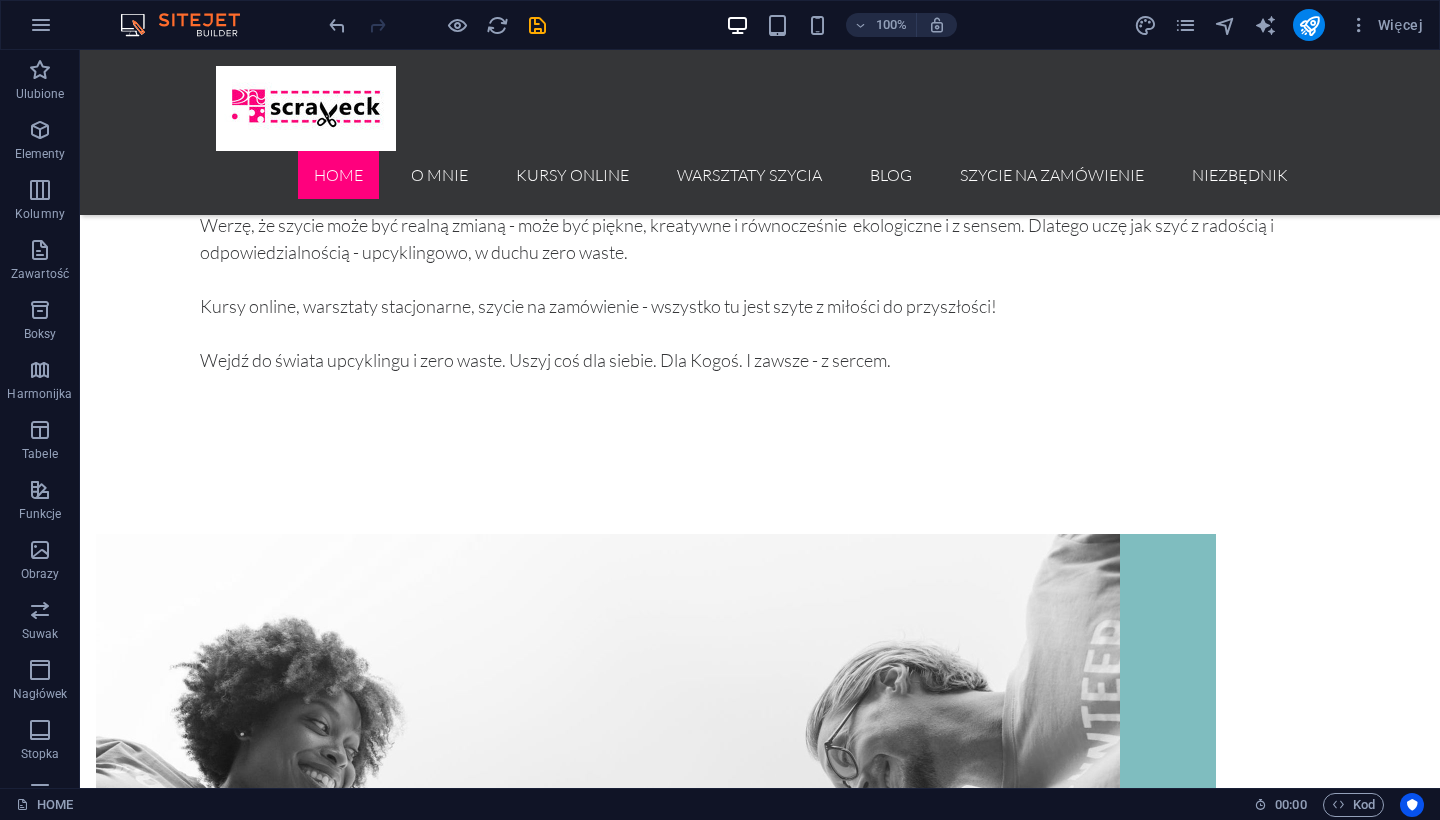 scroll, scrollTop: 1900, scrollLeft: 0, axis: vertical 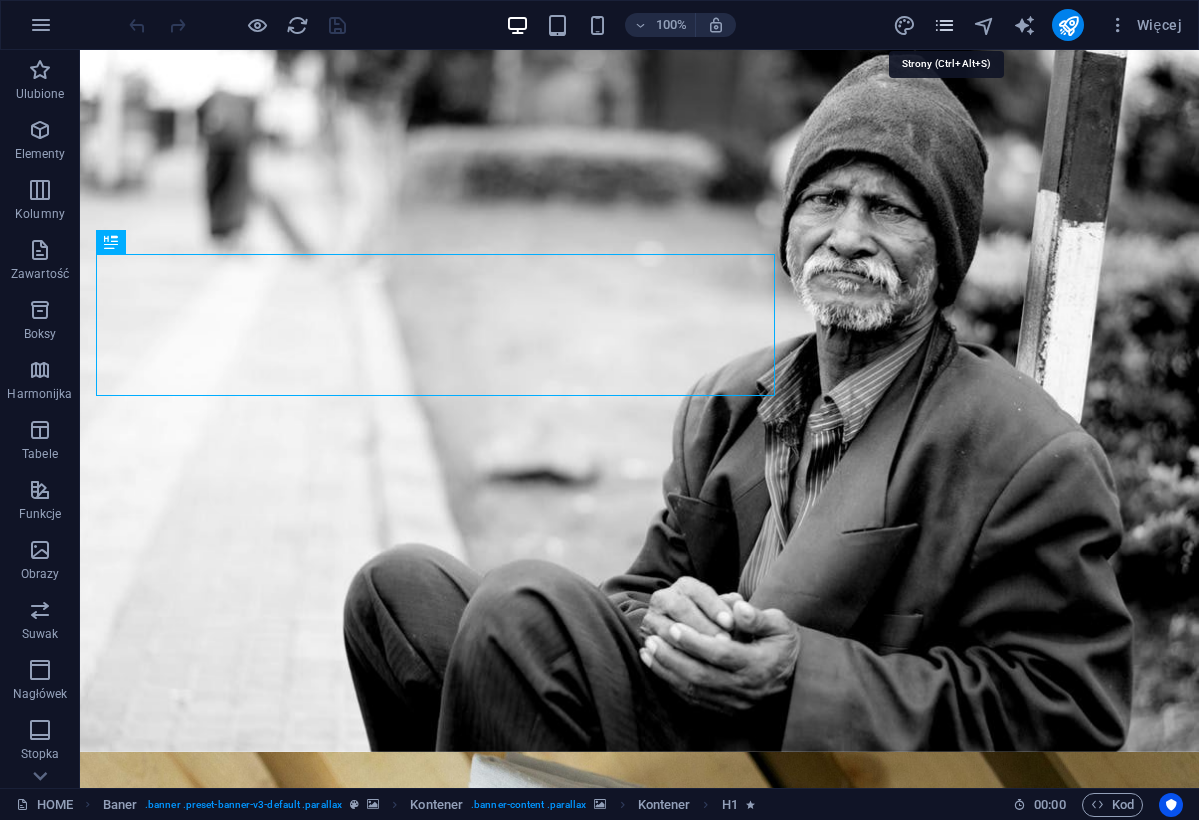 click at bounding box center [944, 25] 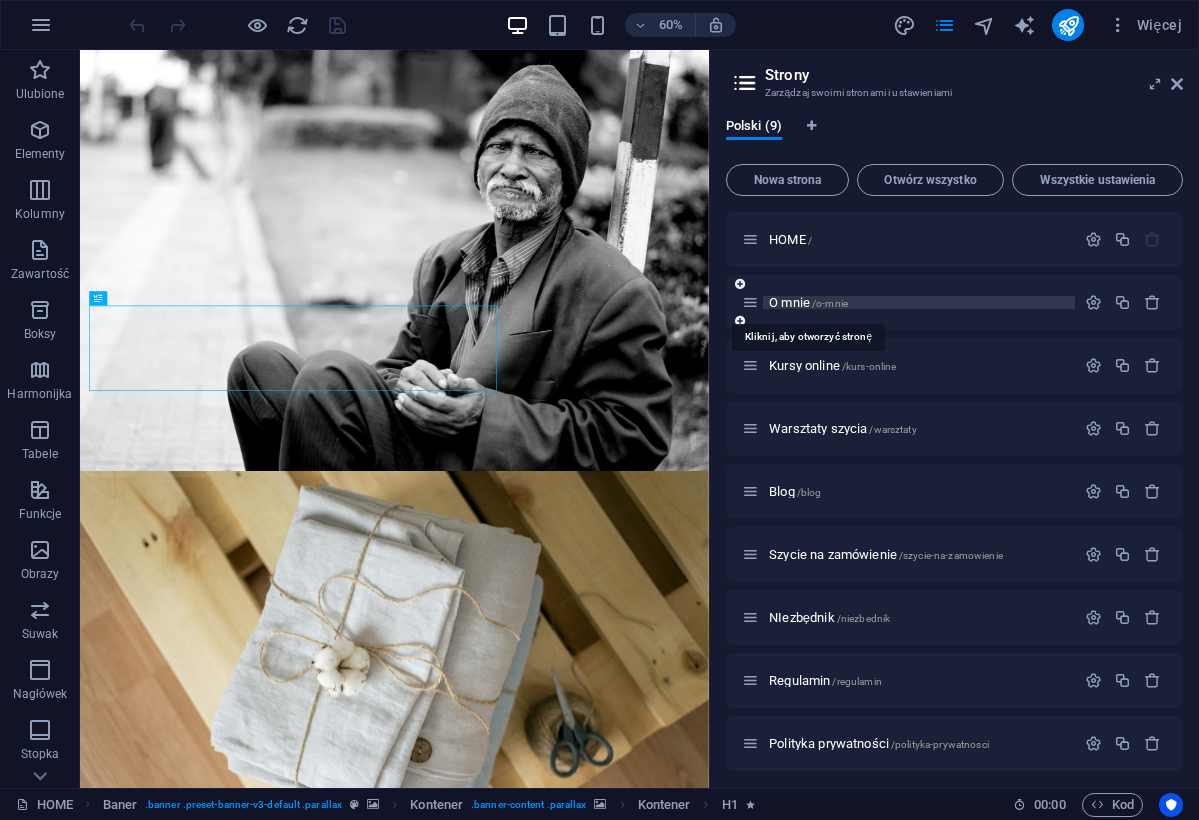 click on "O mnie /o-mnie" at bounding box center (808, 302) 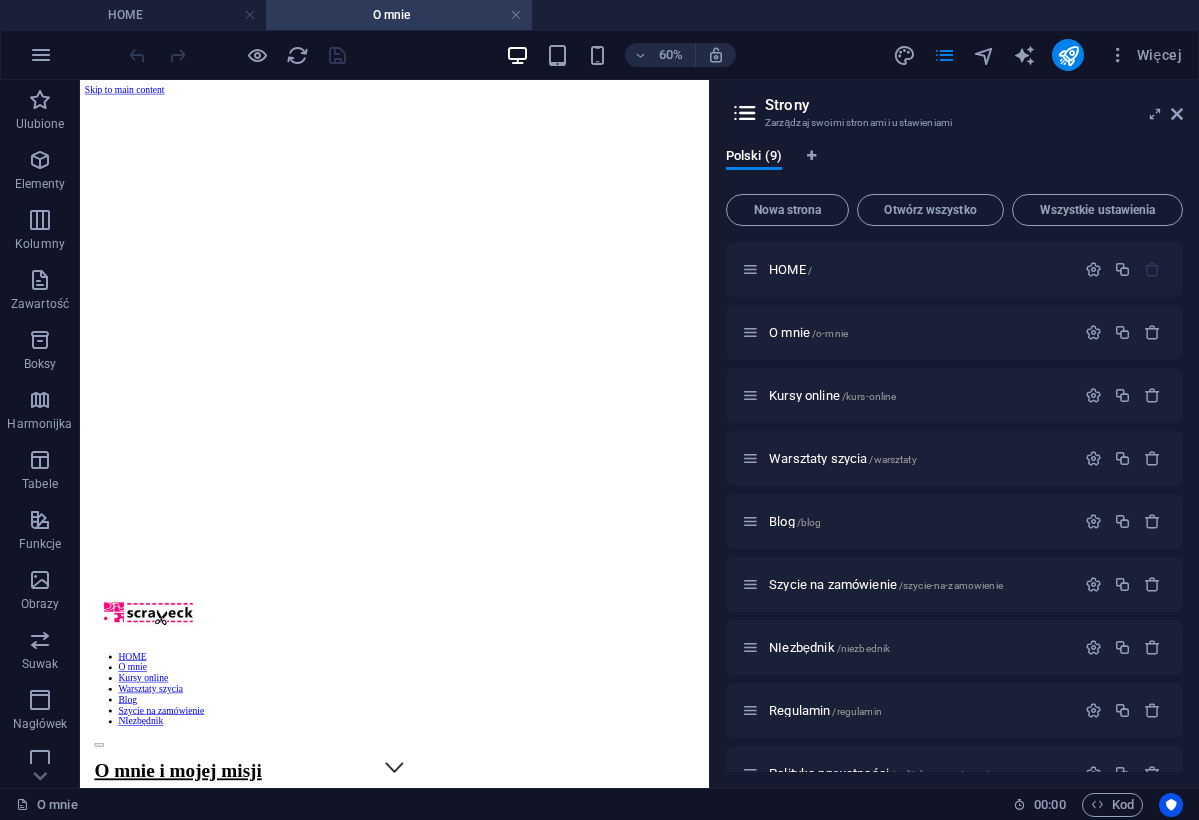 scroll, scrollTop: 0, scrollLeft: 0, axis: both 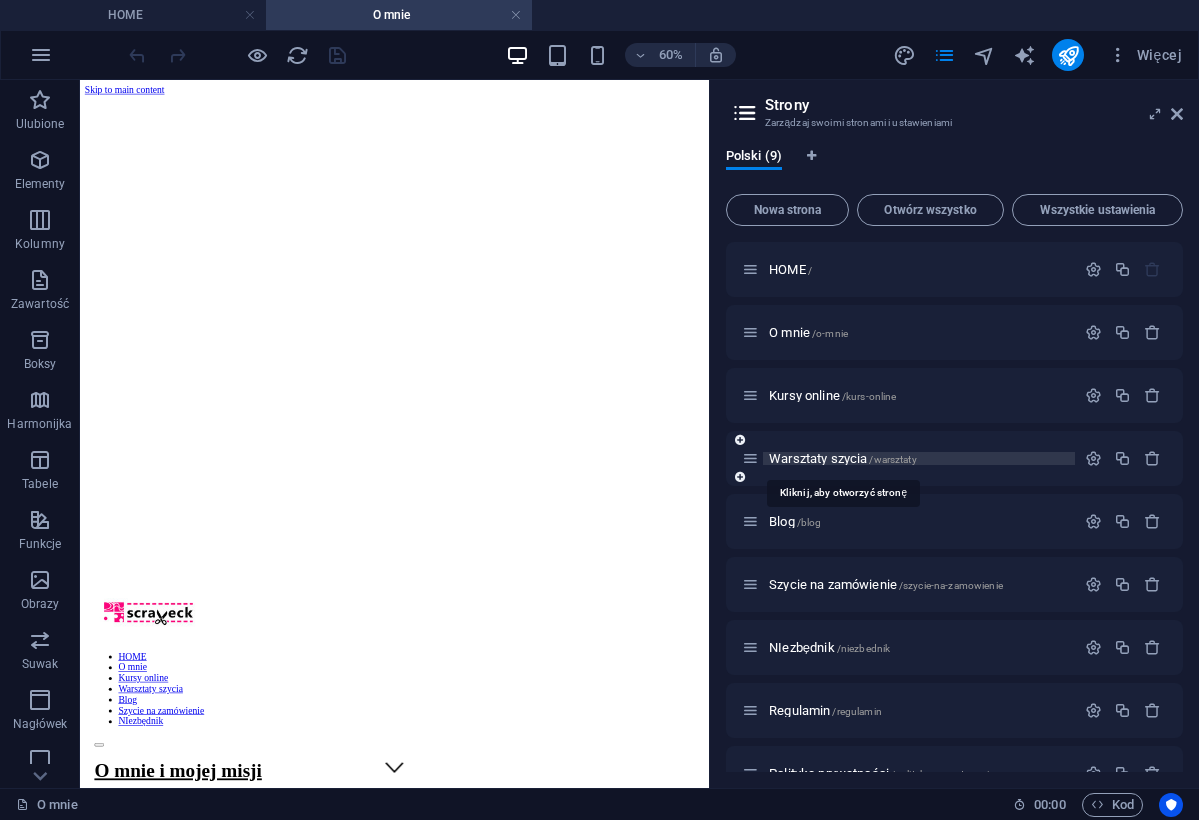 click on "Warsztaty szycia /warsztaty" at bounding box center [843, 458] 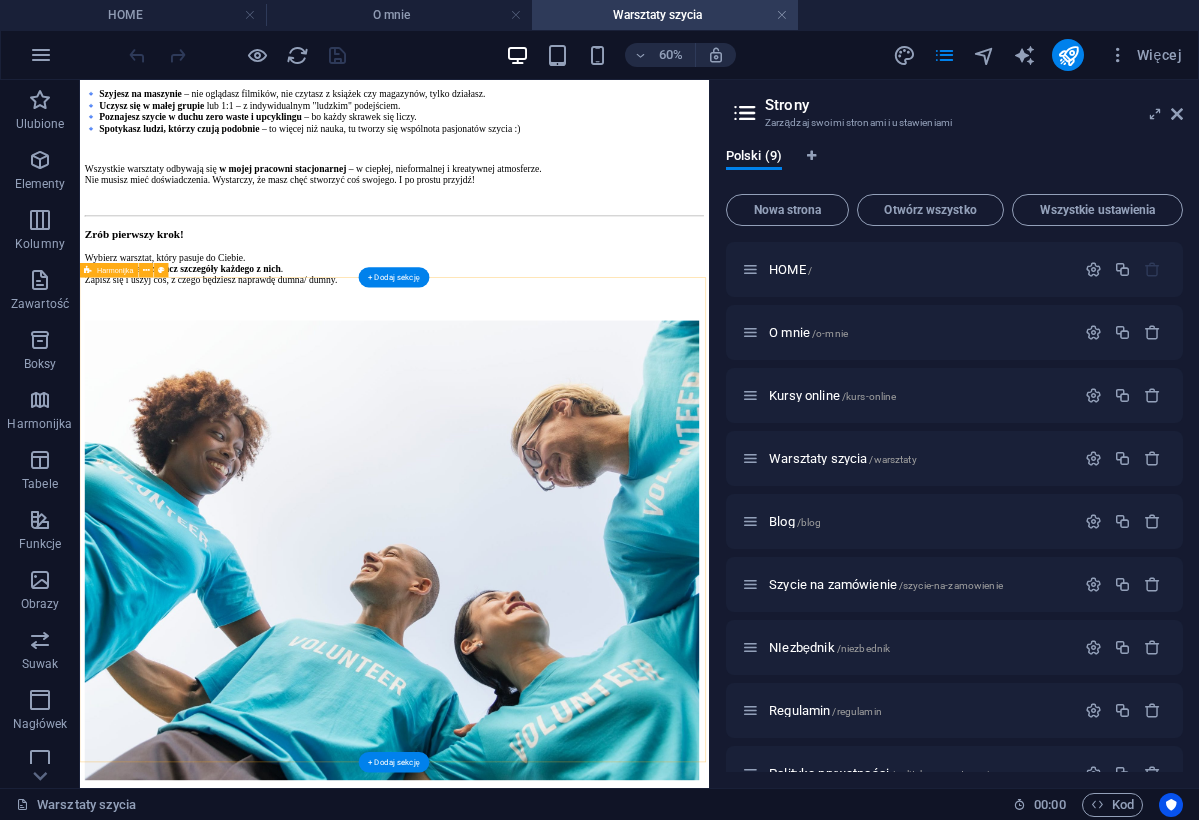 scroll, scrollTop: 1506, scrollLeft: 0, axis: vertical 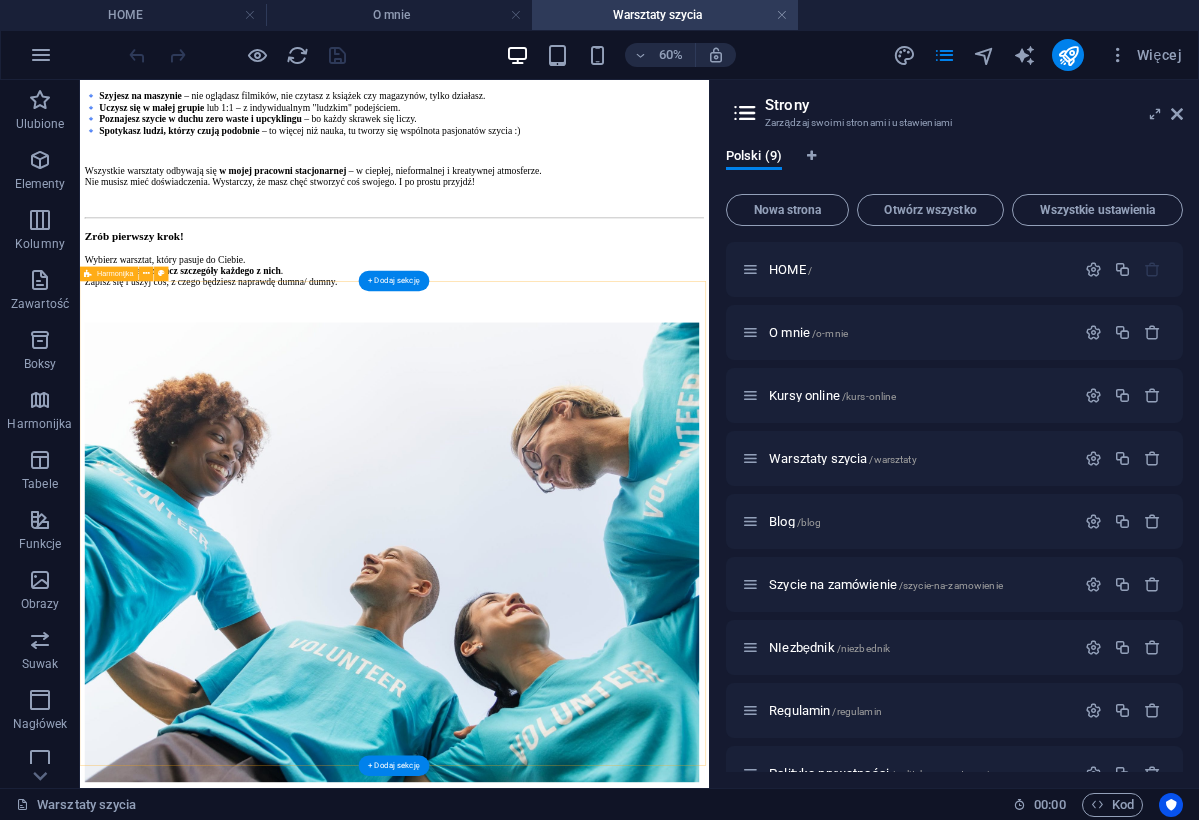 click on "Ola Wspaniale spędzony czas i mnóstwo inspiracji! Nie sądziłam, że w tak krótkim czasie można poczuć się swobodnie w obsłudze maszyny do szycia i bawić możliwościami, które daje. Świetne wprowadzenie teoretyczne, zapoznanie z narzędziami, ćwiczenia praktyczne i wielka satysfakcja z szycia własnego projektu! Po tych zajęciach zupełnie inaczej patrzę na swoje ubrania, a rzeczy, które miałam oddać nagle stały się cennym surowcem dla eksperymentów z upcyclingiem. Wspaniała przygoda, polecam! Łukasz Jestem bardzo zadowolony z warsztatów. Nie mając pojęcia o szyciu, po 5 godzinach wyszedłem z umiejętnością obsługi maszyny do szycia, wystarczającą do podstawowych zastosowań. Mała grupa 2-3 osobowa sprawia, że zajęciom bliżej do indywidualnych, każdy może pracować z własną prędkością. Bardzo fajna atmosfera, na pewno umówię się na kontynuację. Polecam! Anna Małgorzata" at bounding box center [604, 2767] 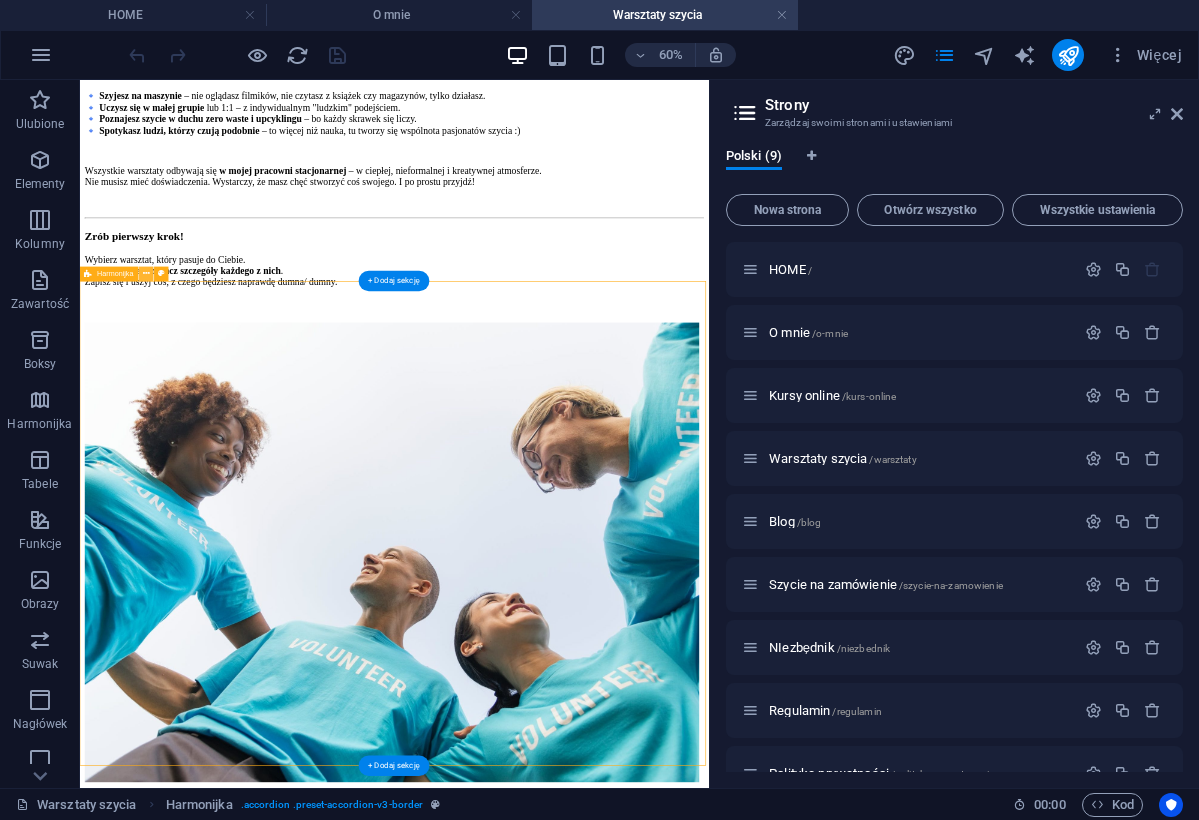 click at bounding box center (146, 273) 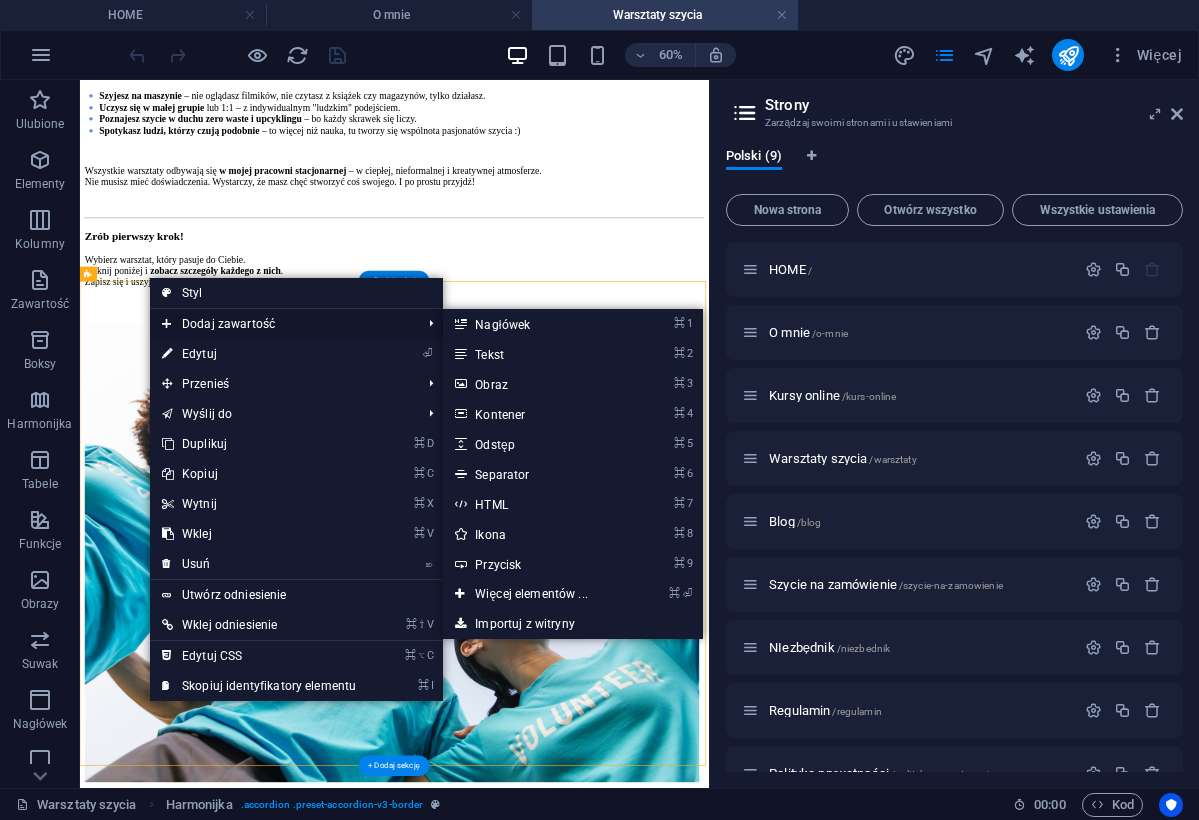 click on "Dodaj zawartość" at bounding box center (281, 324) 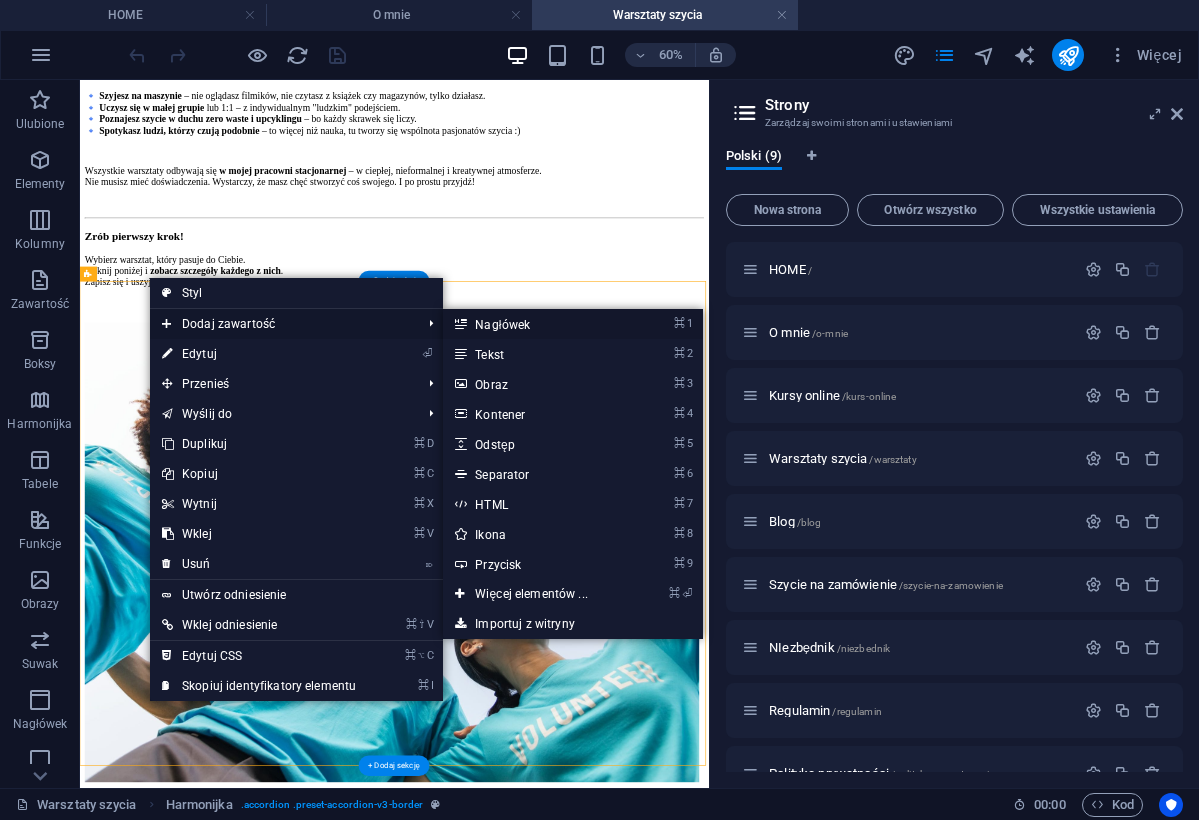 click on "⌘ 1  Nagłówek" at bounding box center (535, 324) 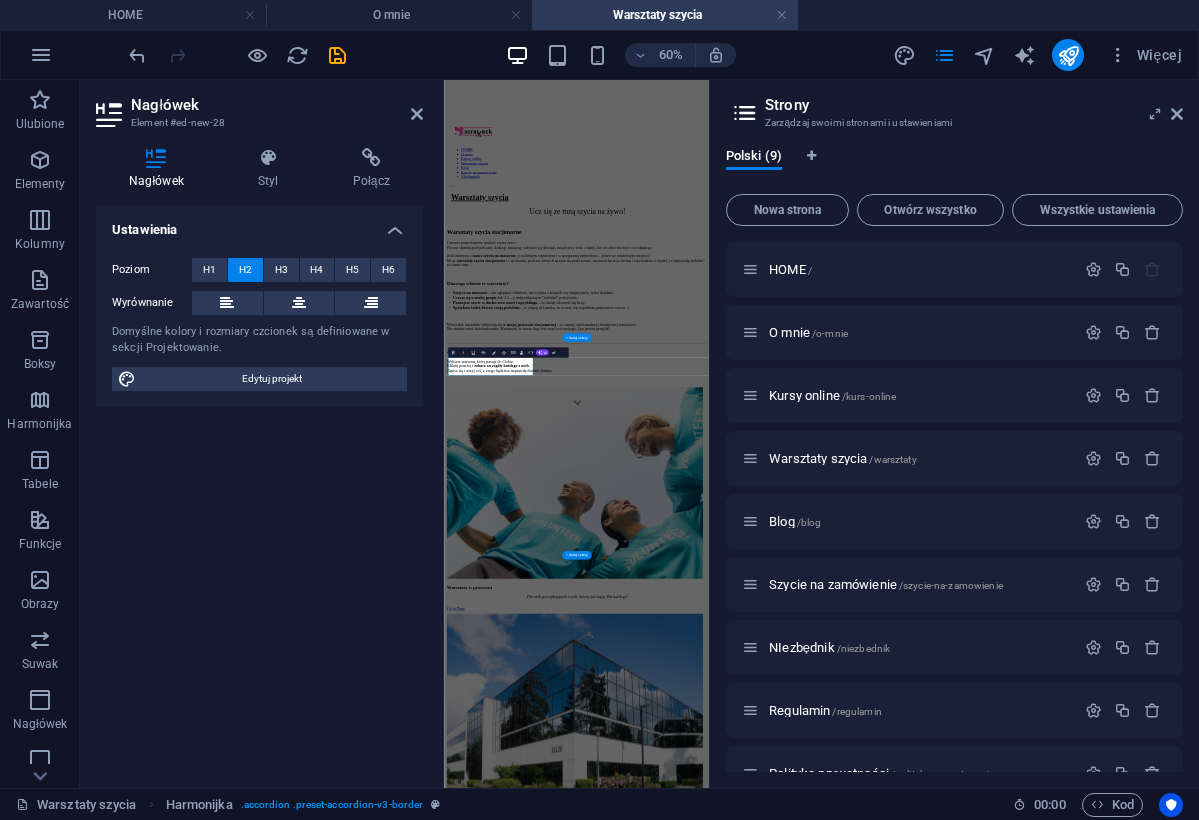 scroll, scrollTop: 814, scrollLeft: 0, axis: vertical 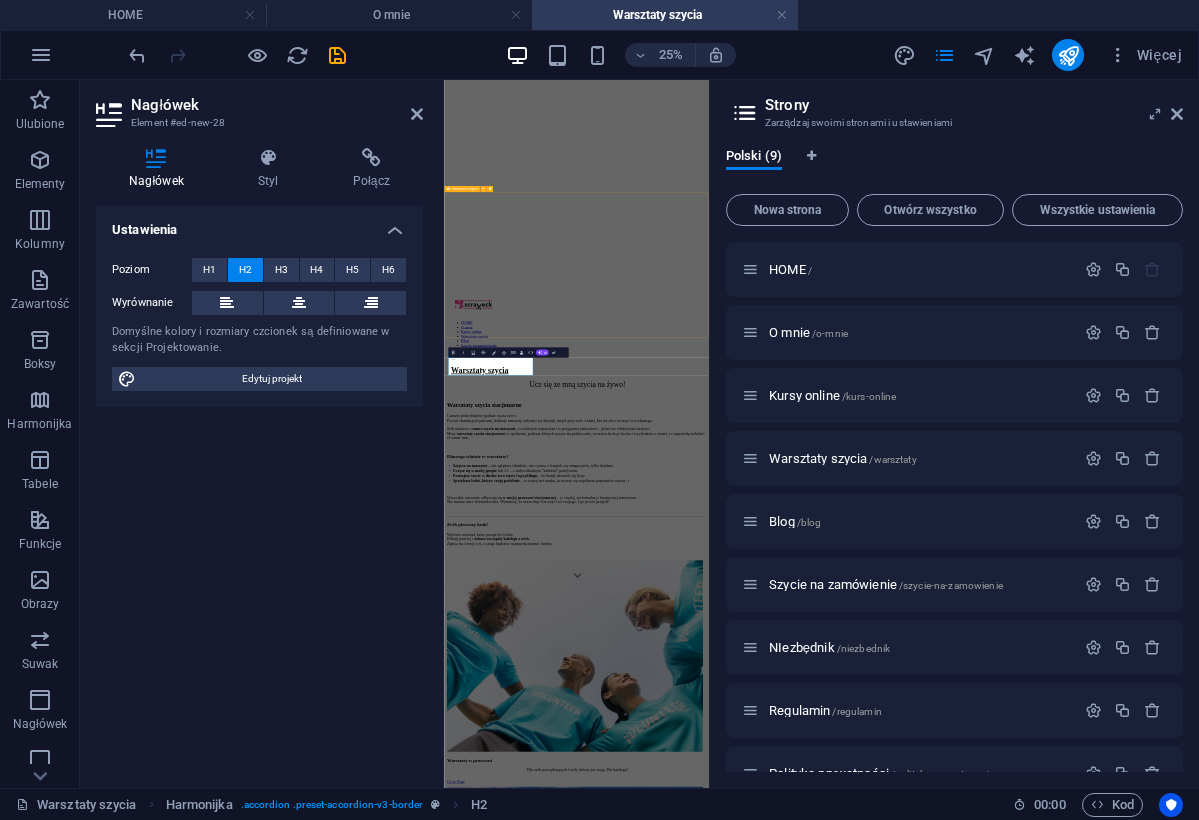 click on "Warsztaty szycia /warsztaty
Warsztaty w pracowni Dla osób początkujących i tych, którzy już szyją. Dla każdego!
Go to Page Warsztaty indywidualne 1:1 ze mną - tylko Ty i maszyna
i temat, który Cię interesuje
Go to Page Warsztaty dla firm Kreatywna forma integracji
oraz świetny sposób, aby poruszyć ważne tematy w praktyczny sposób!
Go to Page" at bounding box center [974, 3013] 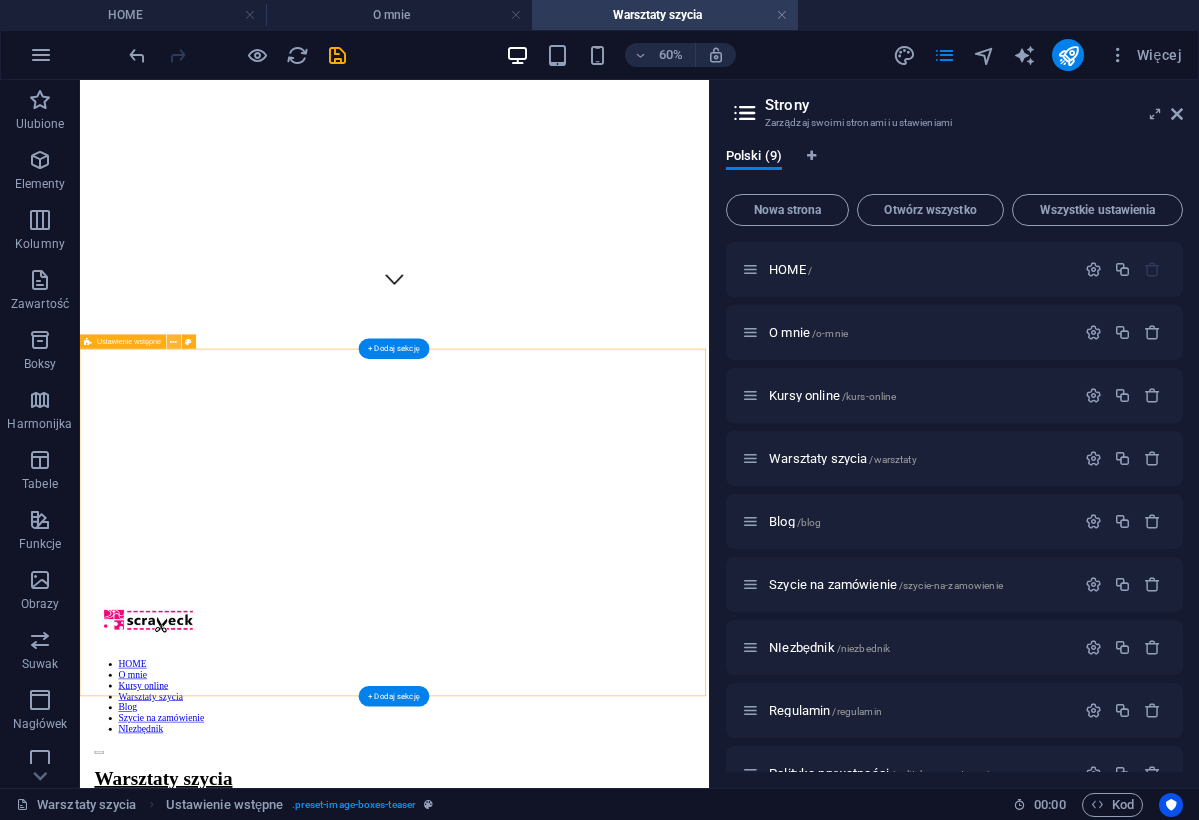 click at bounding box center [174, 341] 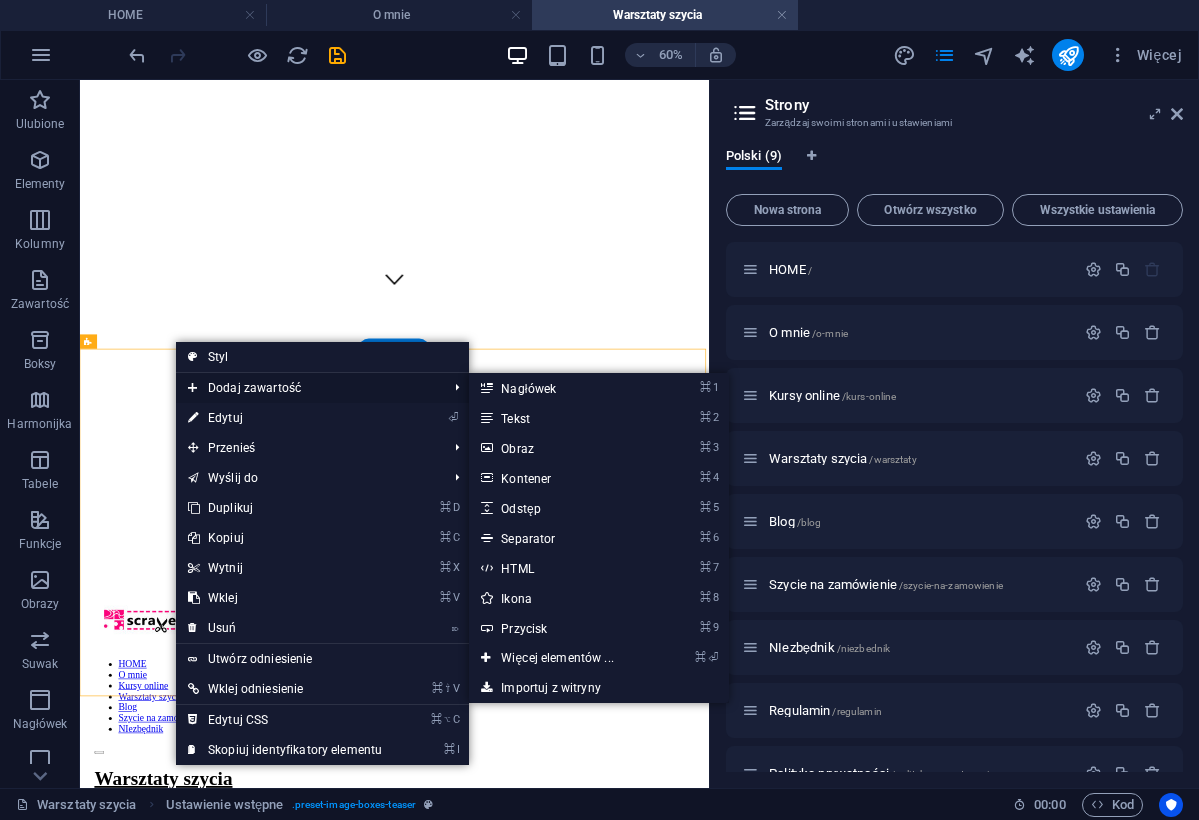 click on "Dodaj zawartość" at bounding box center (307, 388) 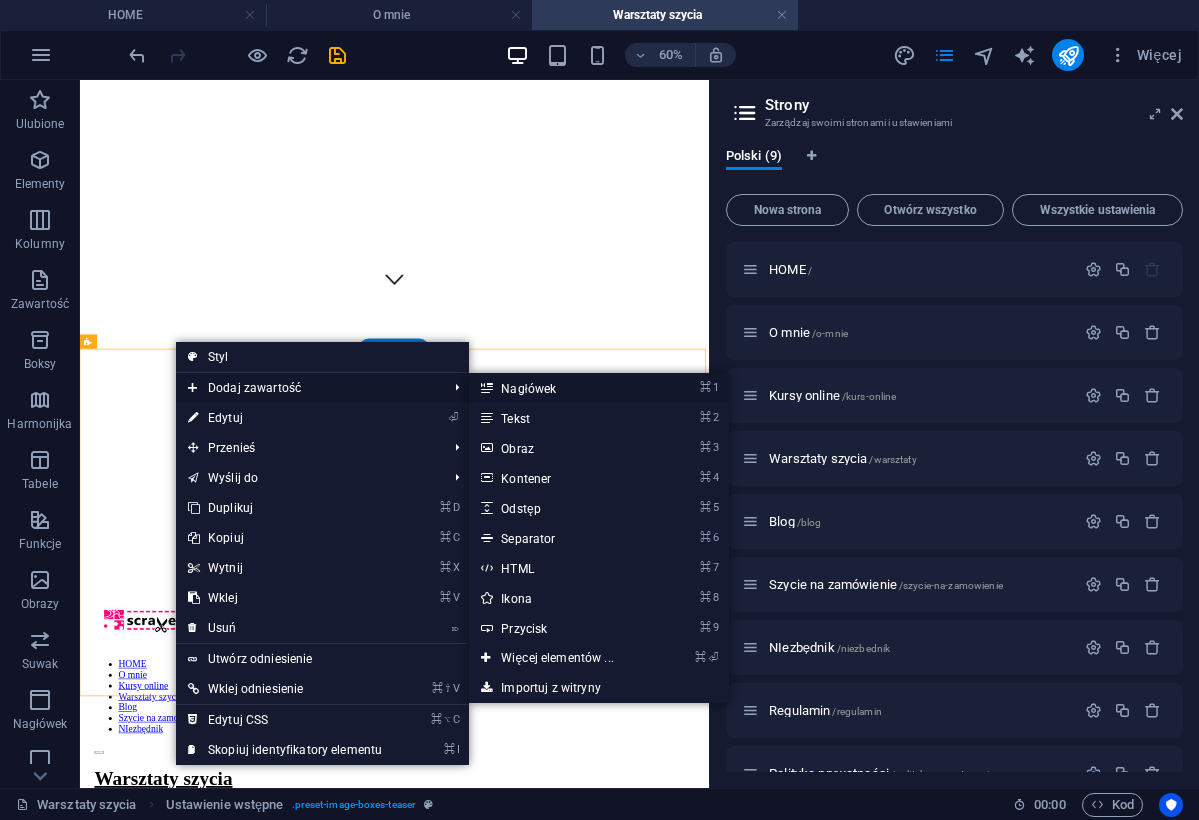 click on "⌘ 1  Nagłówek" at bounding box center [561, 388] 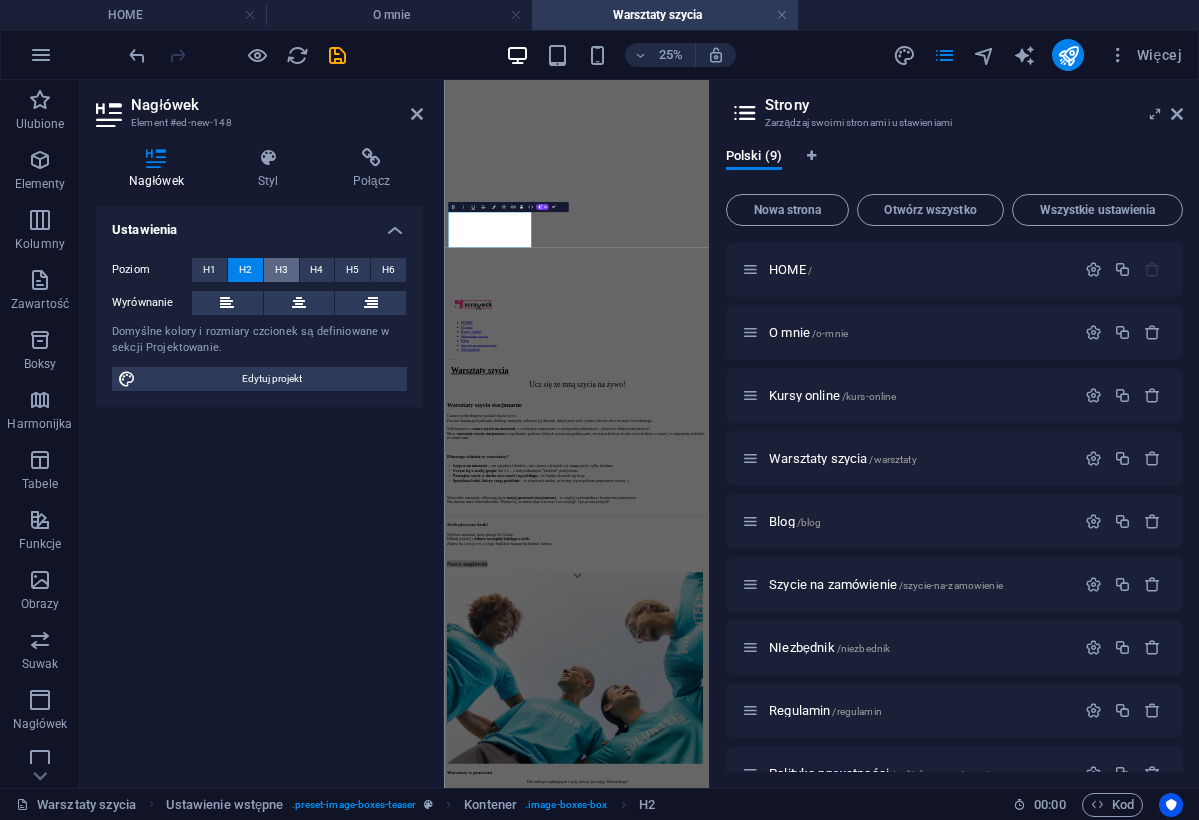 click on "H3" at bounding box center (281, 270) 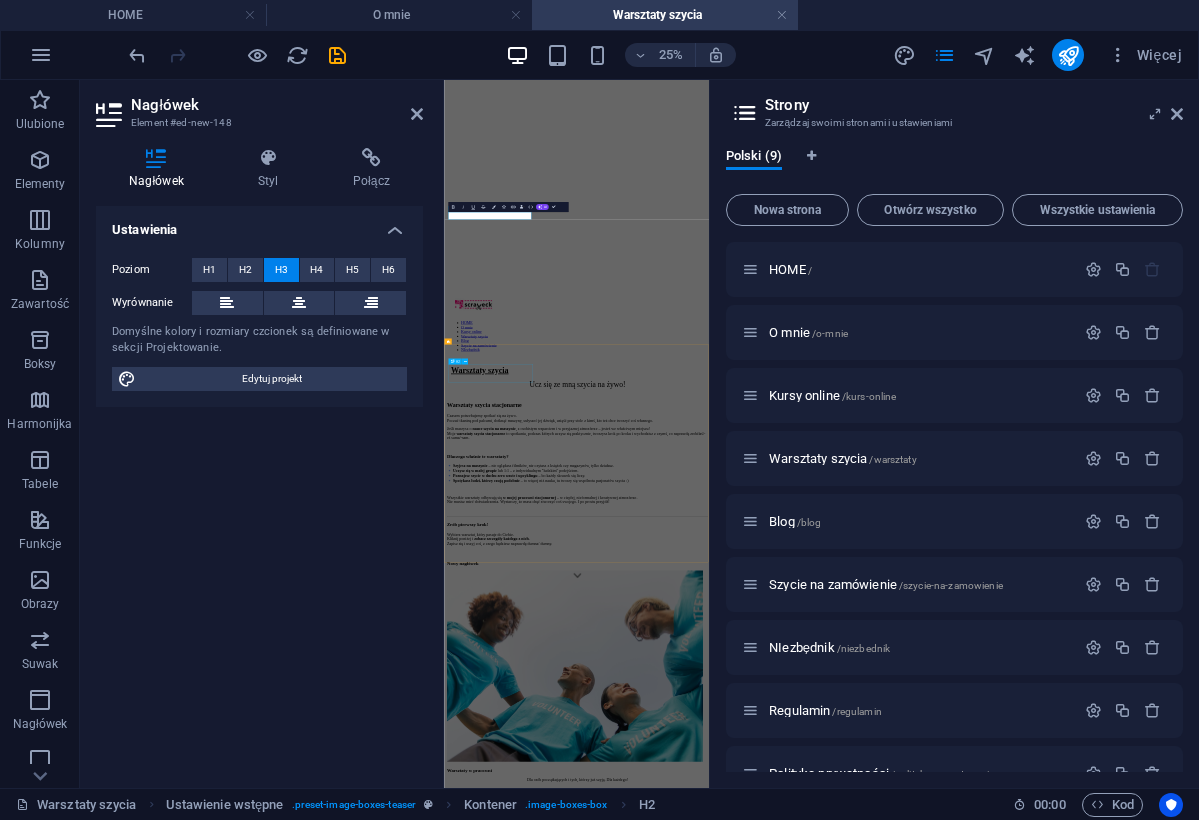 click on "Nowy nagłówek" at bounding box center [974, 4098] 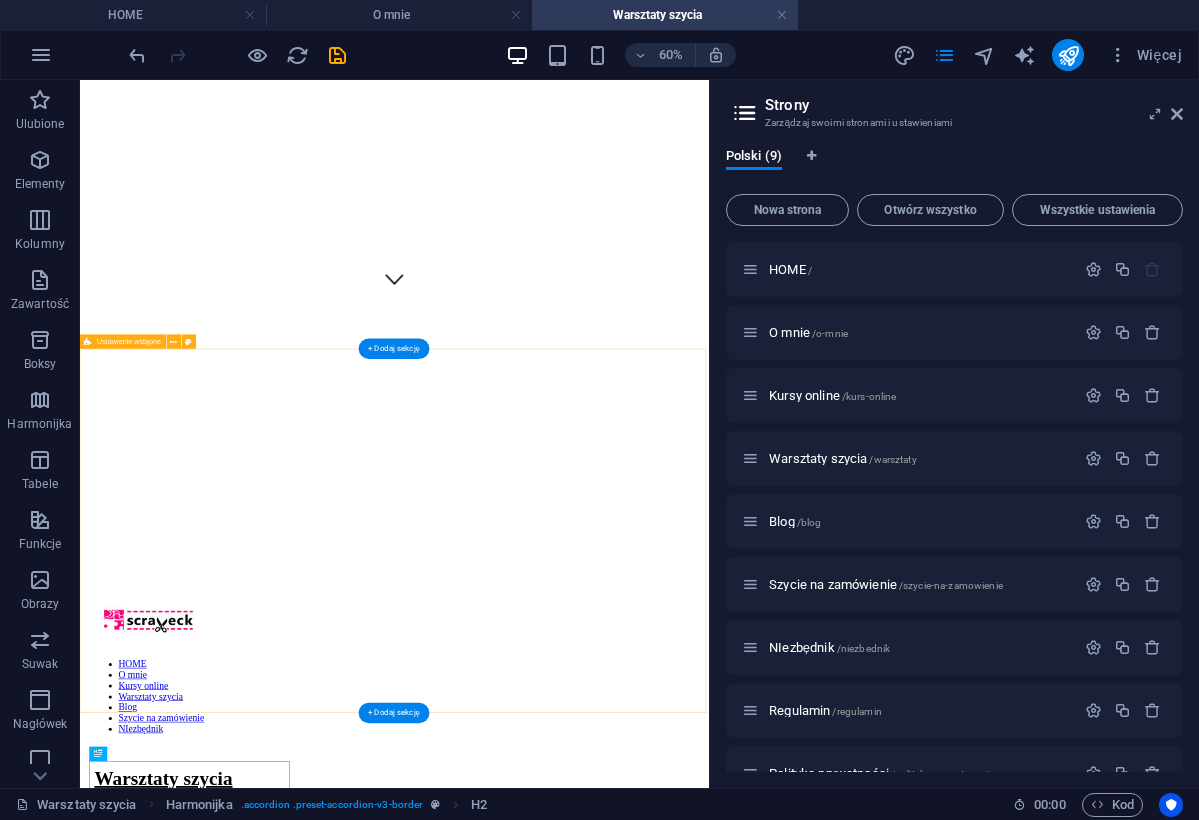 click on "Nowy nagłówek Warsztaty w pracowni Dla osób początkujących i tych, którzy już szyją. Dla każdego!   Go to Page Warsztaty indywidualne 1:1 ze mną - tylko Ty i maszyna  i temat, który Cię interesuje   Go to Page Warsztaty dla firm Kreatywna forma integracji  oraz świetny sposób, aby poruszyć ważne tematy w praktyczny sposób!   Go to Page" at bounding box center (604, 3034) 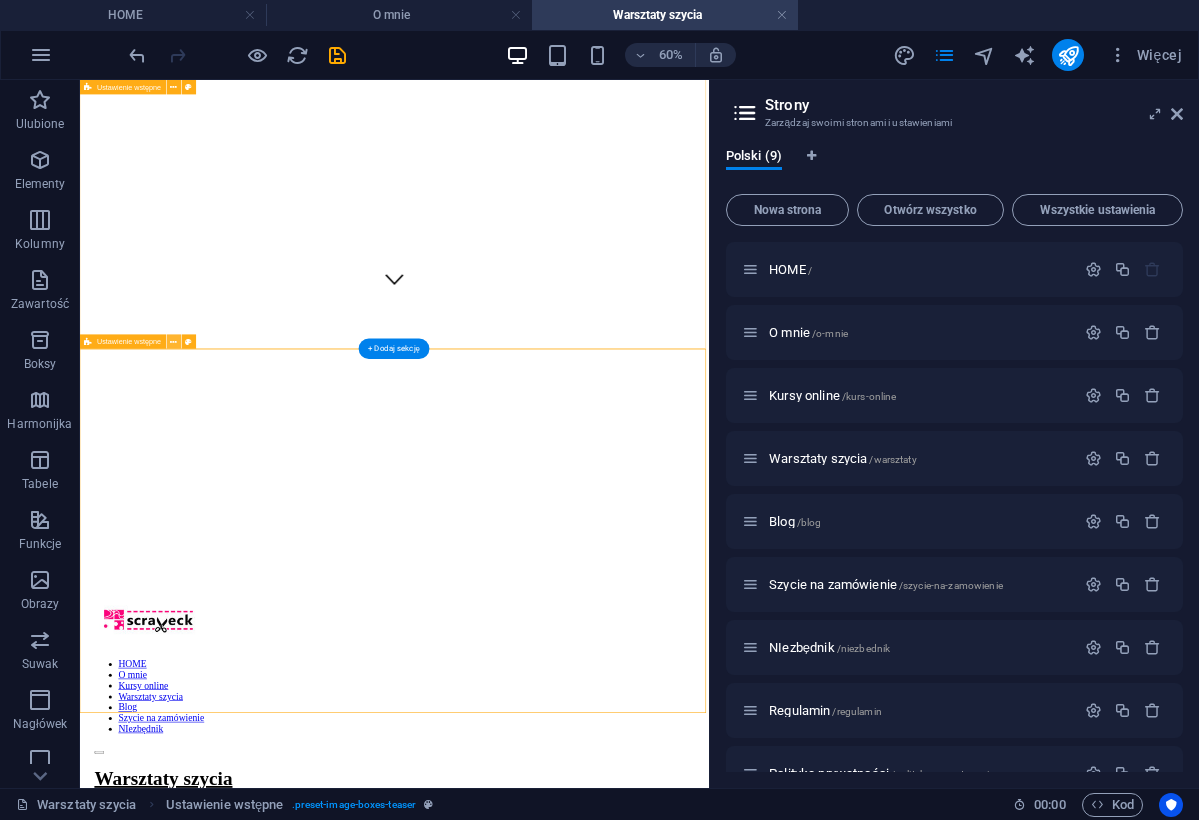 click at bounding box center (174, 341) 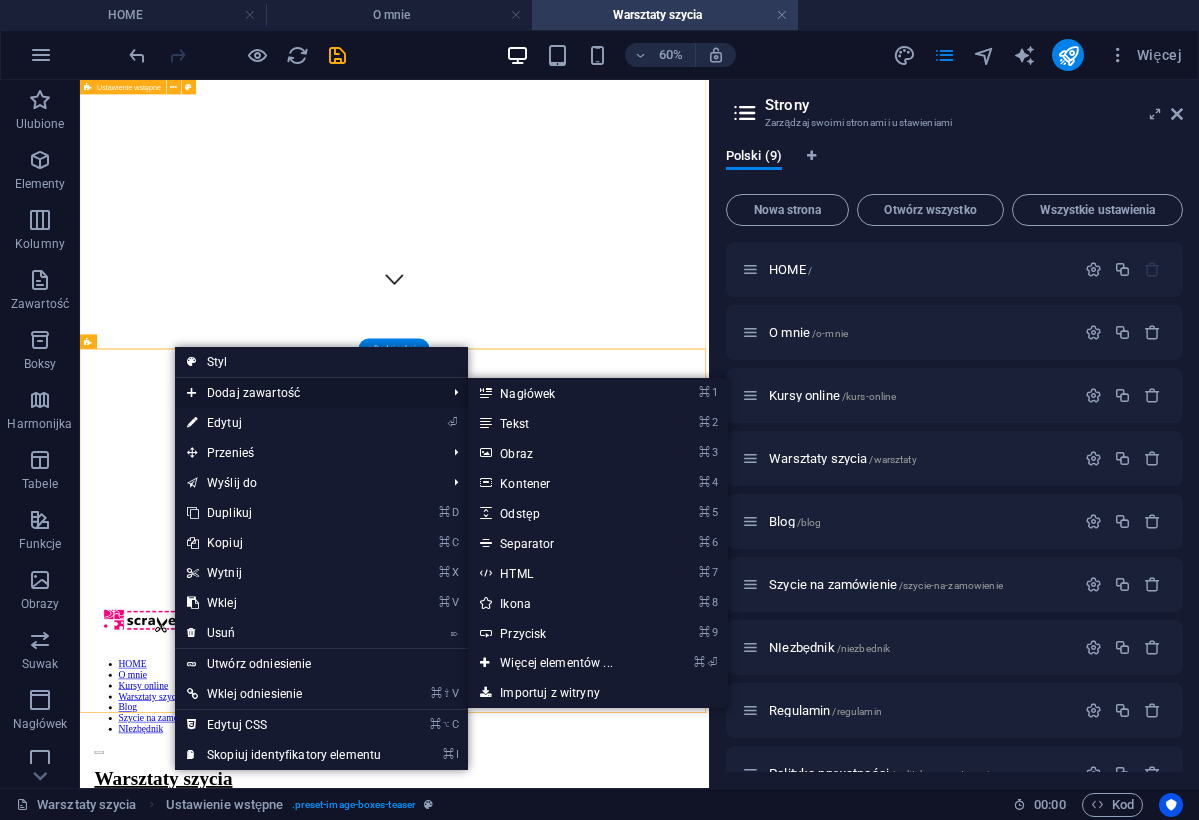 click on "Dodaj zawartość" at bounding box center [306, 393] 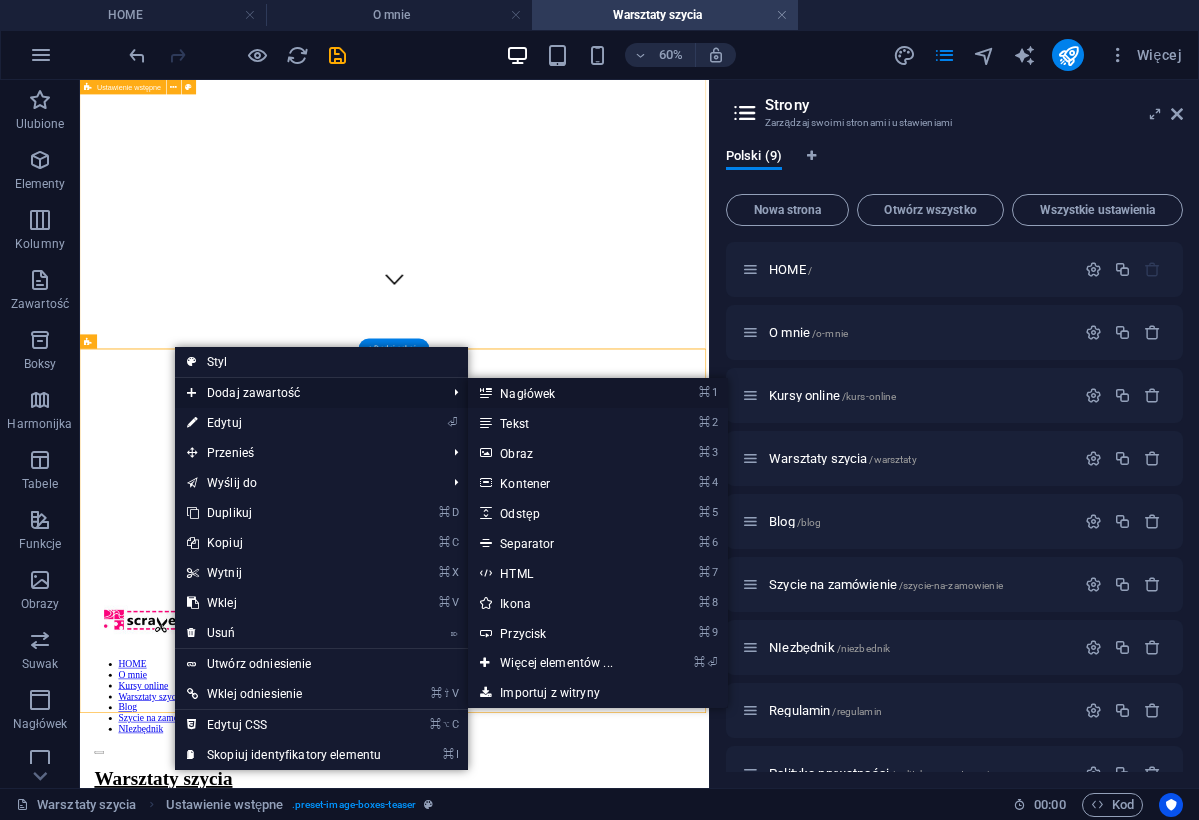 click on "⌘ 1  Nagłówek" at bounding box center [560, 393] 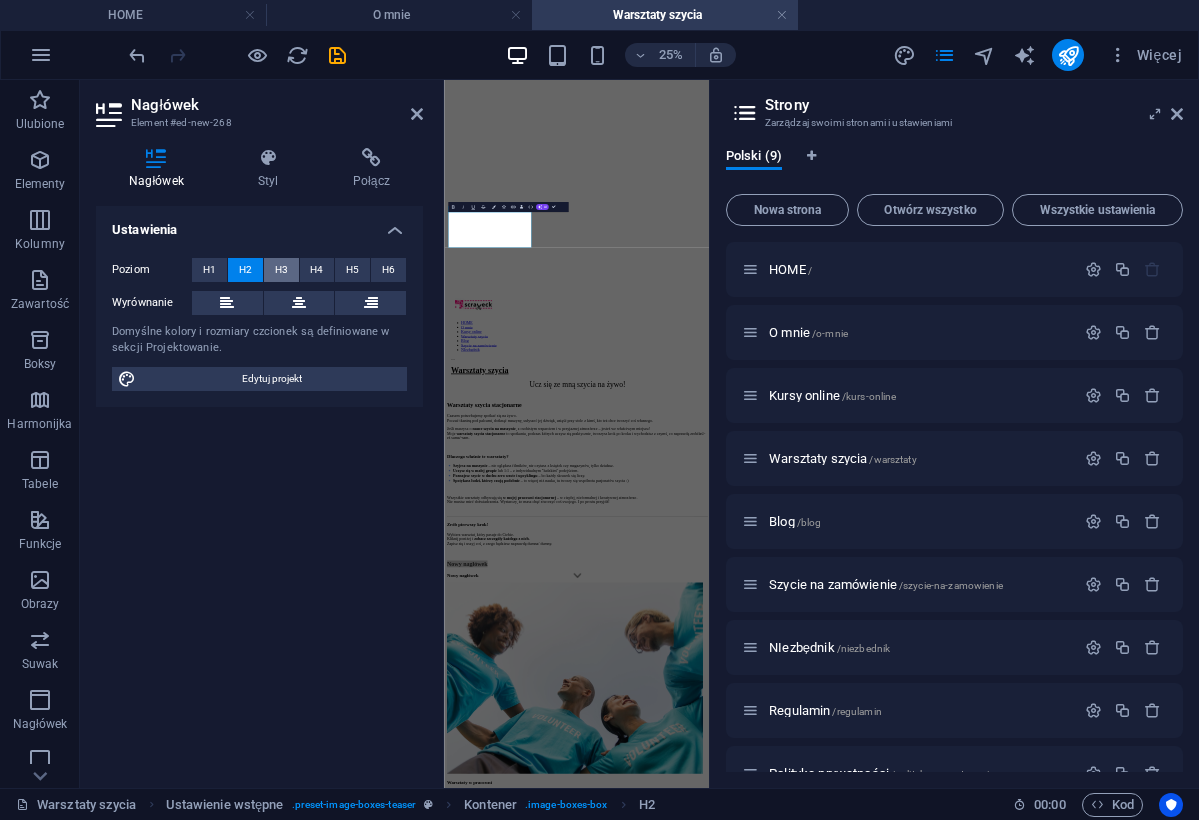 click on "H3" at bounding box center (281, 270) 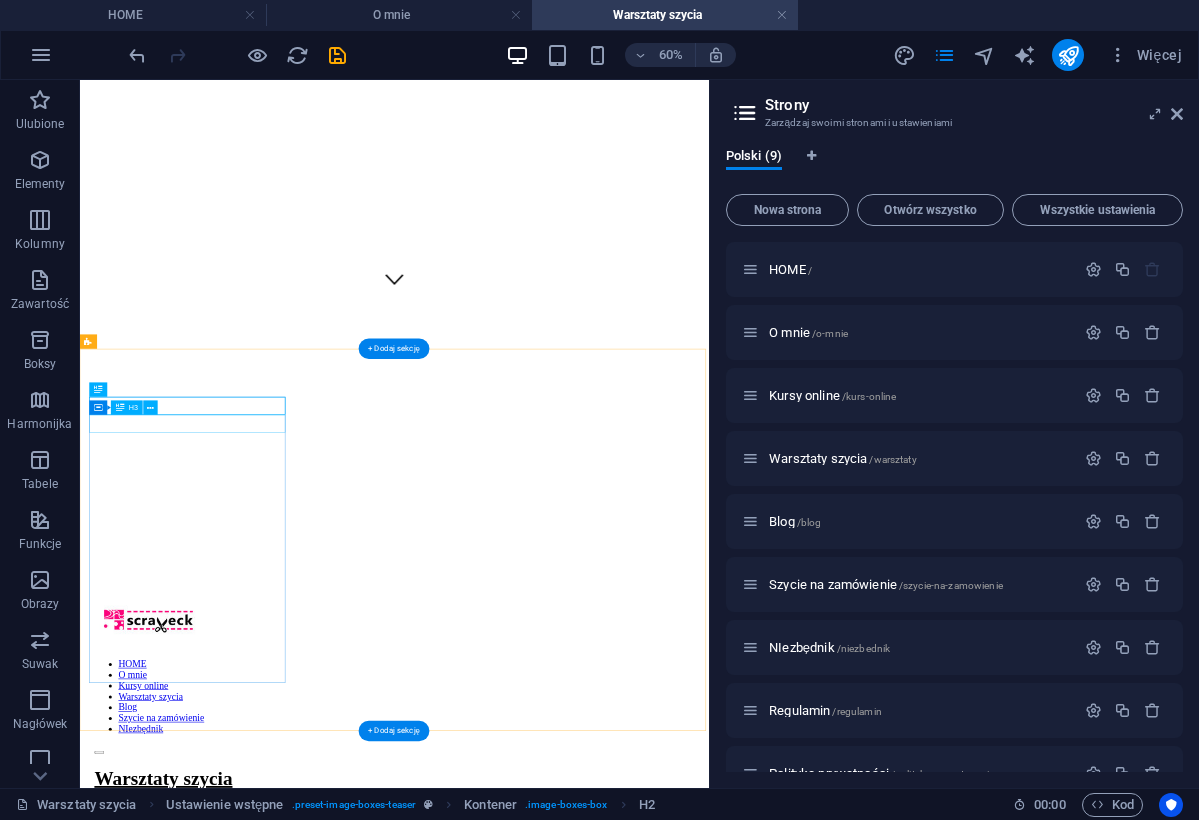 click on "Nowy nagłówek" at bounding box center (604, 2055) 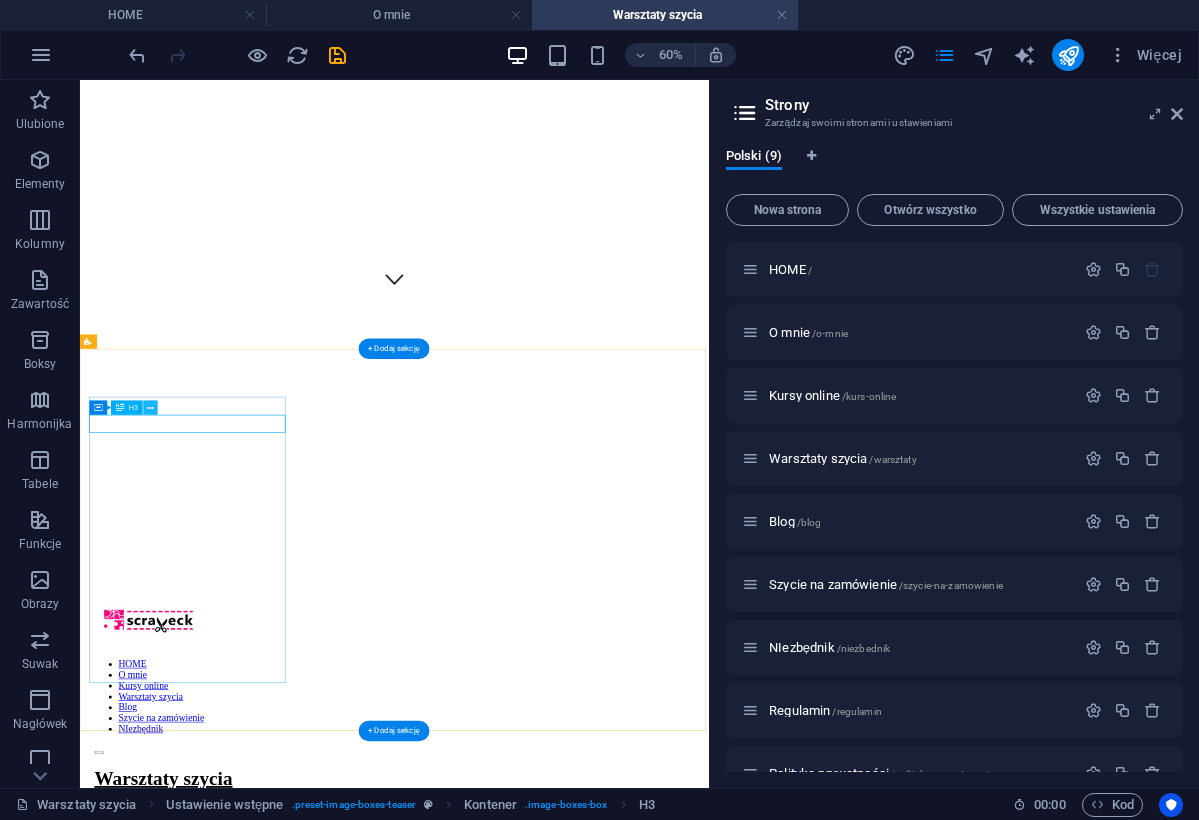 click at bounding box center [151, 407] 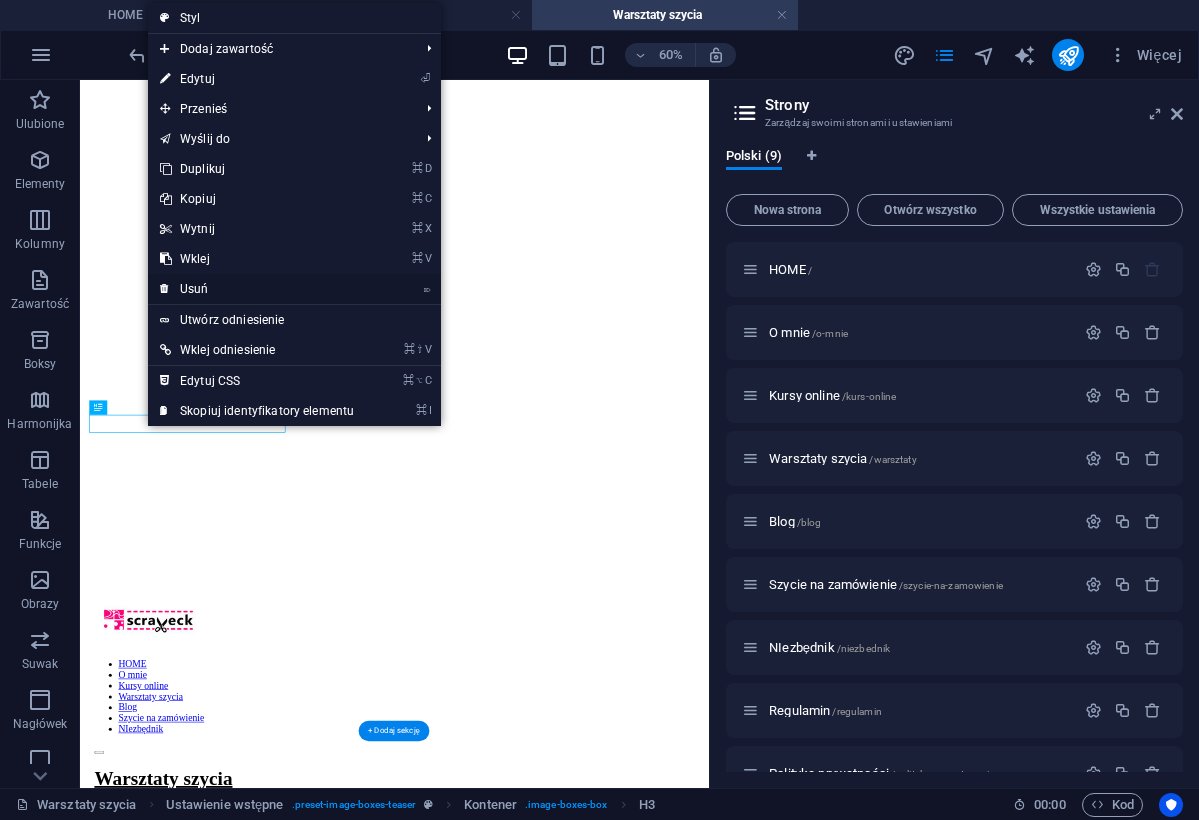click on "⌦  Usuń" at bounding box center (257, 289) 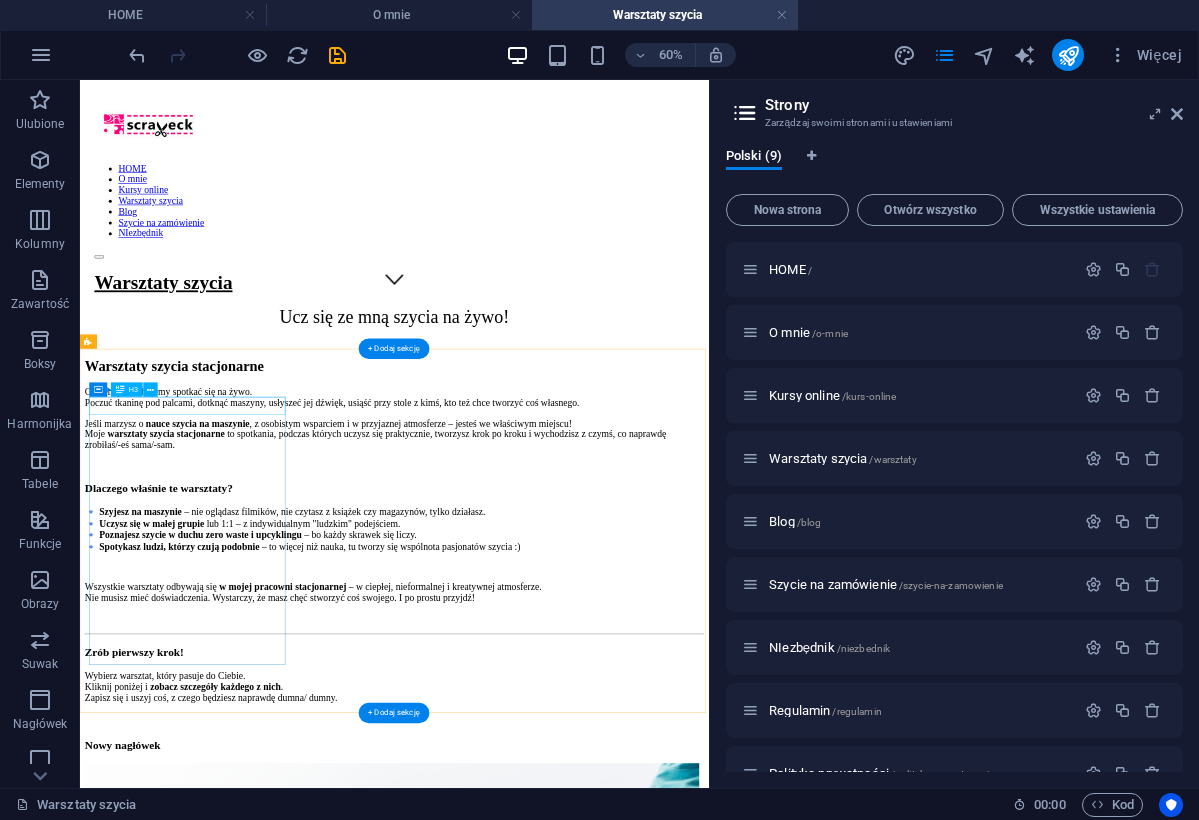 click on "Nowy nagłówek" at bounding box center (604, 1188) 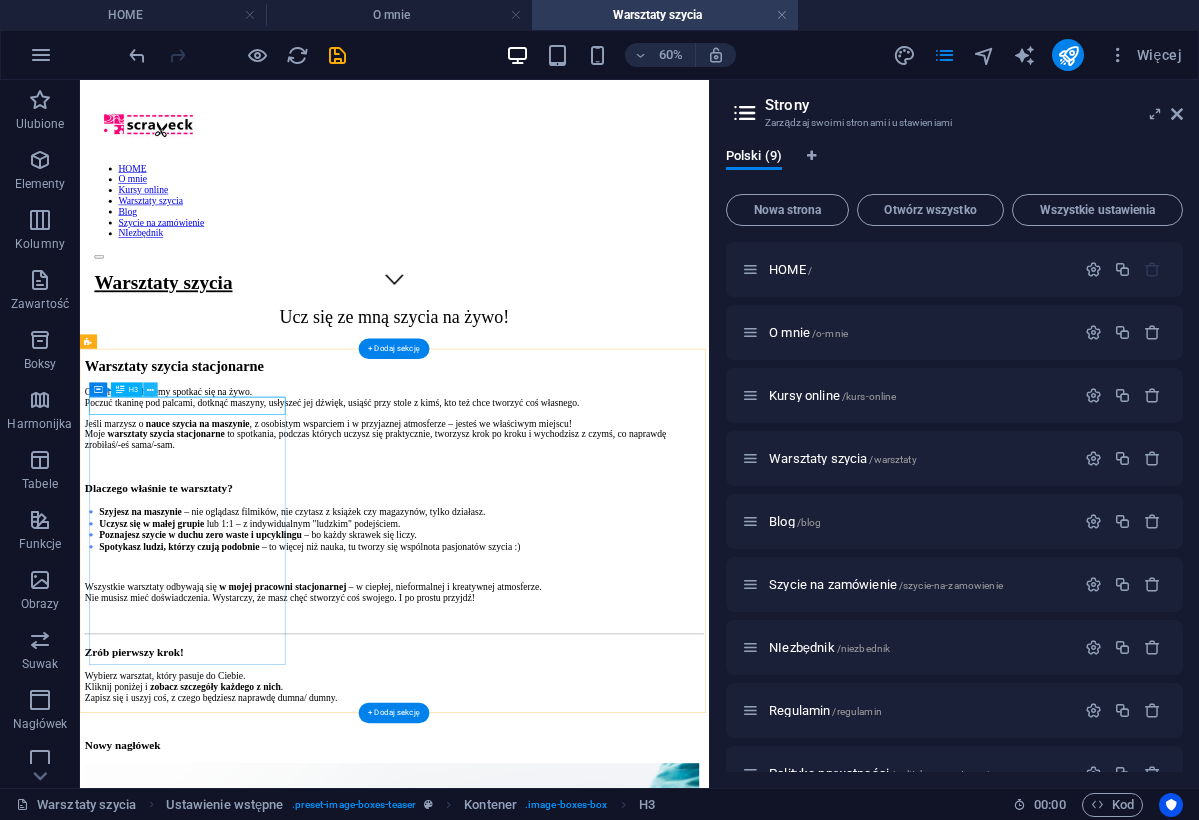 click at bounding box center (151, 389) 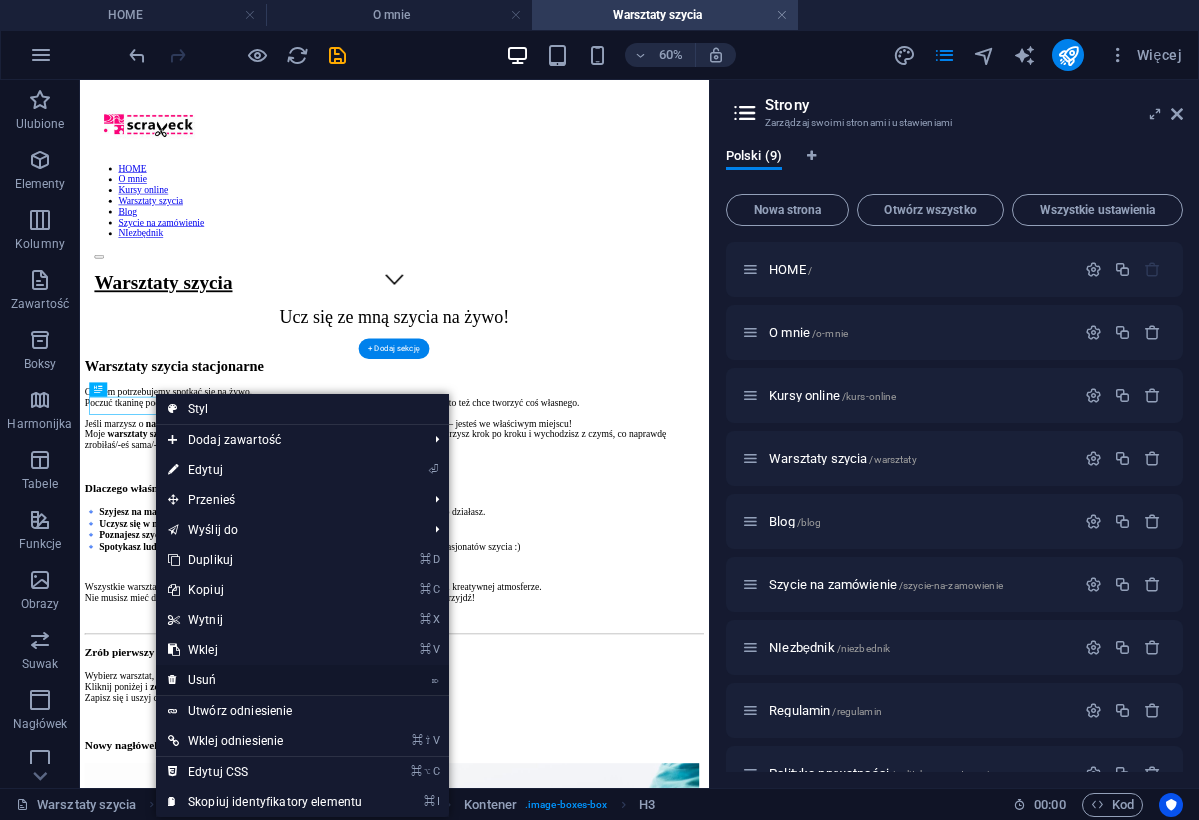 click on "⌦  Usuń" at bounding box center (265, 680) 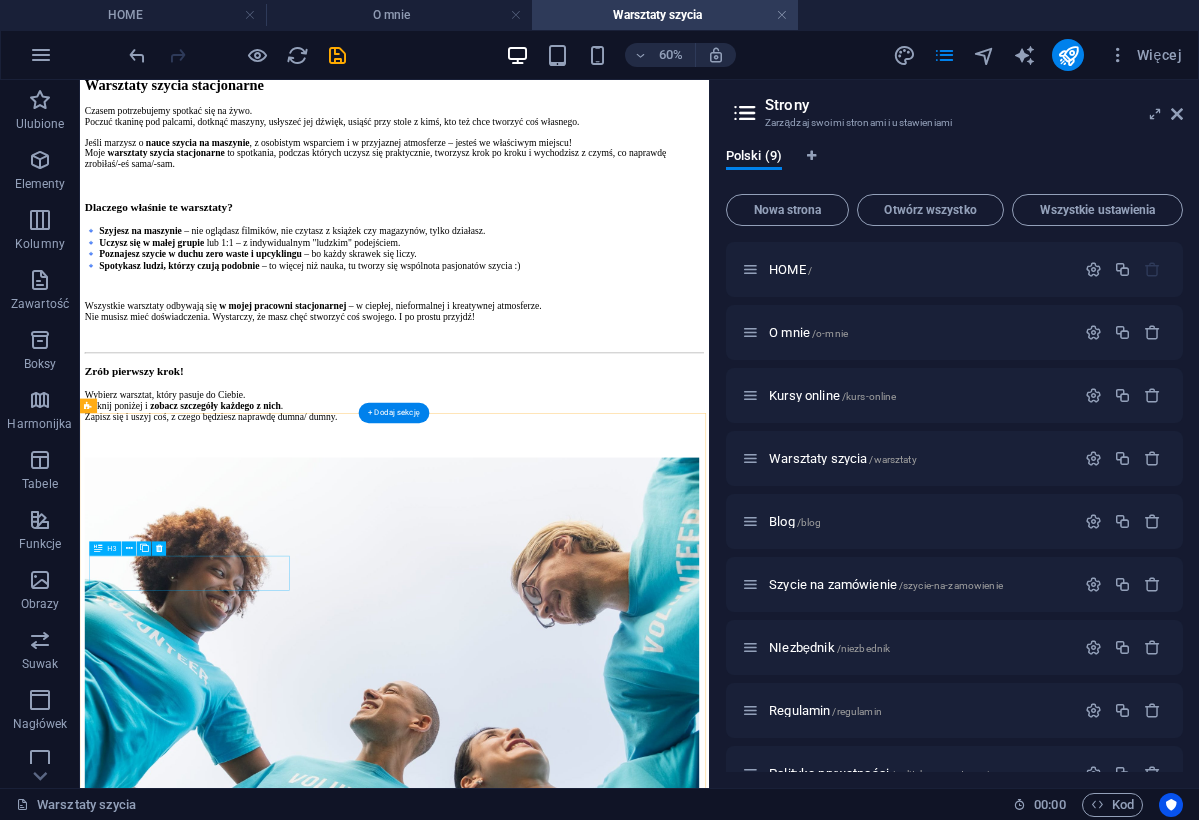 scroll, scrollTop: 1289, scrollLeft: 0, axis: vertical 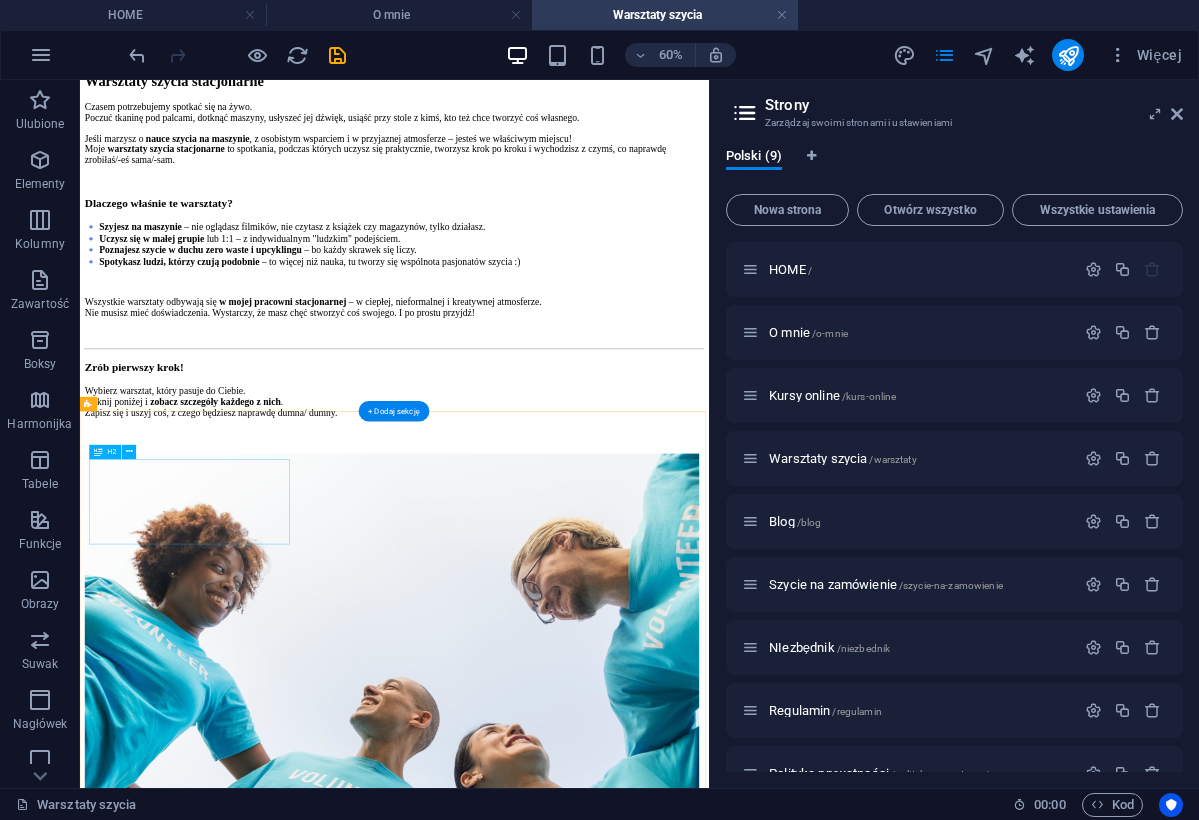 click on "Nowy nagłówek" at bounding box center [604, 2756] 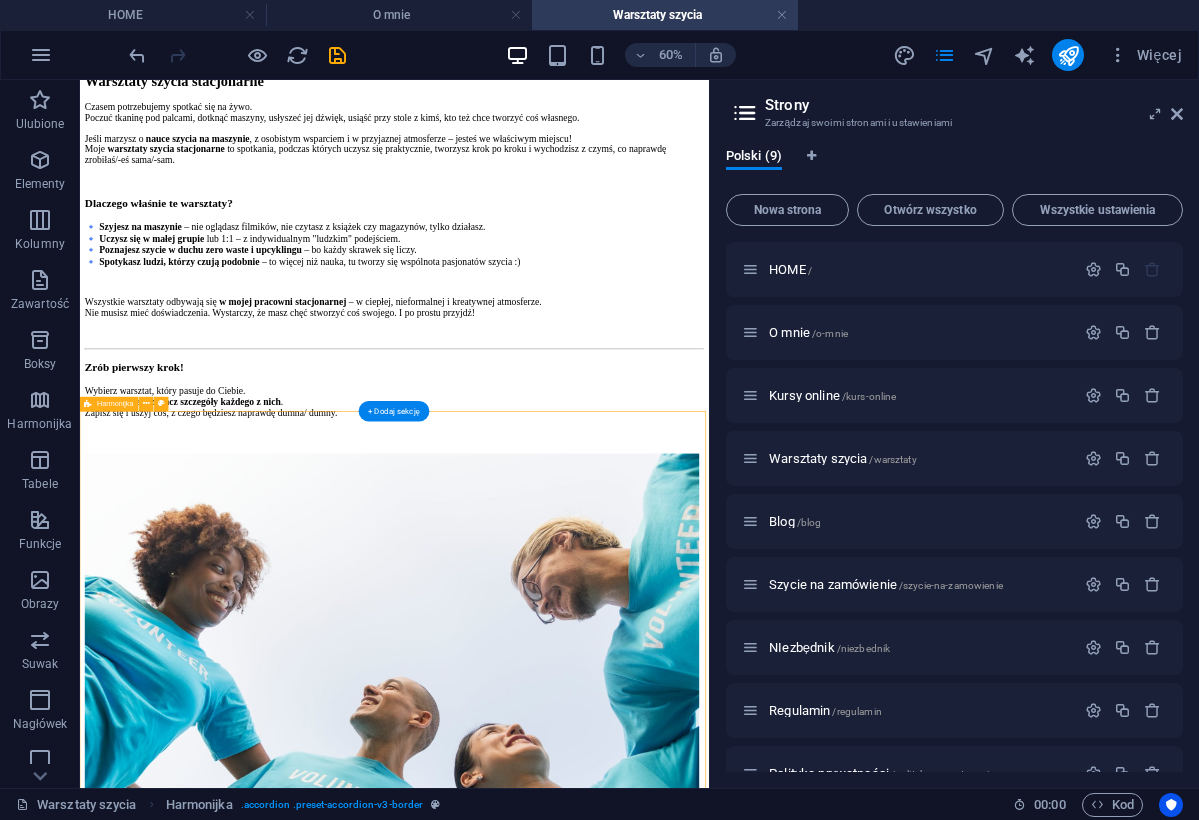 drag, startPoint x: 430, startPoint y: 795, endPoint x: 512, endPoint y: 782, distance: 83.02409 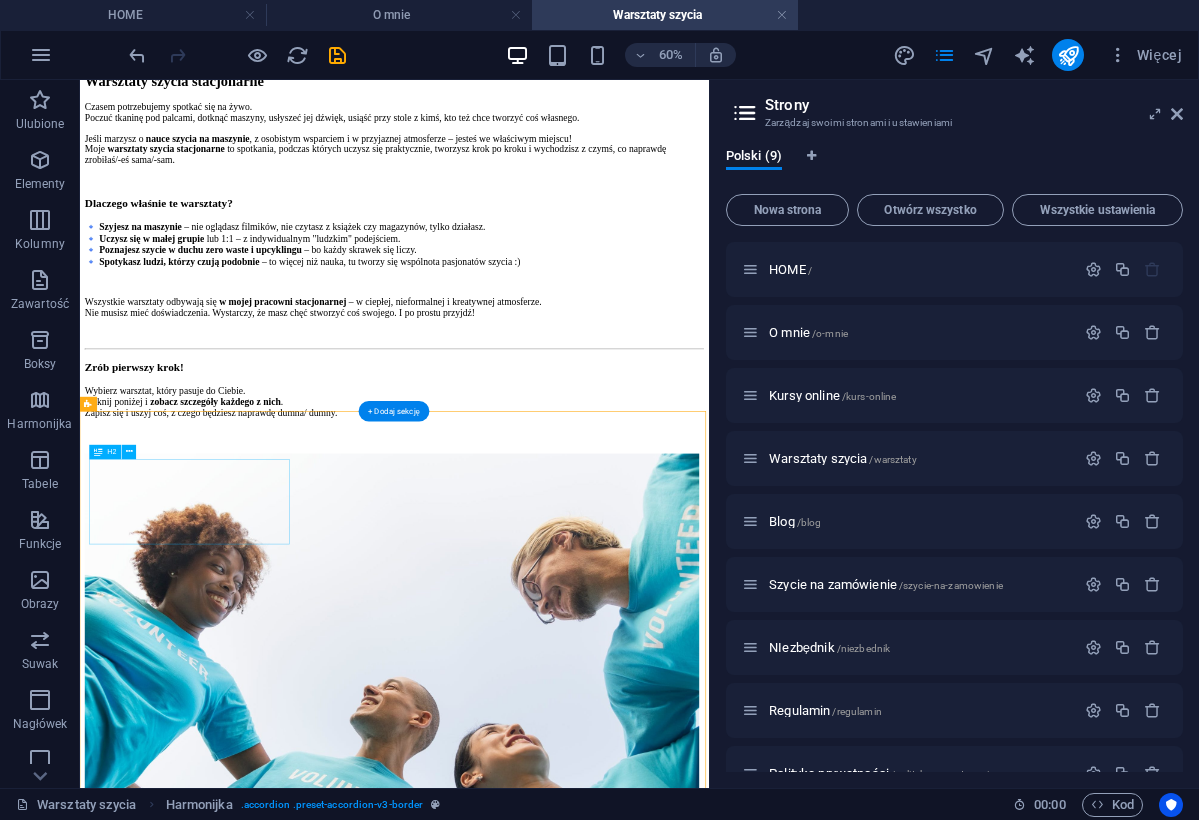 click on "H2" at bounding box center (112, 451) 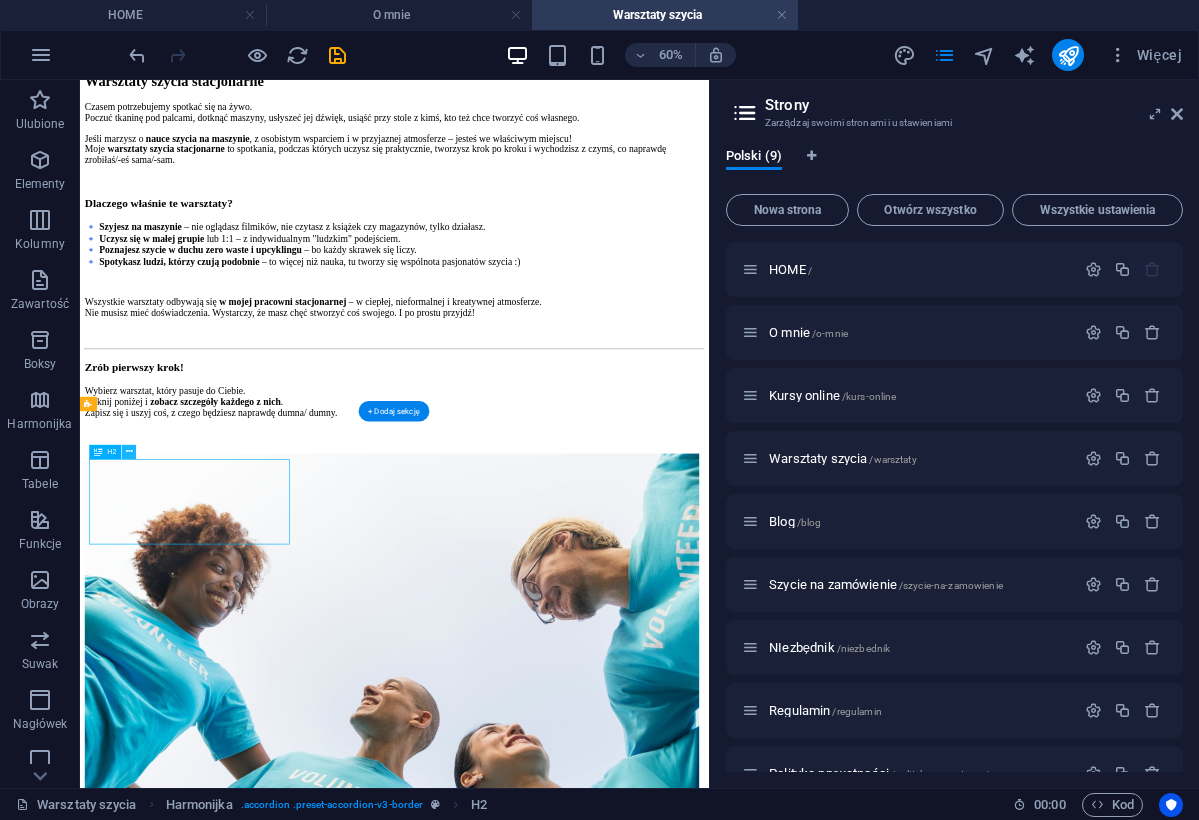 click at bounding box center [129, 452] 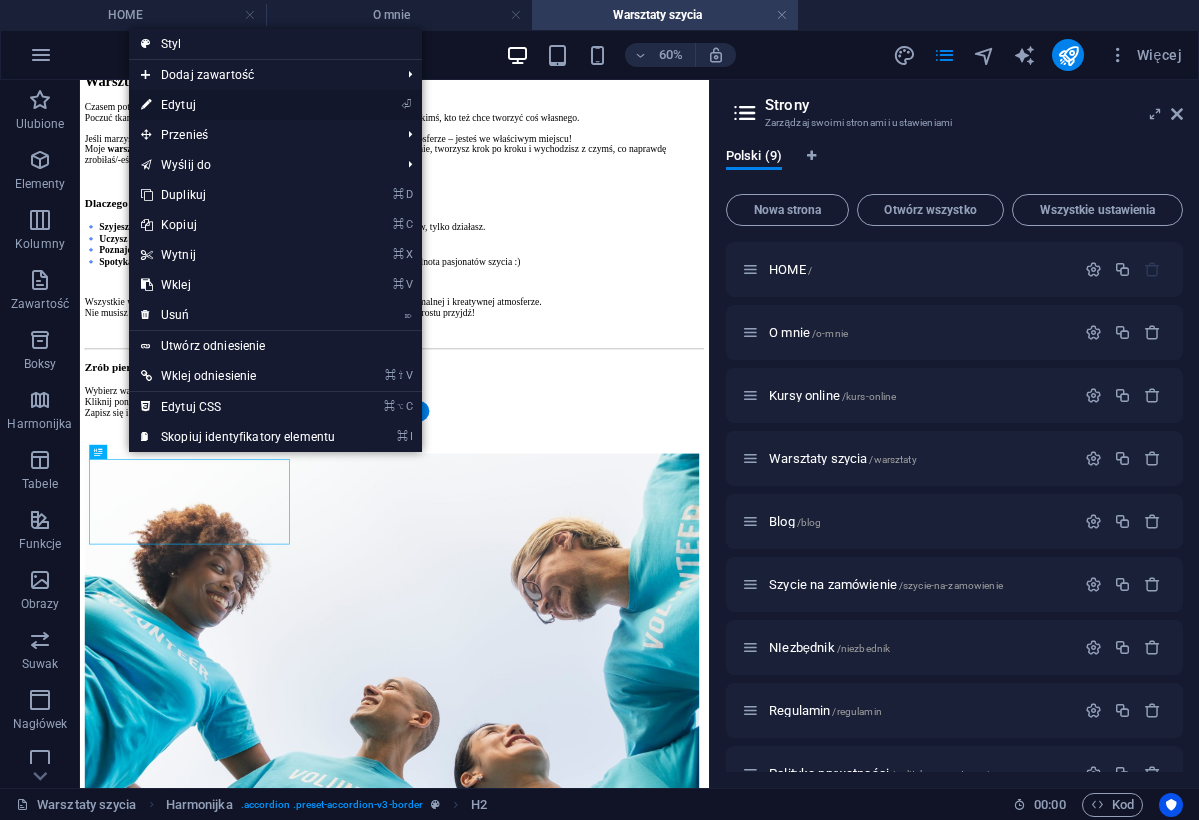 click on "⏎  Edytuj" at bounding box center (238, 105) 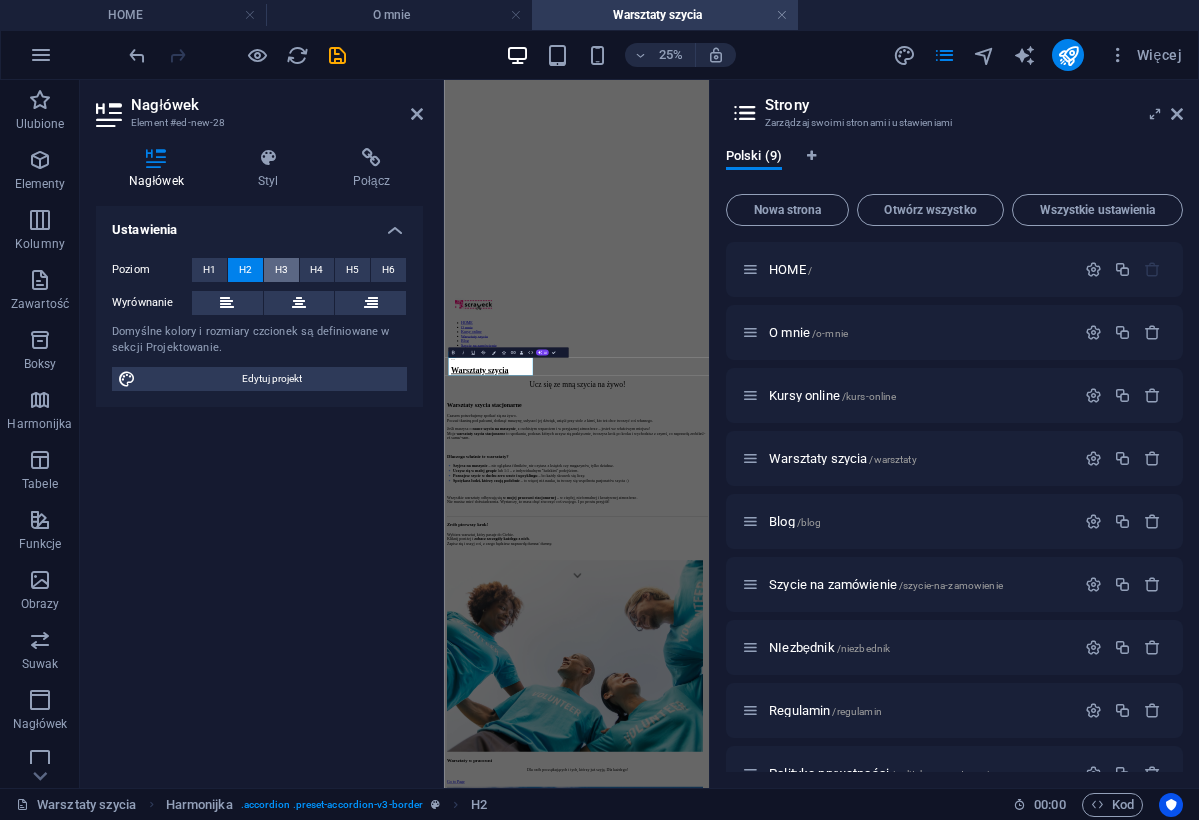 click on "H3" at bounding box center (281, 270) 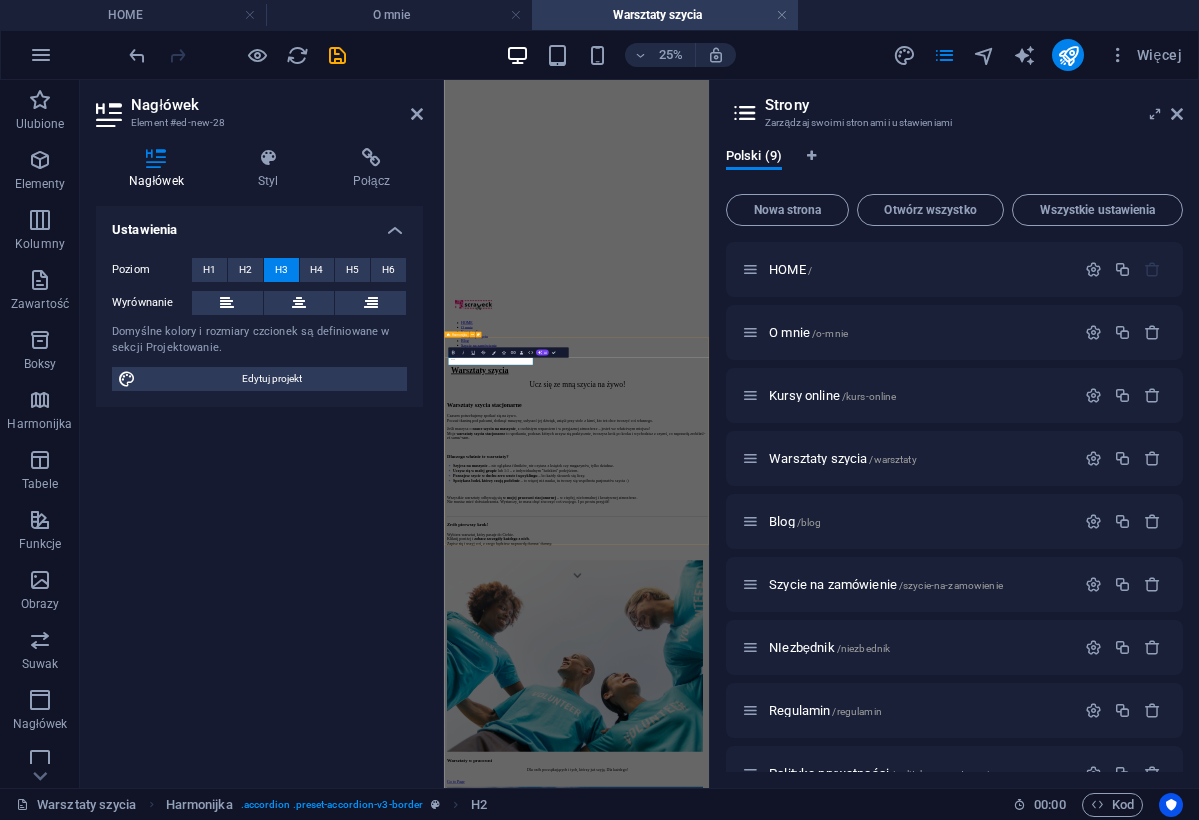 click on "Nowy nagłówek Ola Wspaniale spędzony czas i mnóstwo inspiracji! Nie sądziłam, że w tak krótkim czasie można poczuć się swobodnie w obsłudze maszyny do szycia i bawić możliwościami, które daje. Świetne wprowadzenie teoretyczne, zapoznanie z narzędziami, ćwiczenia praktyczne i wielka satysfakcja z szycia własnego projektu! Po tych zajęciach zupełnie inaczej patrzę na swoje ubrania, a rzeczy, które miałam oddać nagle stały się cennym surowcem dla eksperymentów z upcyclingiem. Wspaniała przygoda, polecam! Łukasz Jestem bardzo zadowolony z warsztatów. Nie mając pojęcia o szyciu, po 5 godzinach wyszedłem z umiejętnością obsługi maszyny do szycia, wystarczającą do podstawowych zastosowań. Mała grupa 2-3 osobowa sprawia, że zajęciom bliżej do indywidualnych, każdy może pracować z własną prędkością. Bardzo fajna atmosfera, na pewno umówię się na kontynuację. Polecam! Anna Małgorzata" at bounding box center (974, 4306) 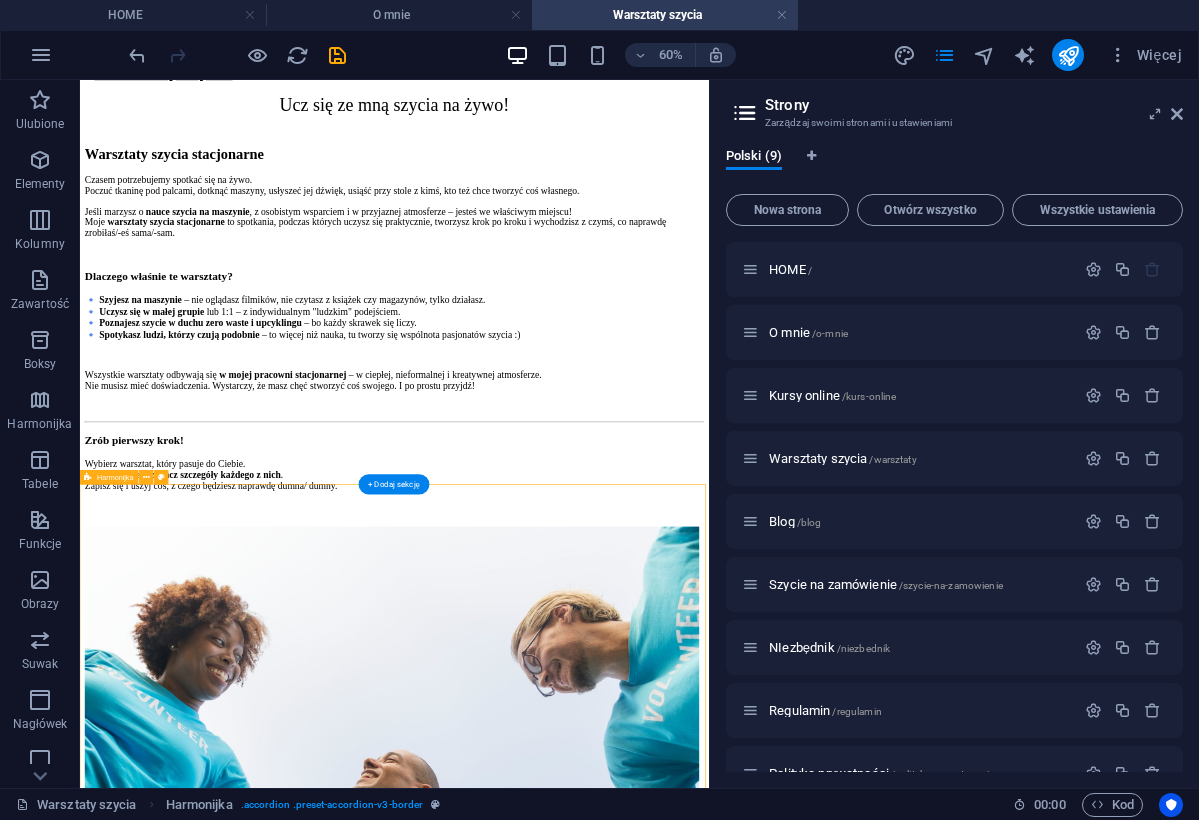scroll, scrollTop: 1170, scrollLeft: 0, axis: vertical 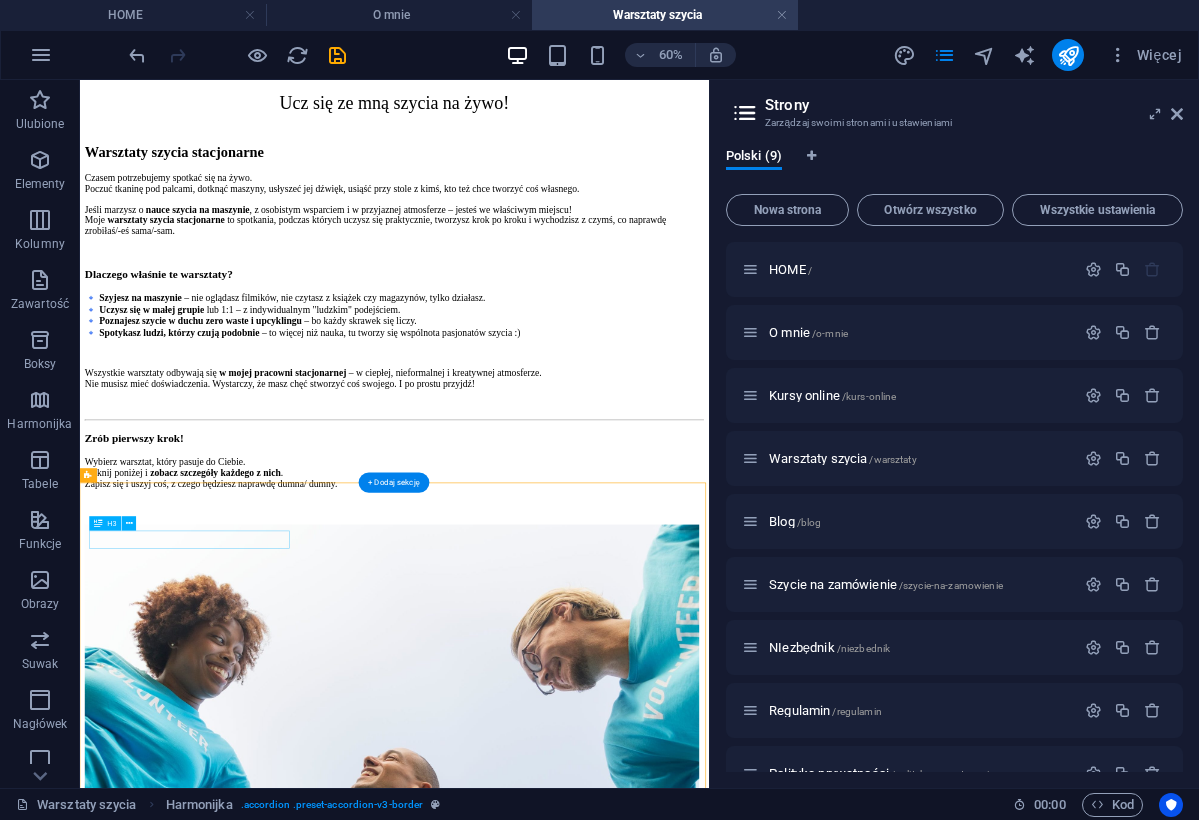 click on "Nowy nagłówek" at bounding box center [604, 2872] 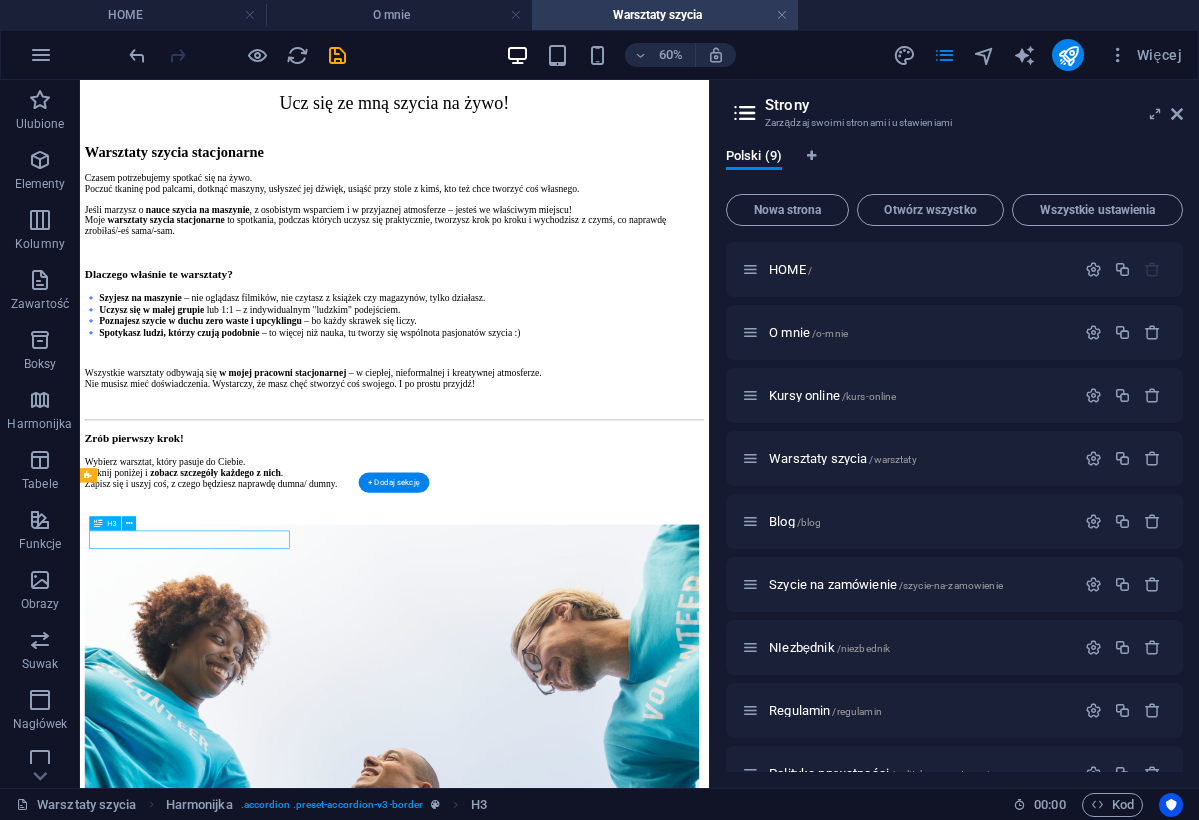 click on "Nowy nagłówek" at bounding box center [604, 2872] 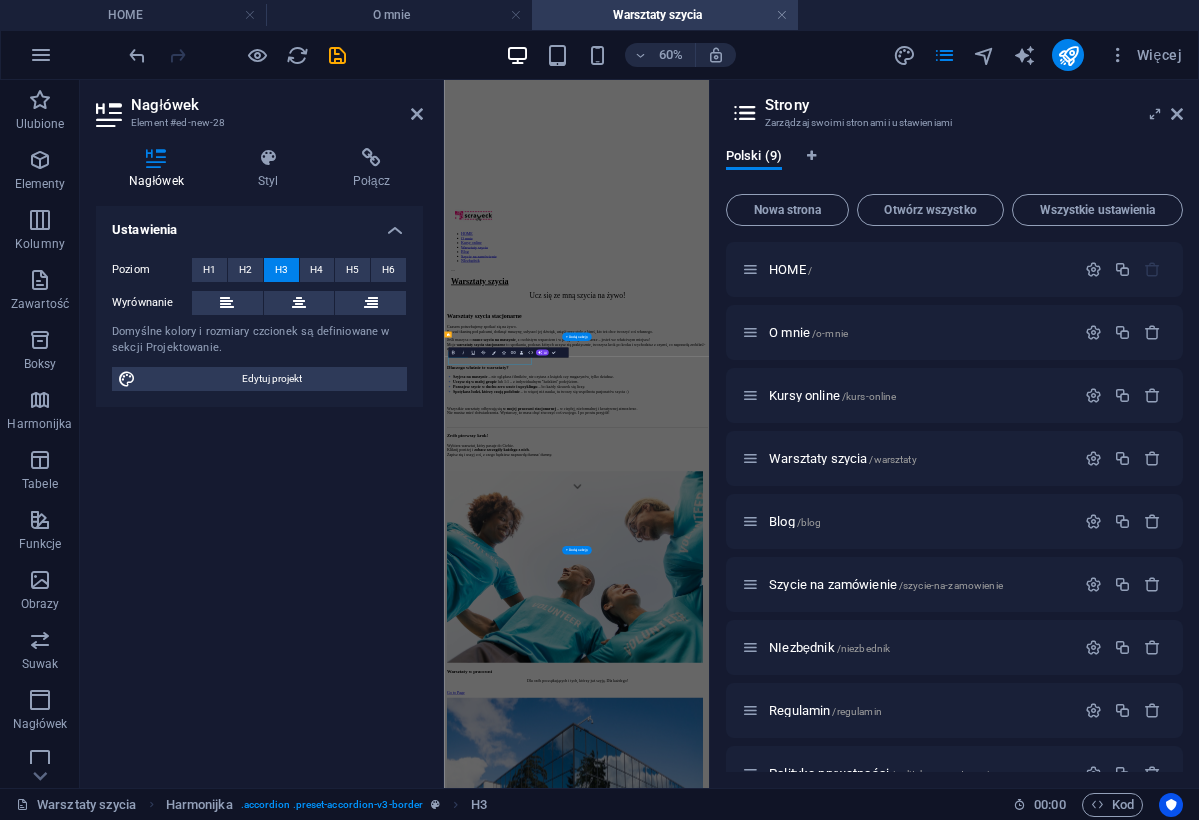 scroll, scrollTop: 814, scrollLeft: 0, axis: vertical 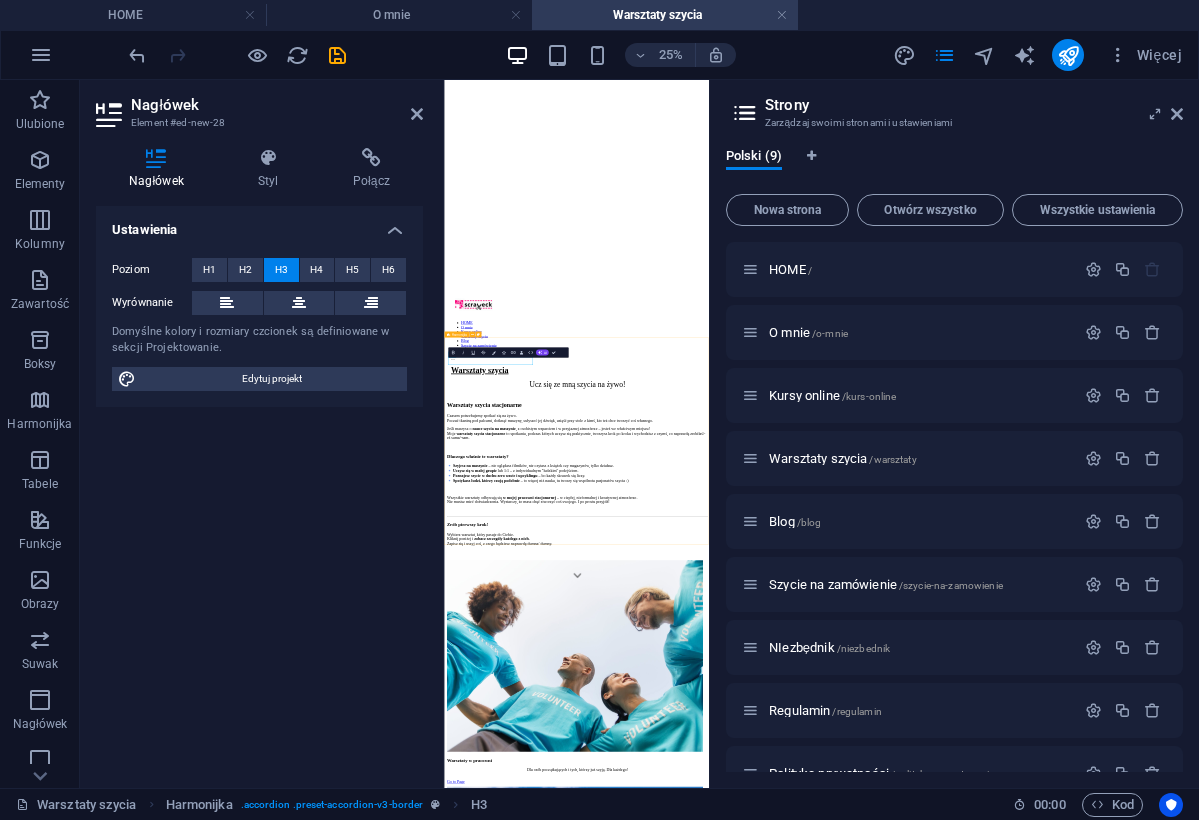 type 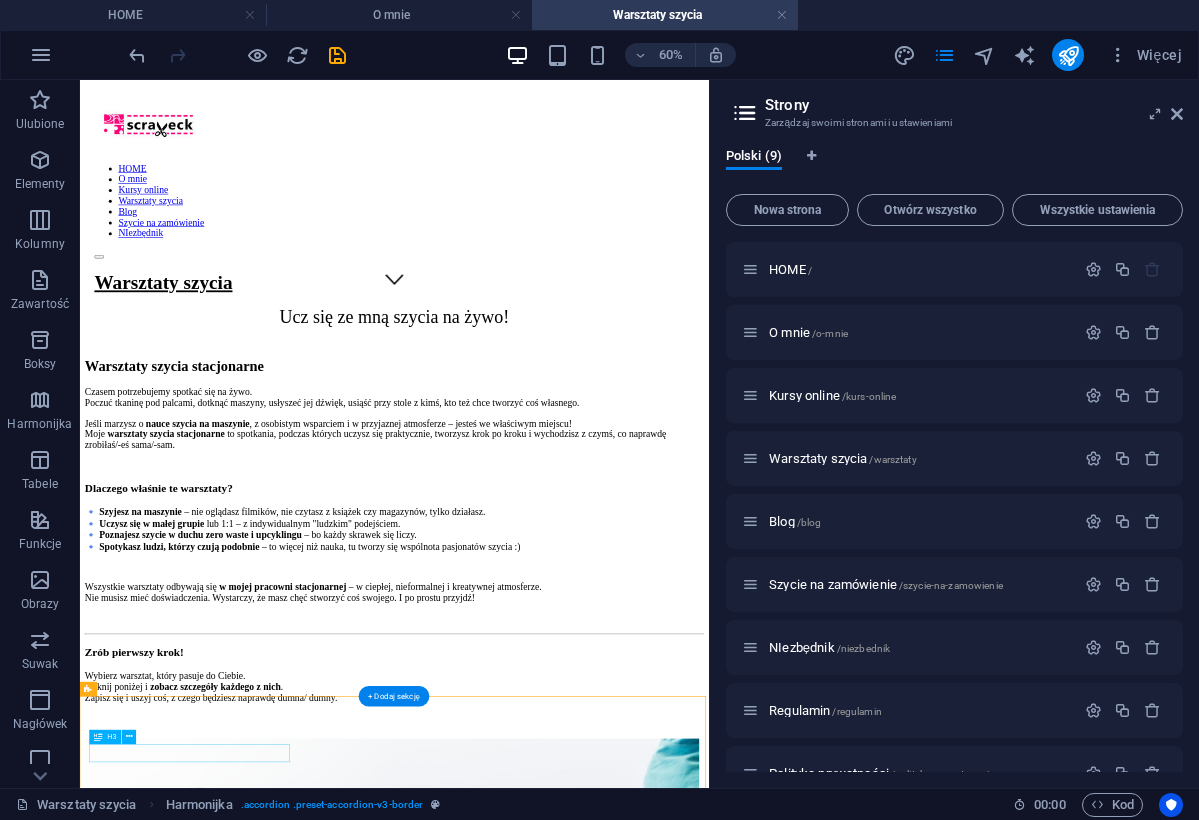 click on "zobacz opinie o warsztatach" at bounding box center [604, 3228] 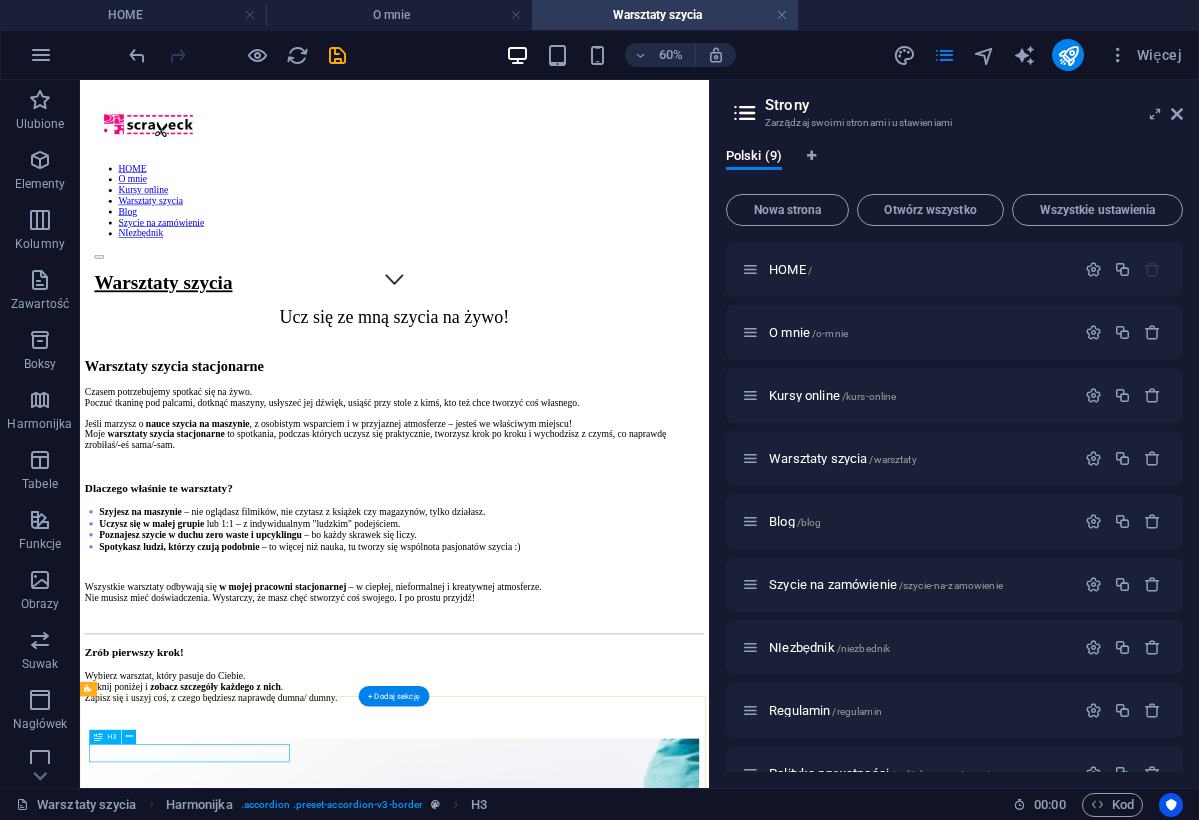 click on "H3" at bounding box center [106, 737] 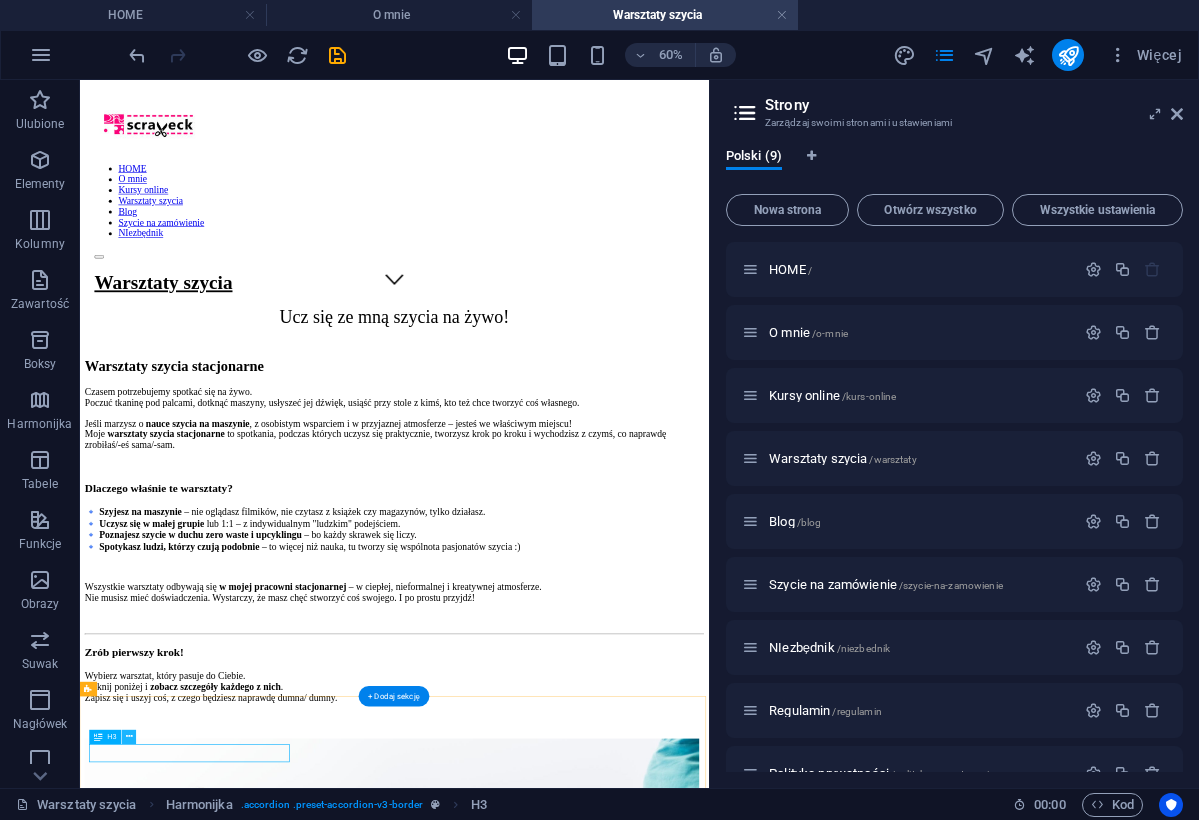 click at bounding box center (129, 737) 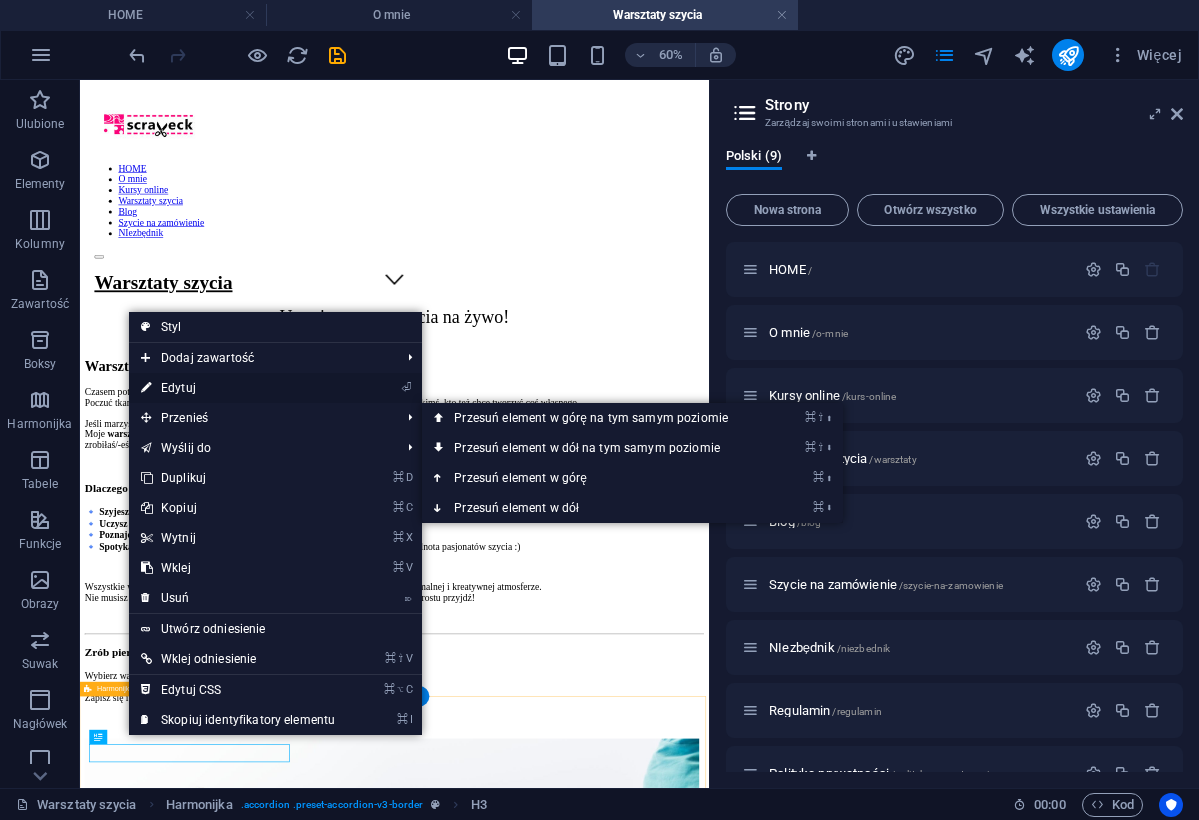 click on "⏎  Edytuj" at bounding box center (238, 388) 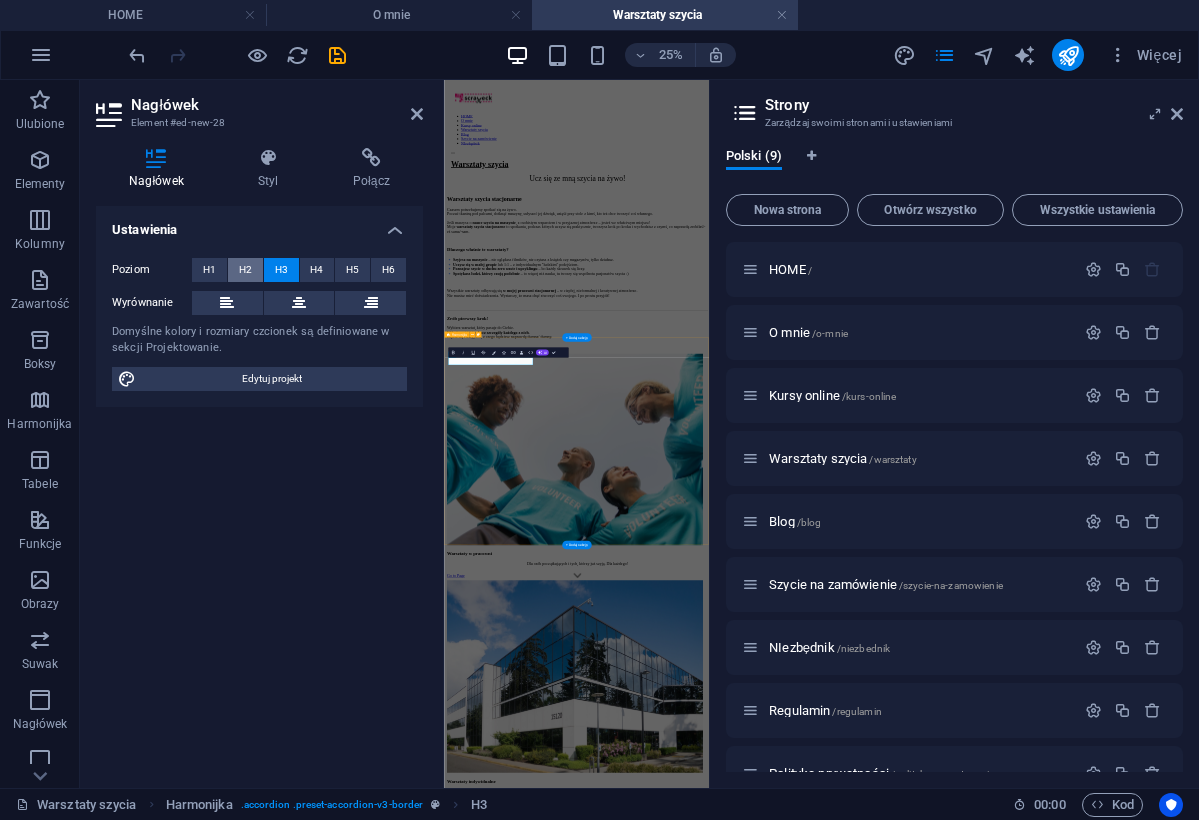 click on "H2" at bounding box center [245, 270] 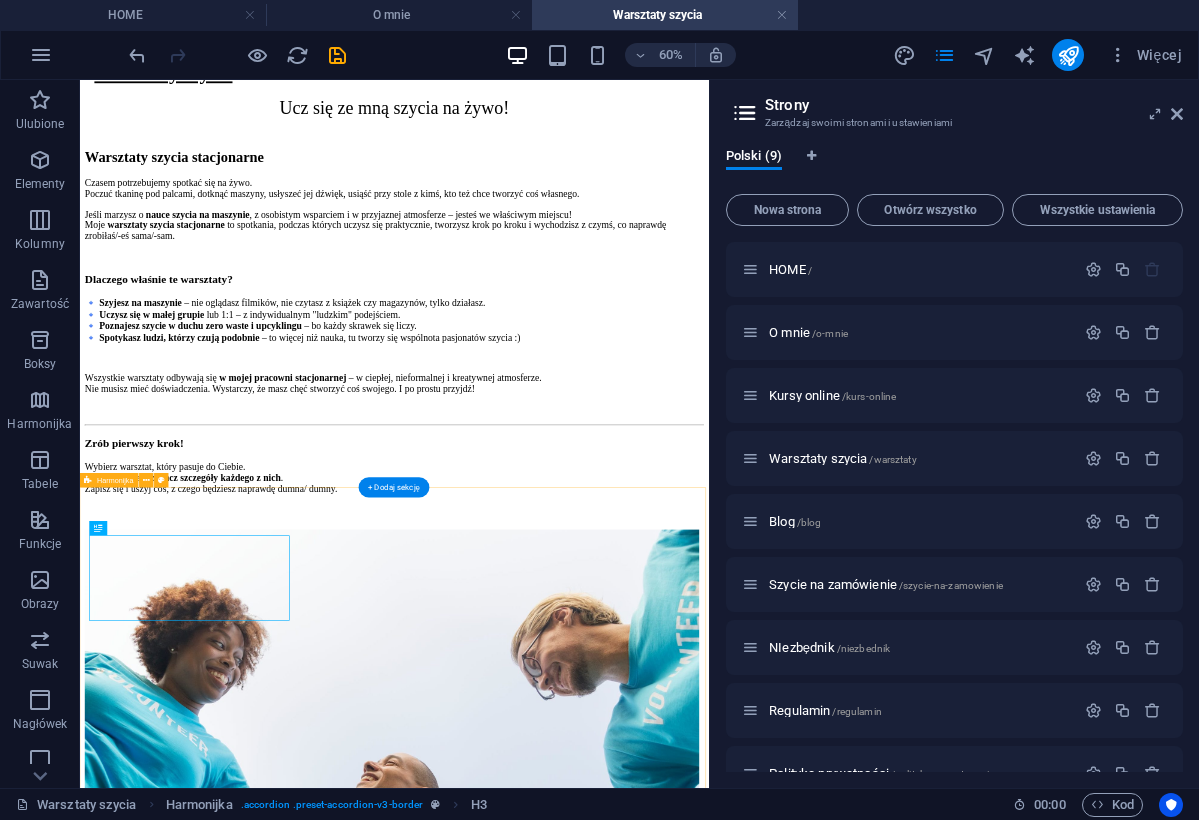 scroll, scrollTop: 1163, scrollLeft: 0, axis: vertical 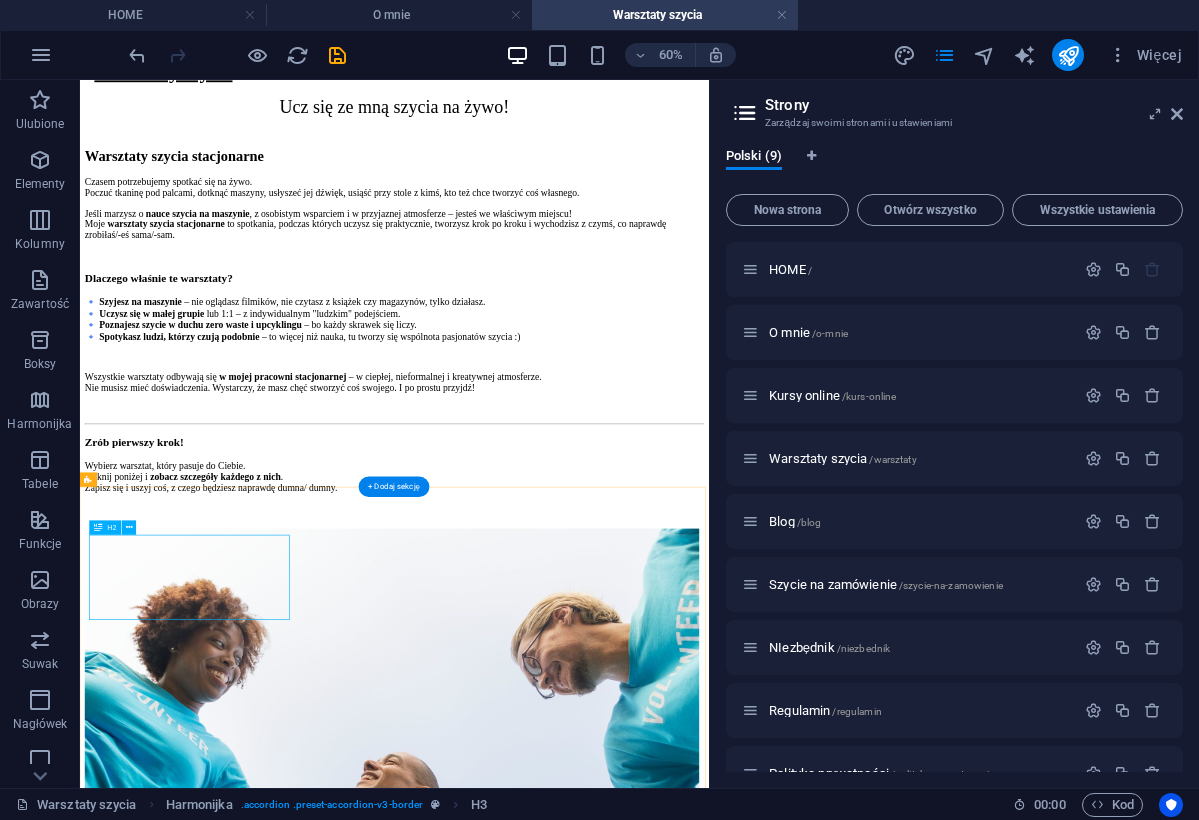 click on "zobacz opinie o warsztatach" at bounding box center [604, 2882] 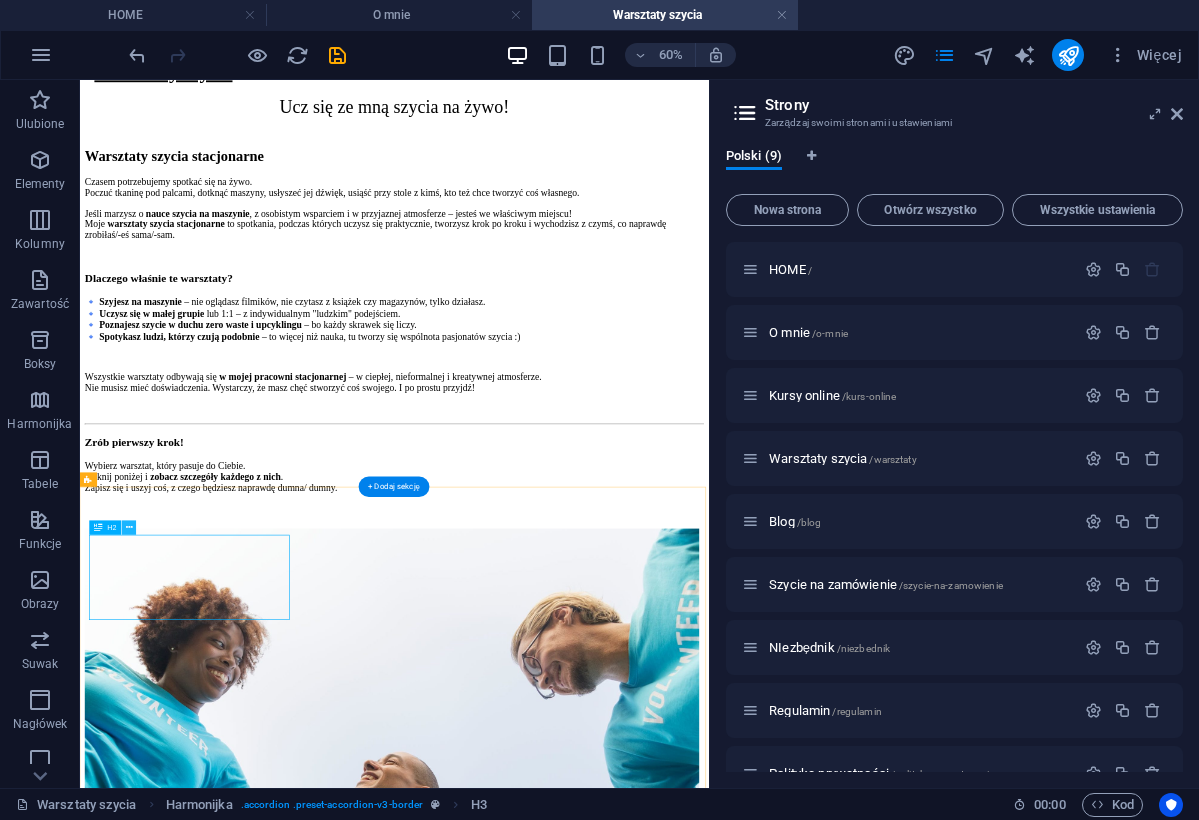 click at bounding box center (129, 527) 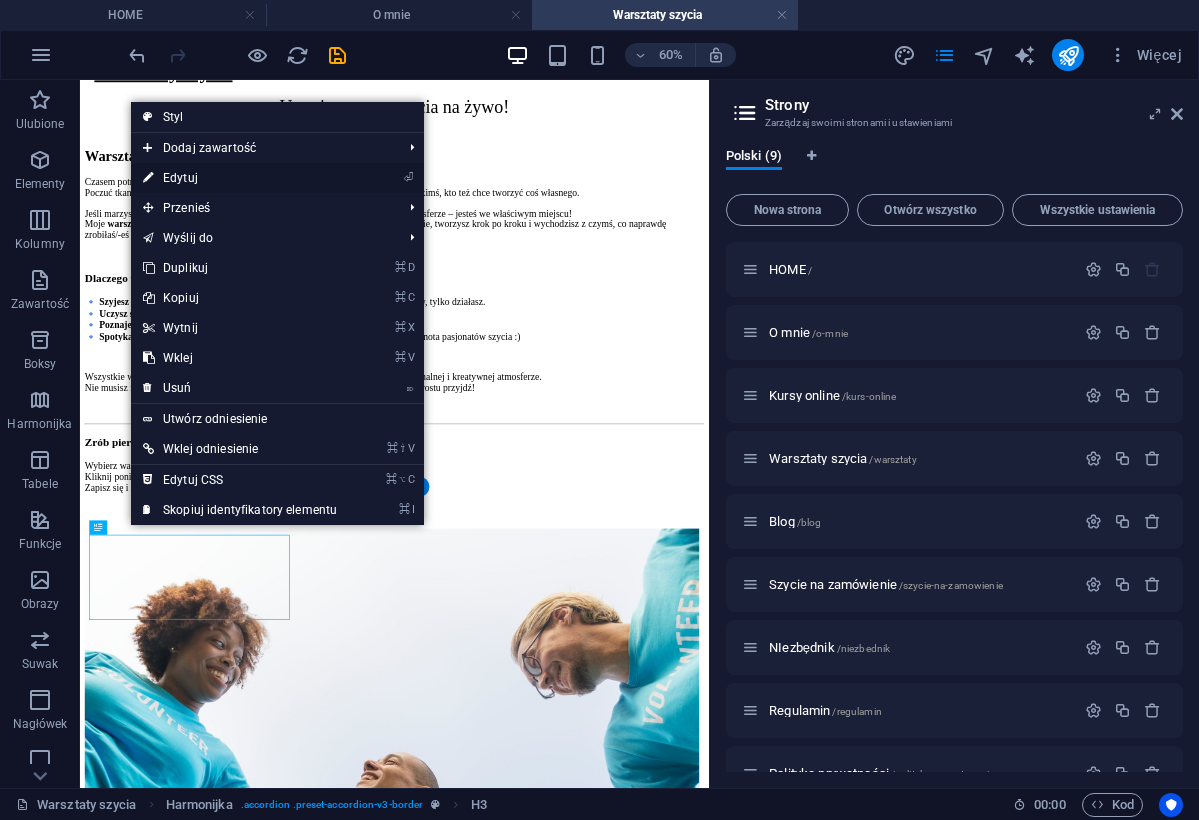 click on "⏎  Edytuj" at bounding box center [240, 178] 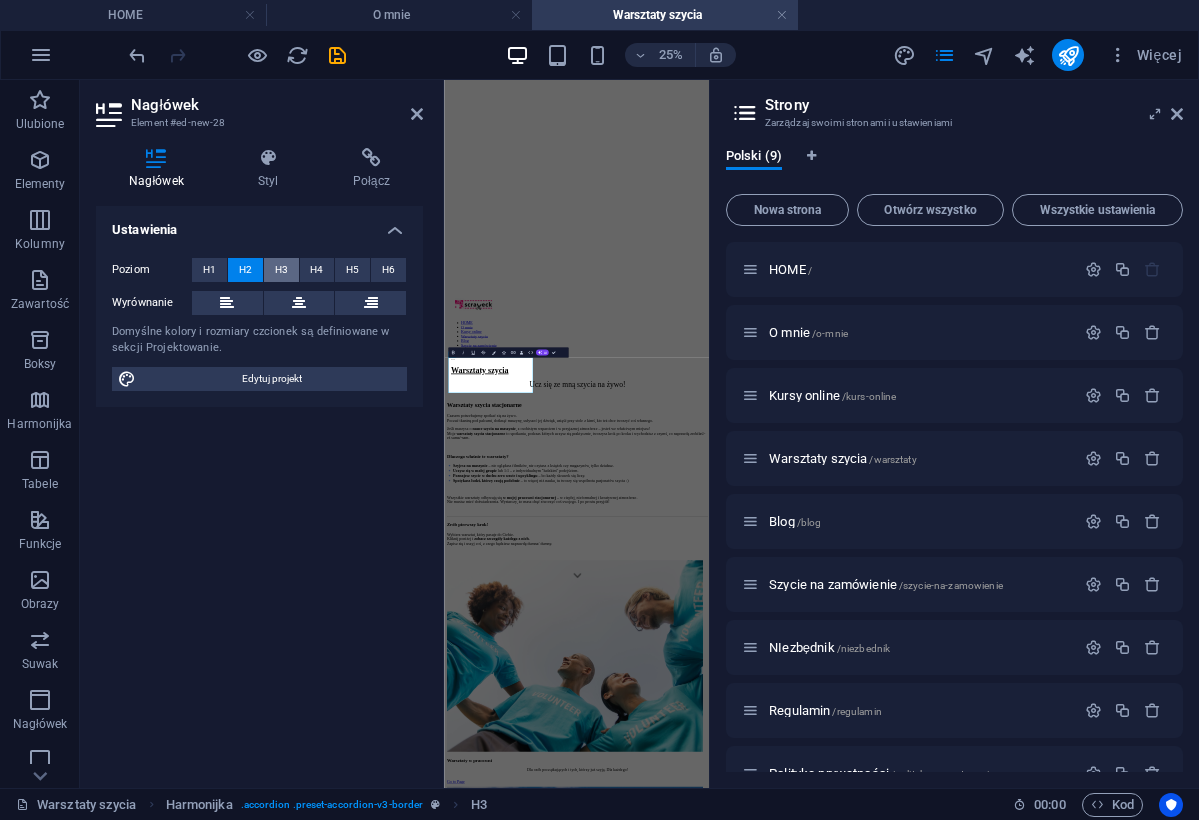 click on "H3" at bounding box center [281, 270] 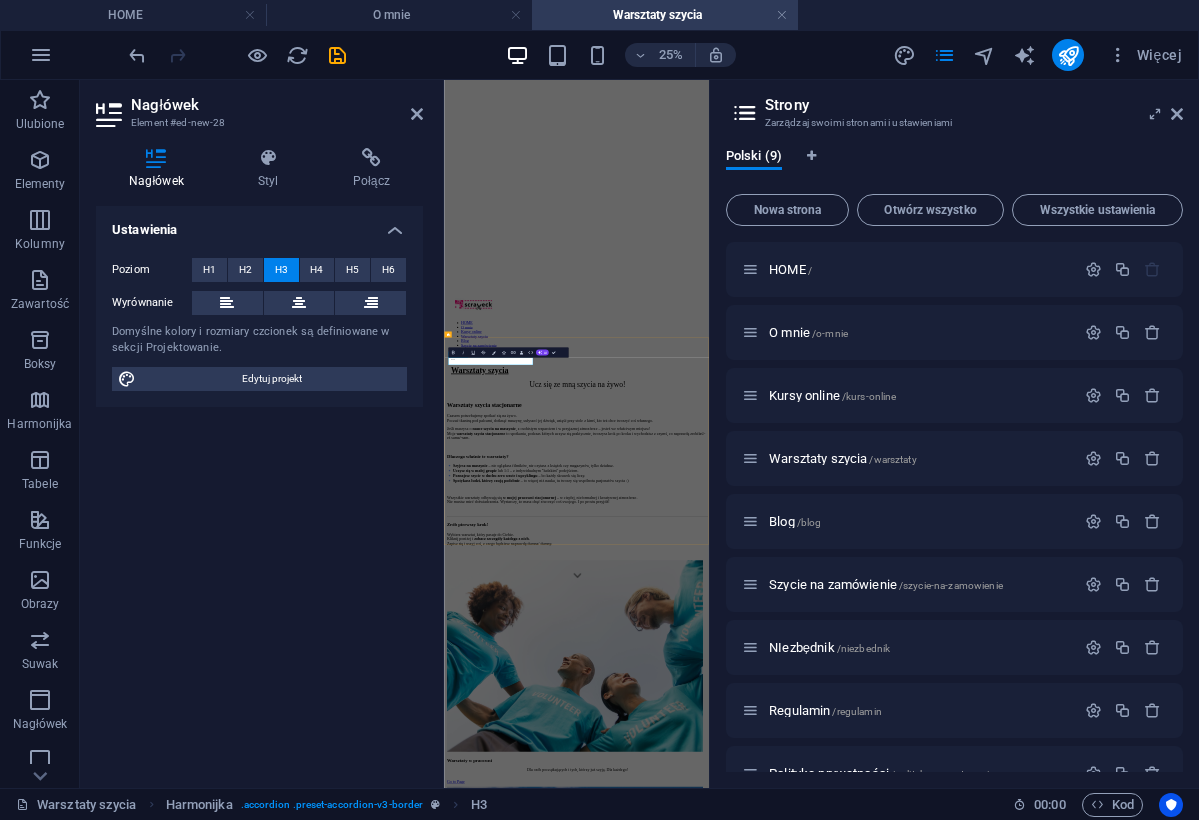click on "zobacz opinie o warsztatach" at bounding box center [974, 4054] 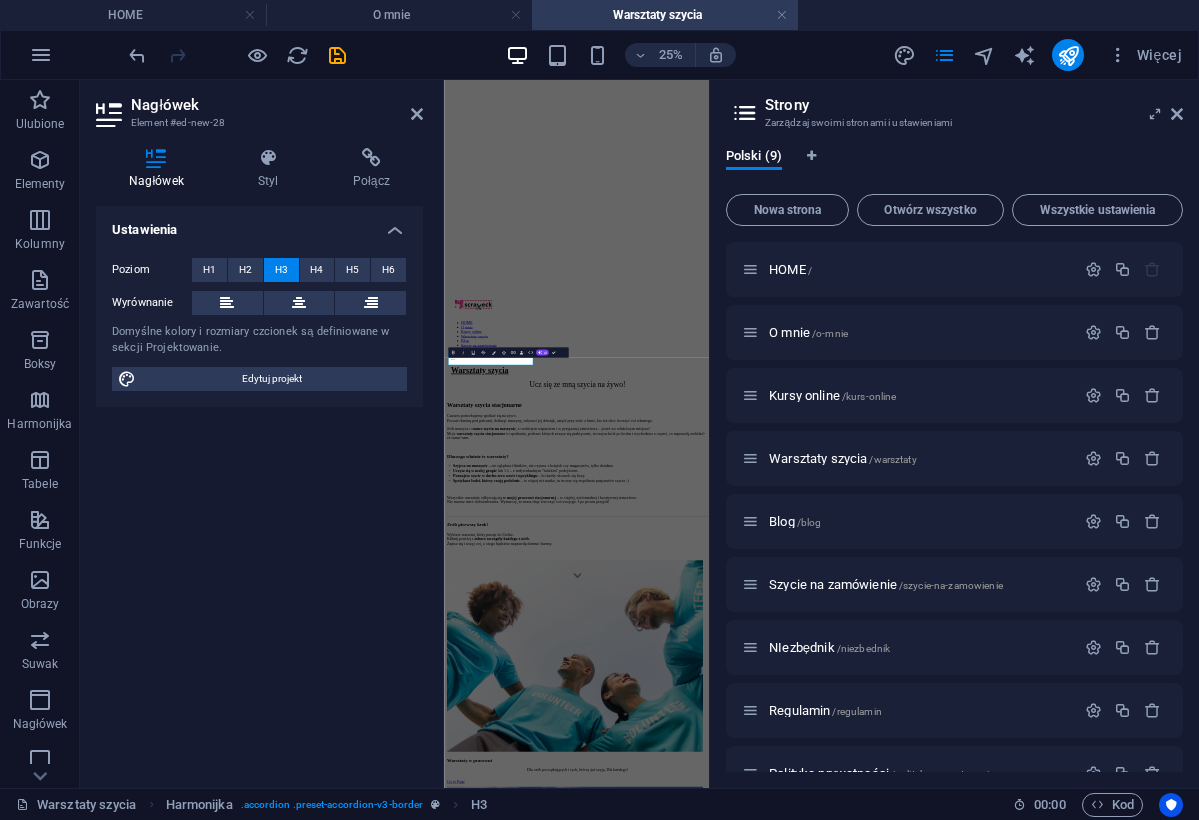 click on "Ustawienia Poziom H1 H2 H3 H4 H5 H6 Wyrównanie Domyślne kolory i rozmiary czcionek są definiowane w sekcji Projektowanie. Edytuj projekt" at bounding box center (259, 489) 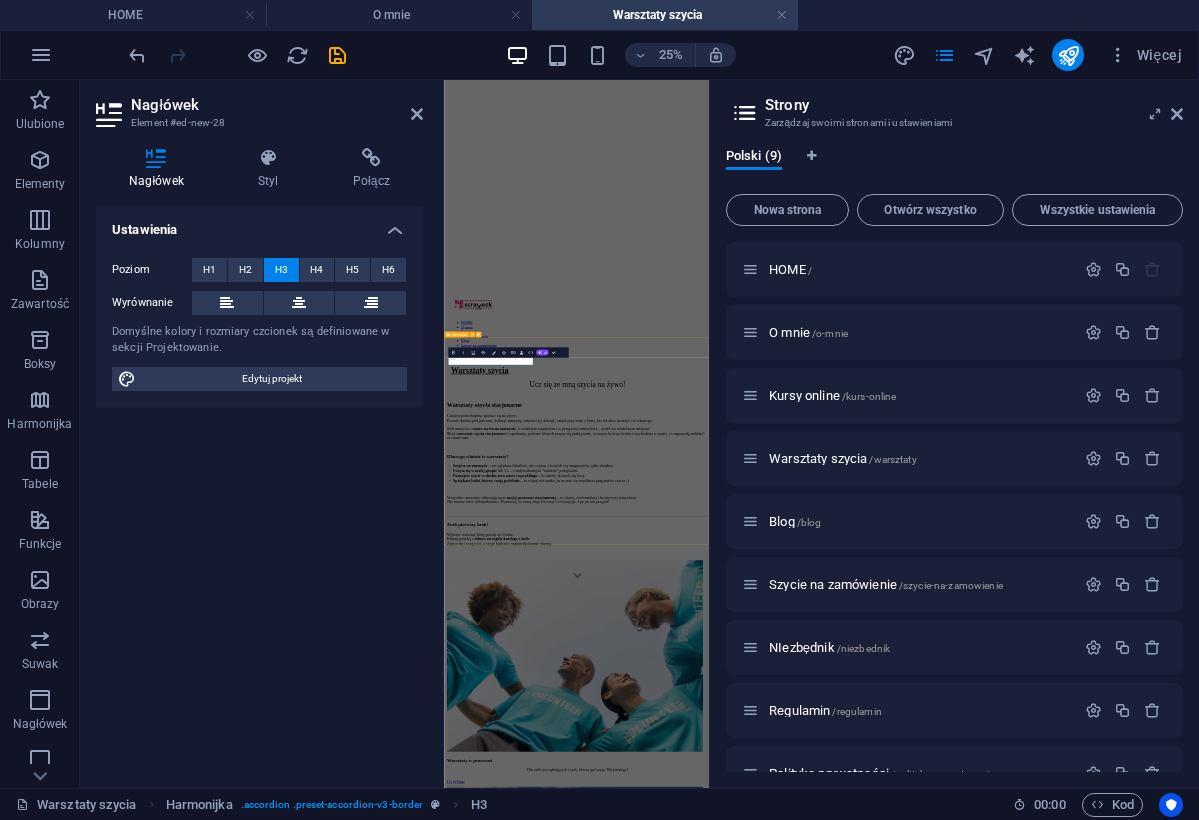click on "Zobacz opinie o warsztatach: Ola Wspaniale spędzony czas i mnóstwo inspiracji! Nie sądziłam, że w tak krótkim czasie można poczuć się swobodnie w obsłudze maszyny do szycia i bawić możliwościami, które daje. Świetne wprowadzenie teoretyczne, zapoznanie z narzędziami, ćwiczenia praktyczne i wielka satysfakcja z szycia własnego projektu! Po tych zajęciach zupełnie inaczej patrzę na swoje ubrania, a rzeczy, które miałam oddać nagle stały się cennym surowcem dla eksperymentów z upcyclingiem. Wspaniała przygoda, polecam! Łukasz Jestem bardzo zadowolony z warsztatów. Nie mając pojęcia o szyciu, po 5 godzinach wyszedłem z umiejętnością obsługi maszyny do szycia, wystarczającą  do podstawowych zastosowań. Mała grupa 2-3 osobowa sprawia, że zajęciom bliżej do indywidualnych, każdy może pracować z własną prędkością. Bardzo fajna atmosfera, na pewno umówię się  na kontynuację. Polecam! [FIRST] [LAST]" at bounding box center (974, 4306) 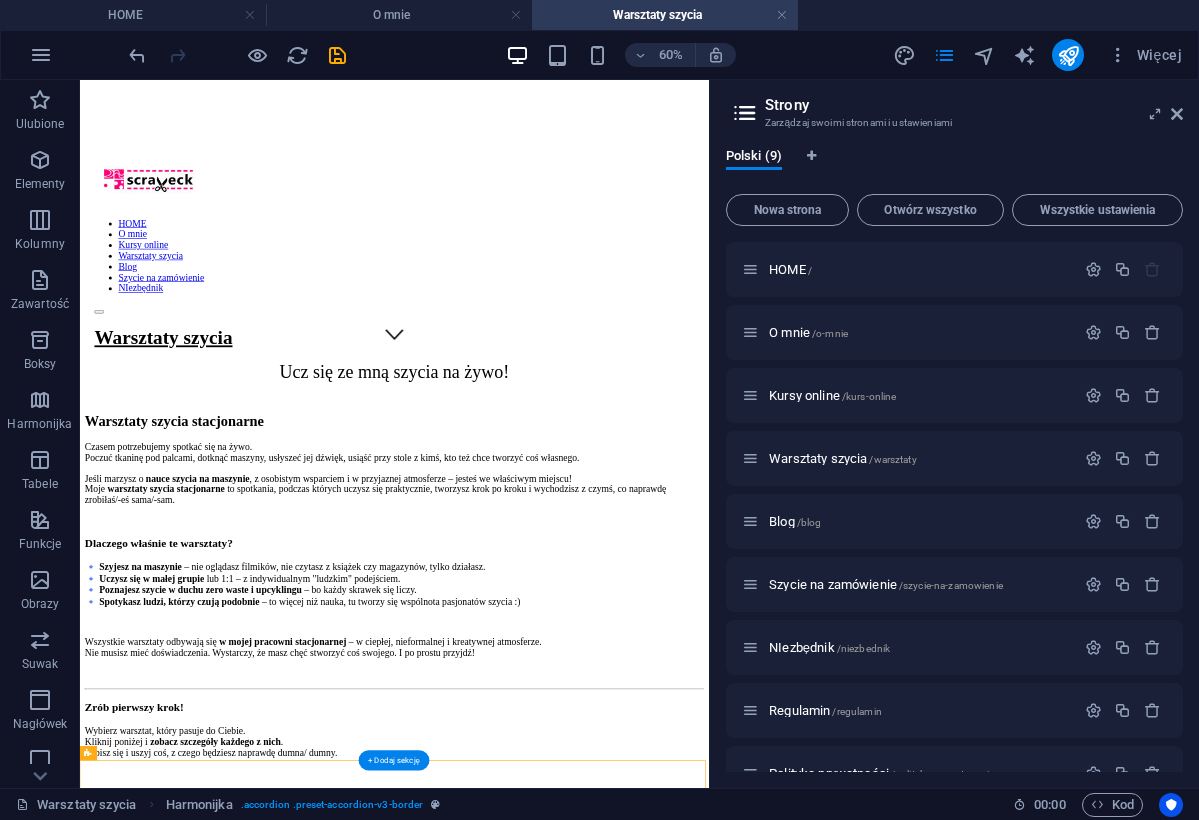 scroll, scrollTop: 690, scrollLeft: 0, axis: vertical 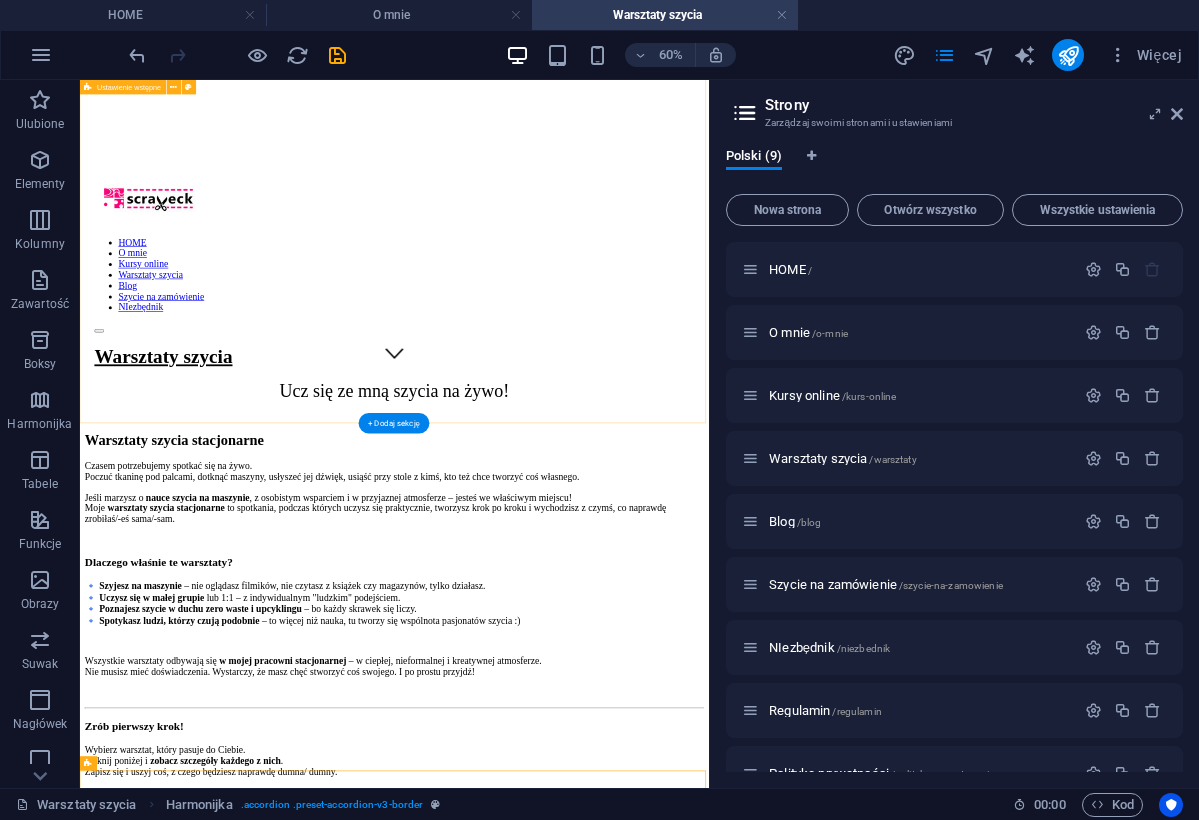 click on "Warsztaty szycia stacjonarne Czasem potrzebujemy spotkać się na żywo. Poczuć tkaninę pod palcami, dotknąć maszyny, usłyszeć jej dźwięk, usiąść przy stole z kimś, kto też chce tworzyć coś własnego. Jeśli marzysz o   nauce szycia na maszynie , z osobistym wsparciem i w przyjaznej atmosferze – jesteś we właściwym miejscu! Moje   warsztaty szycia stacjonarne   to spotkania, podczas których uczysz się praktycznie, tworzysz krok po kroku i wychodzisz z czymś, co naprawdę zrobiłaś/-eś sama/-sam. Dlaczego właśnie te warsztaty? 🔹   Szyjesz na maszynie   – nie oglądasz filmików, nie czytasz z książek czy magazynów, tylko działasz. 🔹   Uczysz się w małej grupie   lub 1:1 – z indywidualnym "ludzkim" podejściem. 🔹   Poznajesz szycie w duchu zero waste i upcyklingu   – bo każdy skrawek się liczy. 🔹   Spotykasz ludzi, którzy czują podobnie   – to więcej niż nauka, tu tworzy się wspólnota pasjonatów szycia :) Wszystkie warsztaty odbywają się" at bounding box center [604, 975] 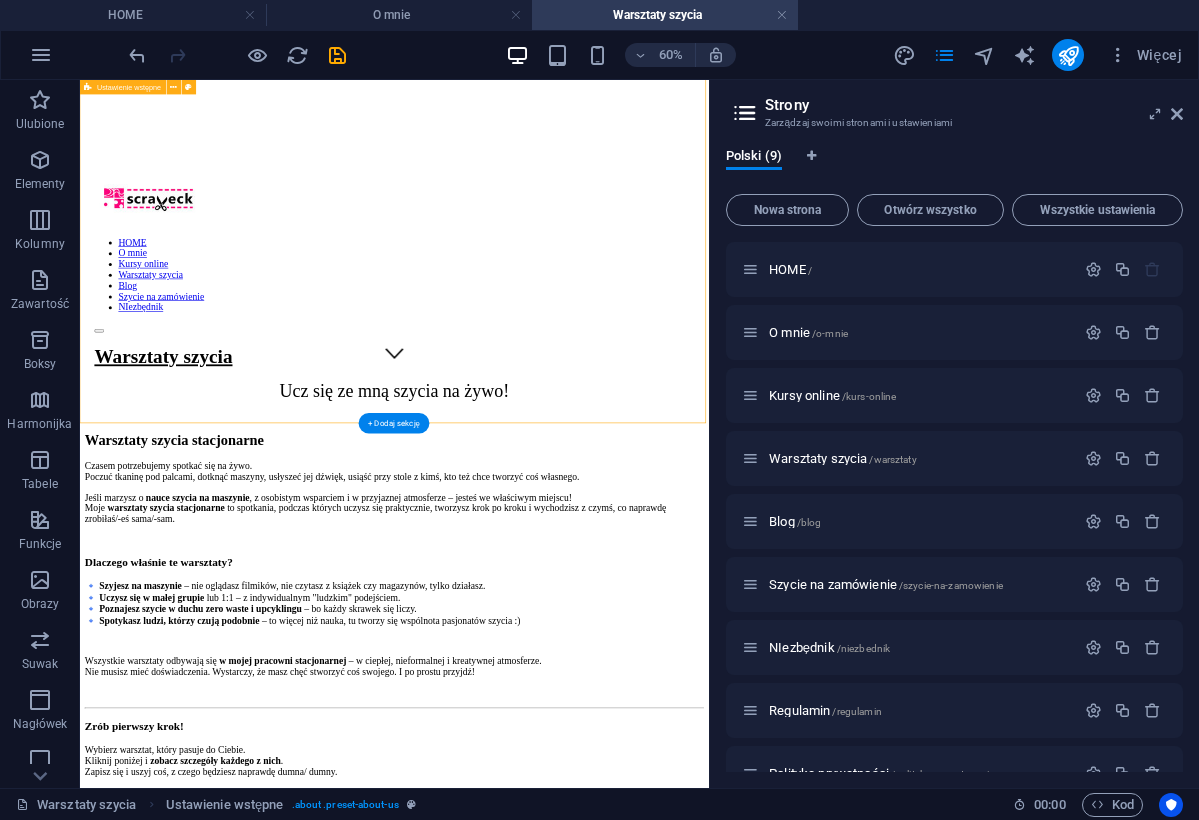 click on "Warsztaty szycia stacjonarne Czasem potrzebujemy spotkać się na żywo. Poczuć tkaninę pod palcami, dotknąć maszyny, usłyszeć jej dźwięk, usiąść przy stole z kimś, kto też chce tworzyć coś własnego. Jeśli marzysz o   nauce szycia na maszynie , z osobistym wsparciem i w przyjaznej atmosferze – jesteś we właściwym miejscu! Moje   warsztaty szycia stacjonarne   to spotkania, podczas których uczysz się praktycznie, tworzysz krok po kroku i wychodzisz z czymś, co naprawdę zrobiłaś/-eś sama/-sam. Dlaczego właśnie te warsztaty? 🔹   Szyjesz na maszynie   – nie oglądasz filmików, nie czytasz z książek czy magazynów, tylko działasz. 🔹   Uczysz się w małej grupie   lub 1:1 – z indywidualnym "ludzkim" podejściem. 🔹   Poznajesz szycie w duchu zero waste i upcyklingu   – bo każdy skrawek się liczy. 🔹   Spotykasz ludzi, którzy czują podobnie   – to więcej niż nauka, tu tworzy się wspólnota pasjonatów szycia :) Wszystkie warsztaty odbywają się" at bounding box center (604, 975) 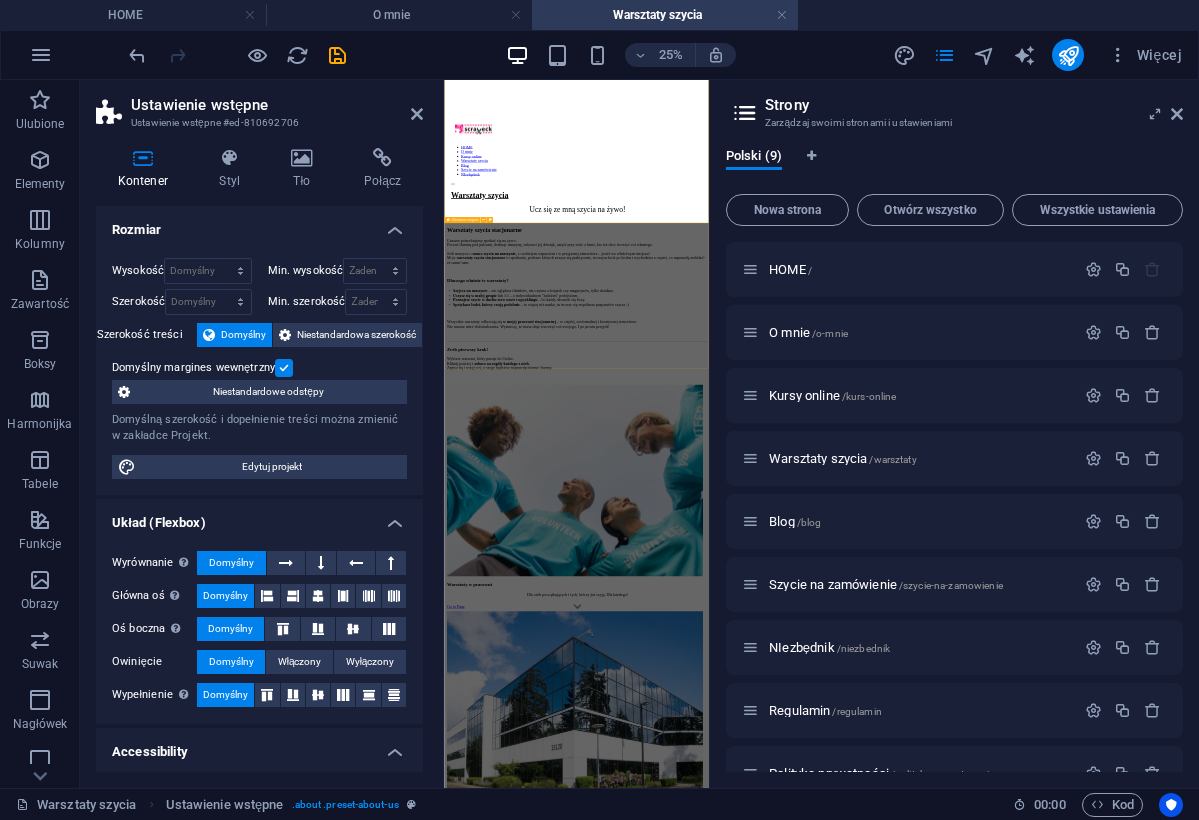 click on "Warsztaty szycia /warsztaty
Warsztaty w pracowni Dla osób początkujących i tych, którzy już szyją. Dla każdego!
Go to Page Warsztaty indywidualne 1:1 ze mną - tylko Ty i maszyna
i temat, który Cię interesuje
Go to Page Warsztaty dla firm Kreatywna forma integracji
oraz świetny sposób, aby poruszyć ważne tematy w praktyczny sposób!
Go to Page" at bounding box center (974, 2311) 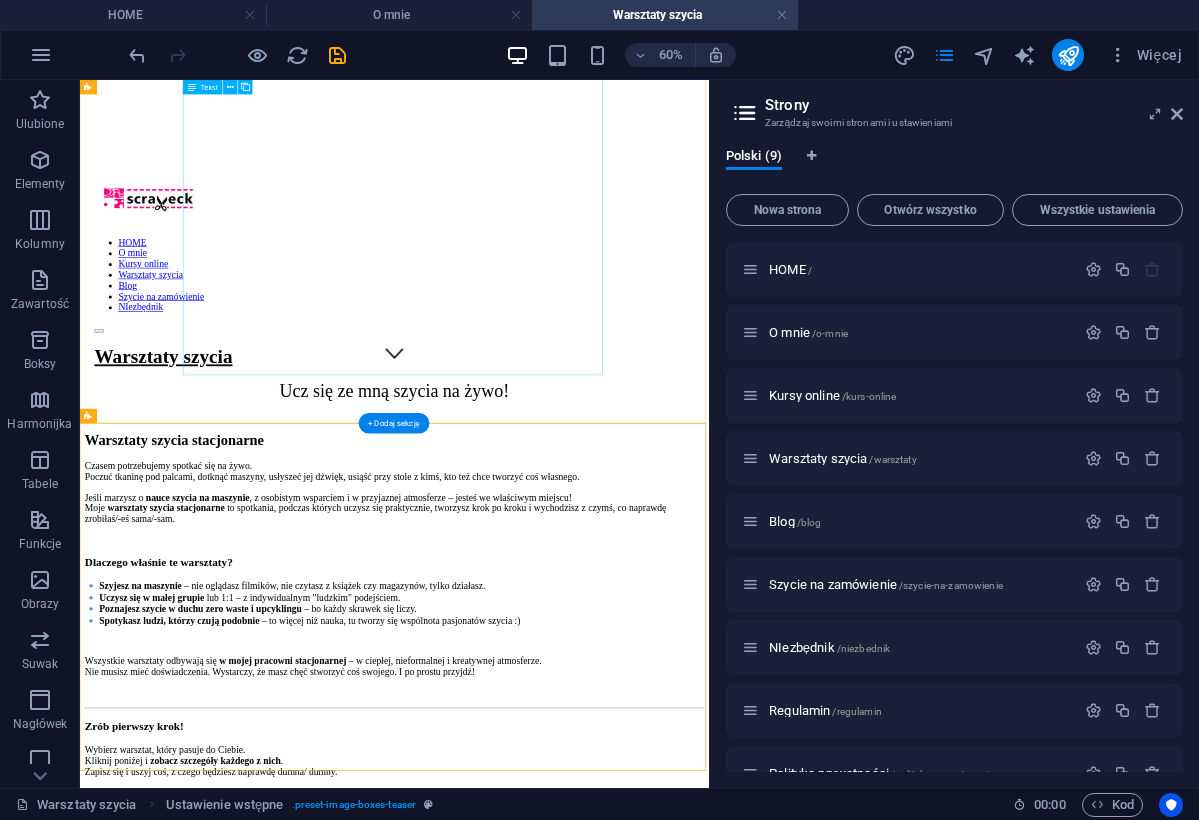 click on "Czasem potrzebujemy spotkać się na żywo. Poczuć tkaninę pod palcami, dotknąć maszyny, usłyszeć jej dźwięk, usiąść przy stole z kimś, kto też chce tworzyć coś własnego. Jeśli marzysz o   nauce szycia na maszynie , z osobistym wsparciem i w przyjaznej atmosferze – jesteś we właściwym miejscu! Moje   warsztaty szycia stacjonarne   to spotkania, podczas których uczysz się praktycznie, tworzysz krok po kroku i wychodzisz z czymś, co naprawdę zrobiłaś/-eś sama/-sam. Dlaczego właśnie te warsztaty? 🔹   Szyjesz na maszynie   – nie oglądasz filmików, nie czytasz z książek czy magazynów, tylko działasz. 🔹   Uczysz się w małej grupie   lub 1:1 – z indywidualnym "ludzkim" podejściem. 🔹   Poznajesz szycie w duchu zero waste i upcyklingu   – bo każdy skrawek się liczy. 🔹   Spotykasz ludzi, którzy czują podobnie   – to więcej niż nauka, tu tworzy się wspólnota pasjonatów szycia :) Wszystkie warsztaty odbywają się     Zrób pierwszy krok! ." at bounding box center (604, 999) 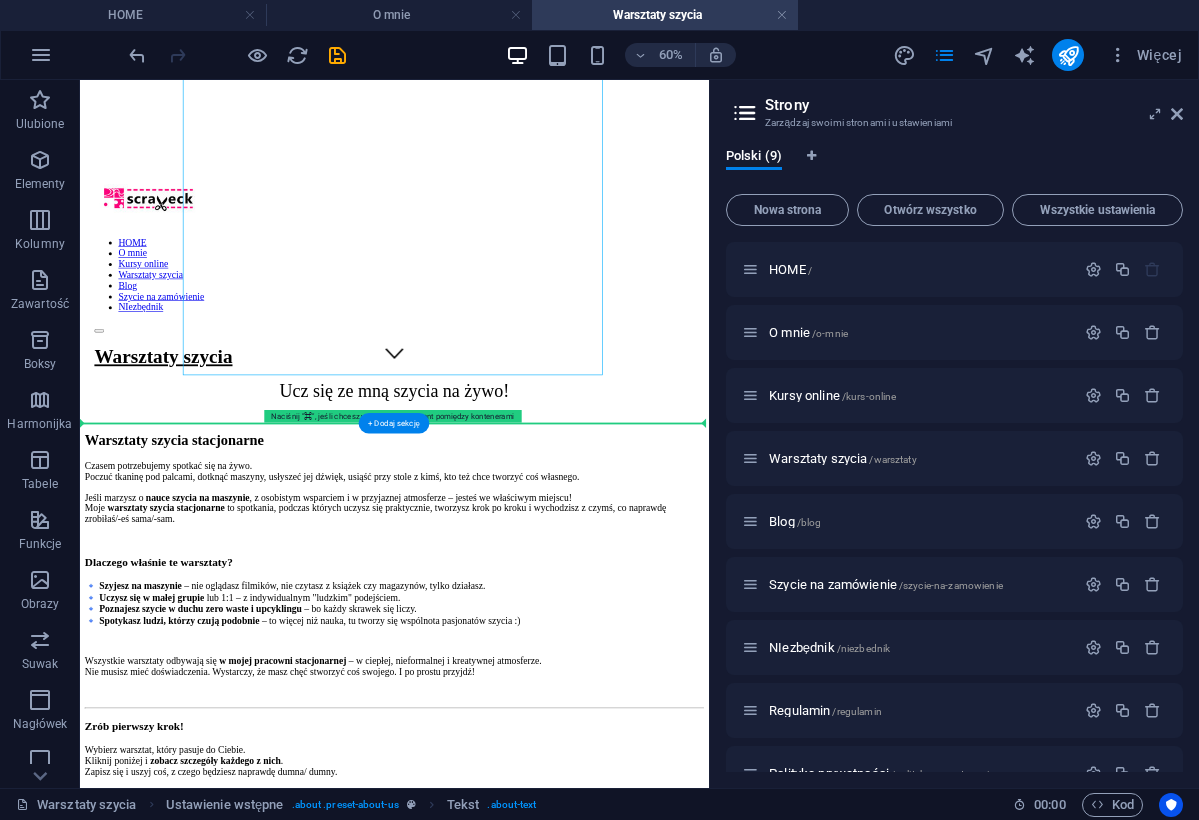 drag, startPoint x: 528, startPoint y: 568, endPoint x: 528, endPoint y: 607, distance: 39 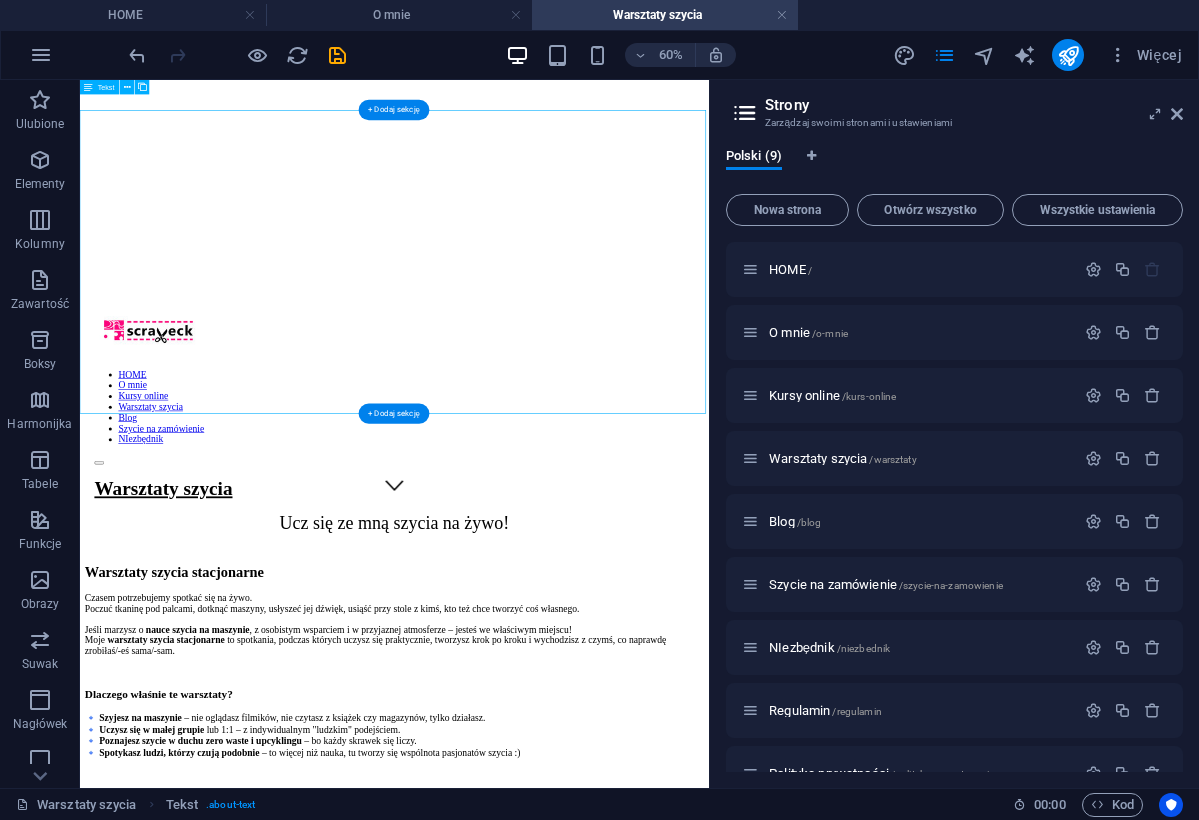 scroll, scrollTop: 326, scrollLeft: 0, axis: vertical 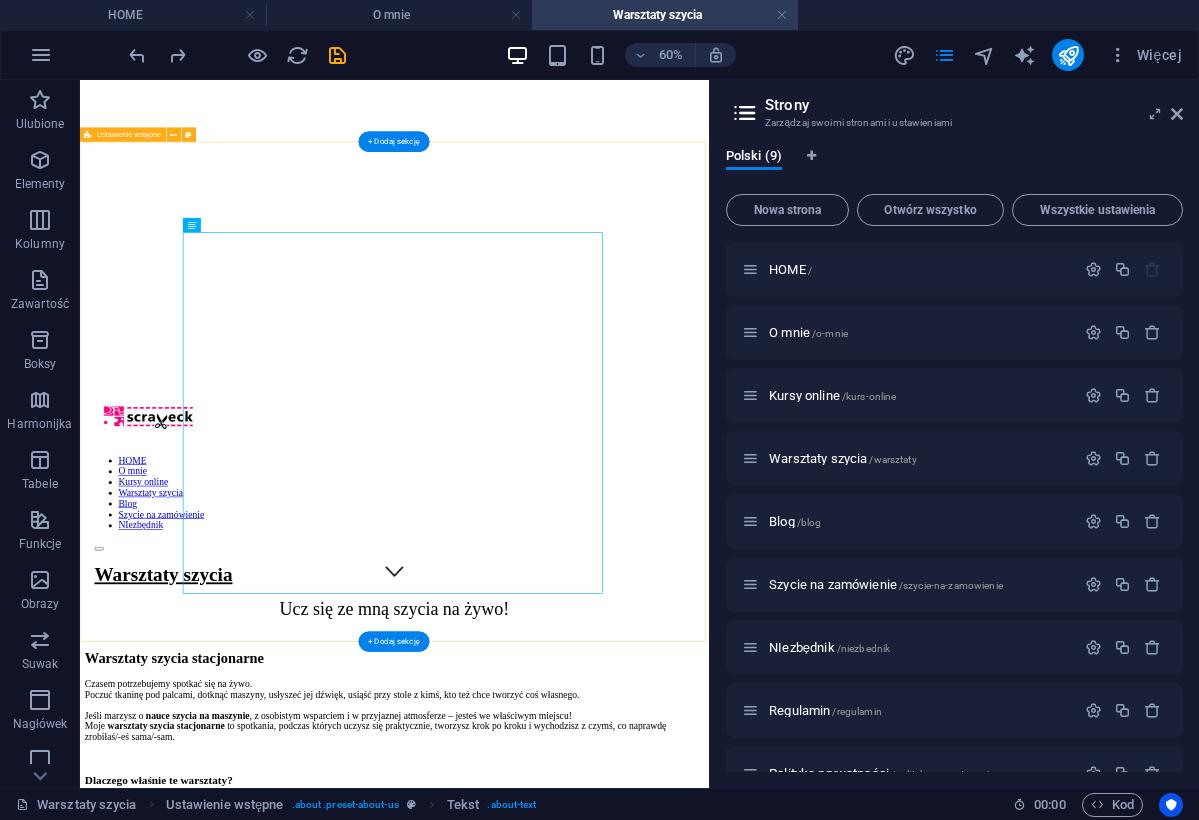 click on "Warsztaty szycia stacjonarne Czasem potrzebujemy spotkać się na żywo. Poczuć tkaninę pod palcami, dotknąć maszyny, usłyszeć jej dźwięk, usiąść przy stole z kimś, kto też chce tworzyć coś własnego. Jeśli marzysz o   nauce szycia na maszynie , z osobistym wsparciem i w przyjaznej atmosferze – jesteś we właściwym miejscu! Moje   warsztaty szycia stacjonarne   to spotkania, podczas których uczysz się praktycznie, tworzysz krok po kroku i wychodzisz z czymś, co naprawdę zrobiłaś/-eś sama/-sam. Dlaczego właśnie te warsztaty? 🔹   Szyjesz na maszynie   – nie oglądasz filmików, nie czytasz z książek czy magazynów, tylko działasz. 🔹   Uczysz się w małej grupie   lub 1:1 – z indywidualnym "ludzkim" podejściem. 🔹   Poznajesz szycie w duchu zero waste i upcyklingu   – bo każdy skrawek się liczy. 🔹   Spotykasz ludzi, którzy czują podobnie   – to więcej niż nauka, tu tworzy się wspólnota pasjonatów szycia :) Wszystkie warsztaty odbywają się" at bounding box center [604, 1339] 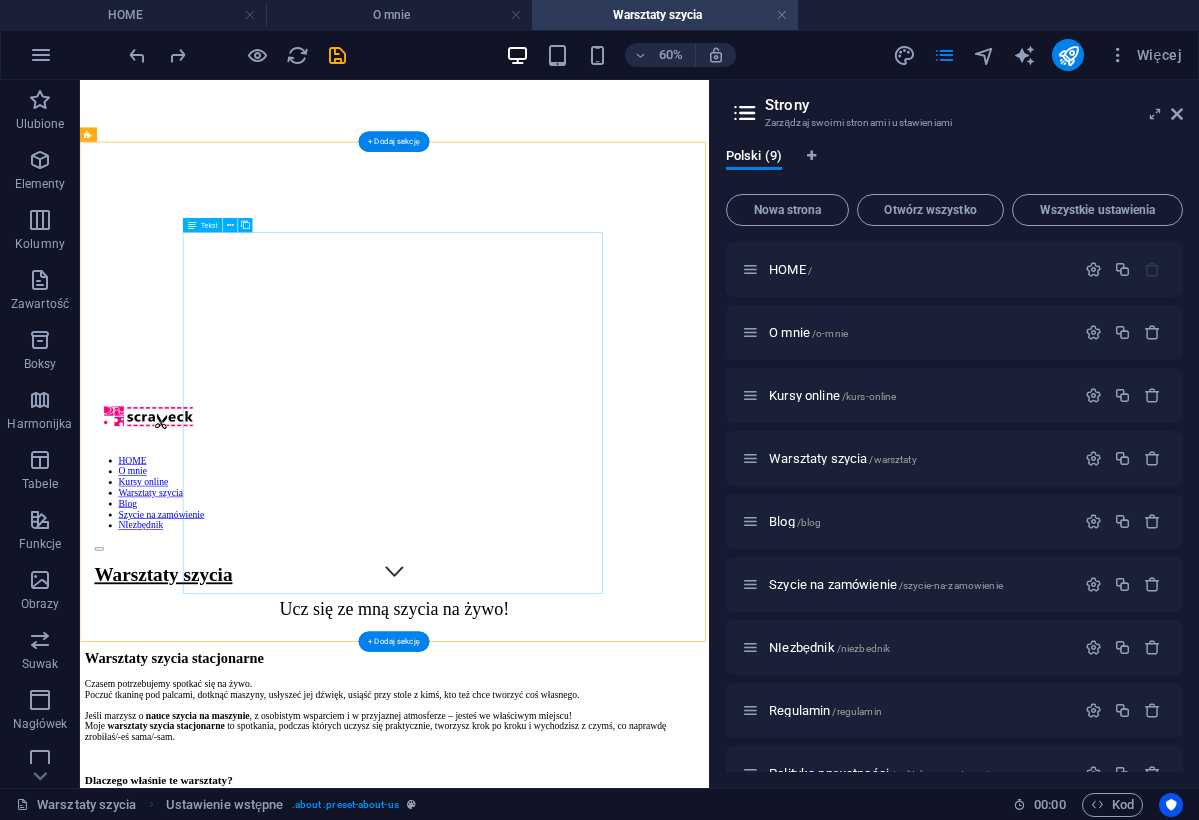 click on "Czasem potrzebujemy spotkać się na żywo. Poczuć tkaninę pod palcami, dotknąć maszyny, usłyszeć jej dźwięk, usiąść przy stole z kimś, kto też chce tworzyć coś własnego. Jeśli marzysz o   nauce szycia na maszynie , z osobistym wsparciem i w przyjaznej atmosferze – jesteś we właściwym miejscu! Moje   warsztaty szycia stacjonarne   to spotkania, podczas których uczysz się praktycznie, tworzysz krok po kroku i wychodzisz z czymś, co naprawdę zrobiłaś/-eś sama/-sam. Dlaczego właśnie te warsztaty? 🔹   Szyjesz na maszynie   – nie oglądasz filmików, nie czytasz z książek czy magazynów, tylko działasz. 🔹   Uczysz się w małej grupie   lub 1:1 – z indywidualnym "ludzkim" podejściem. 🔹   Poznajesz szycie w duchu zero waste i upcyklingu   – bo każdy skrawek się liczy. 🔹   Spotykasz ludzi, którzy czują podobnie   – to więcej niż nauka, tu tworzy się wspólnota pasjonatów szycia :) Wszystkie warsztaty odbywają się     Zrób pierwszy krok! ." at bounding box center [604, 1363] 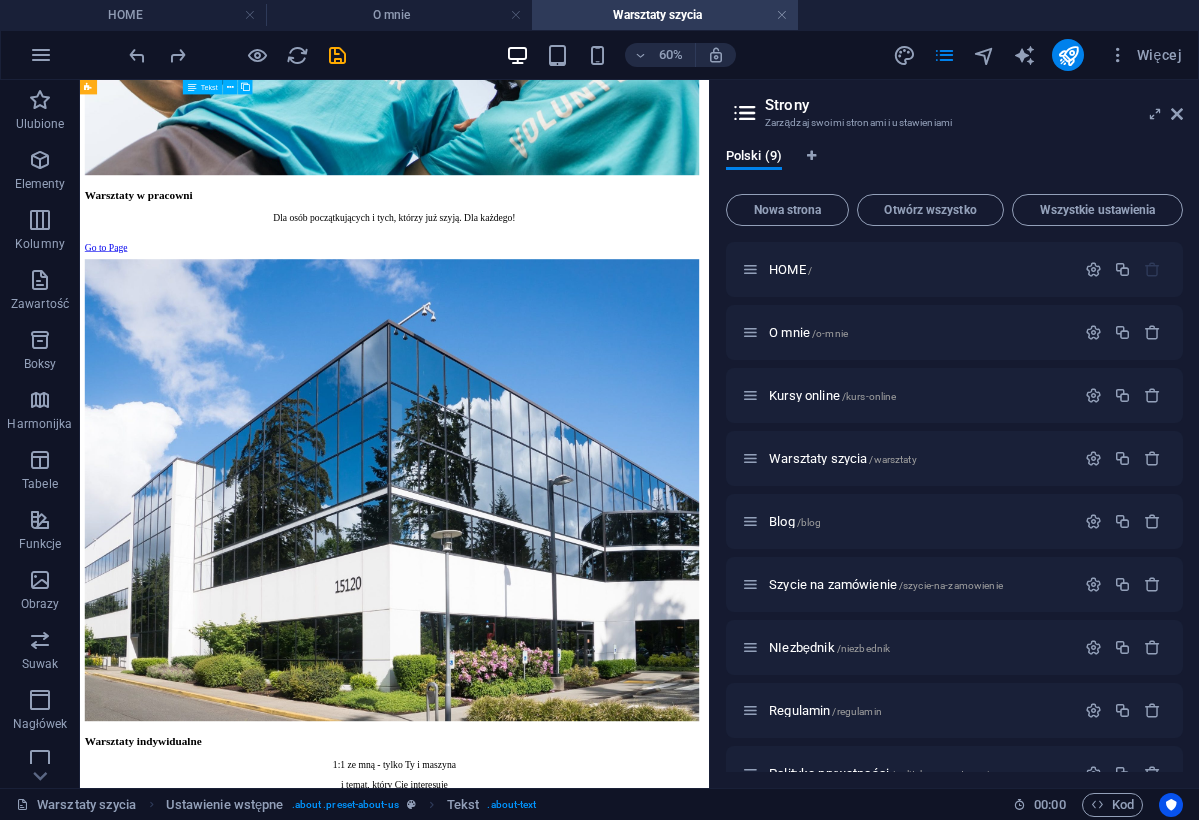 scroll, scrollTop: 2517, scrollLeft: 0, axis: vertical 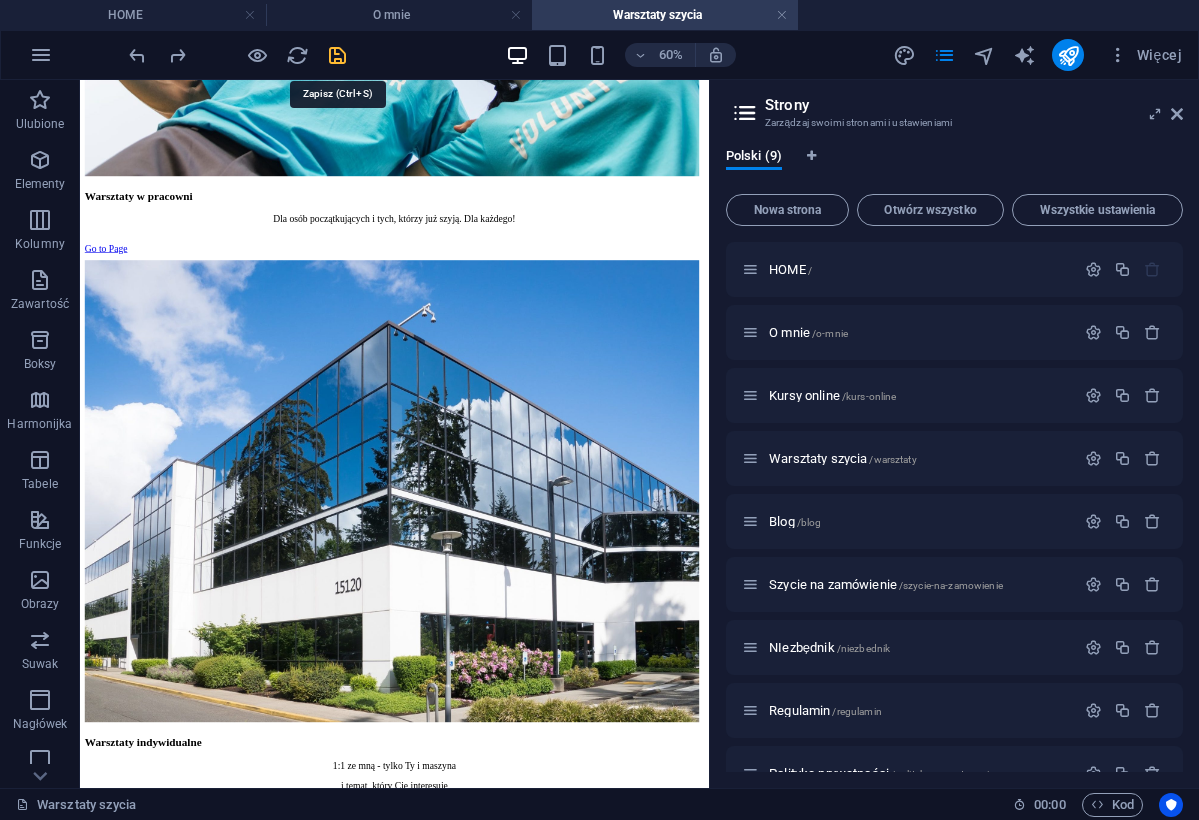 click at bounding box center [337, 55] 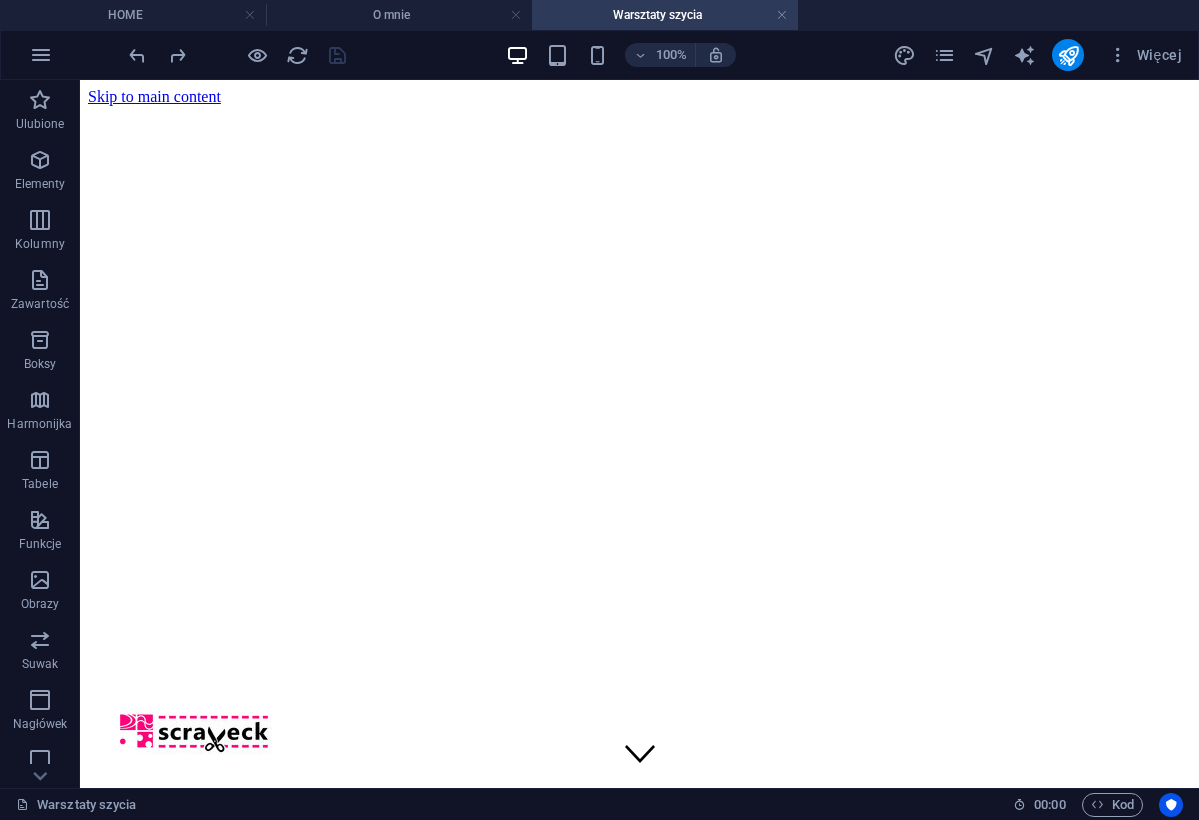 scroll, scrollTop: 0, scrollLeft: 0, axis: both 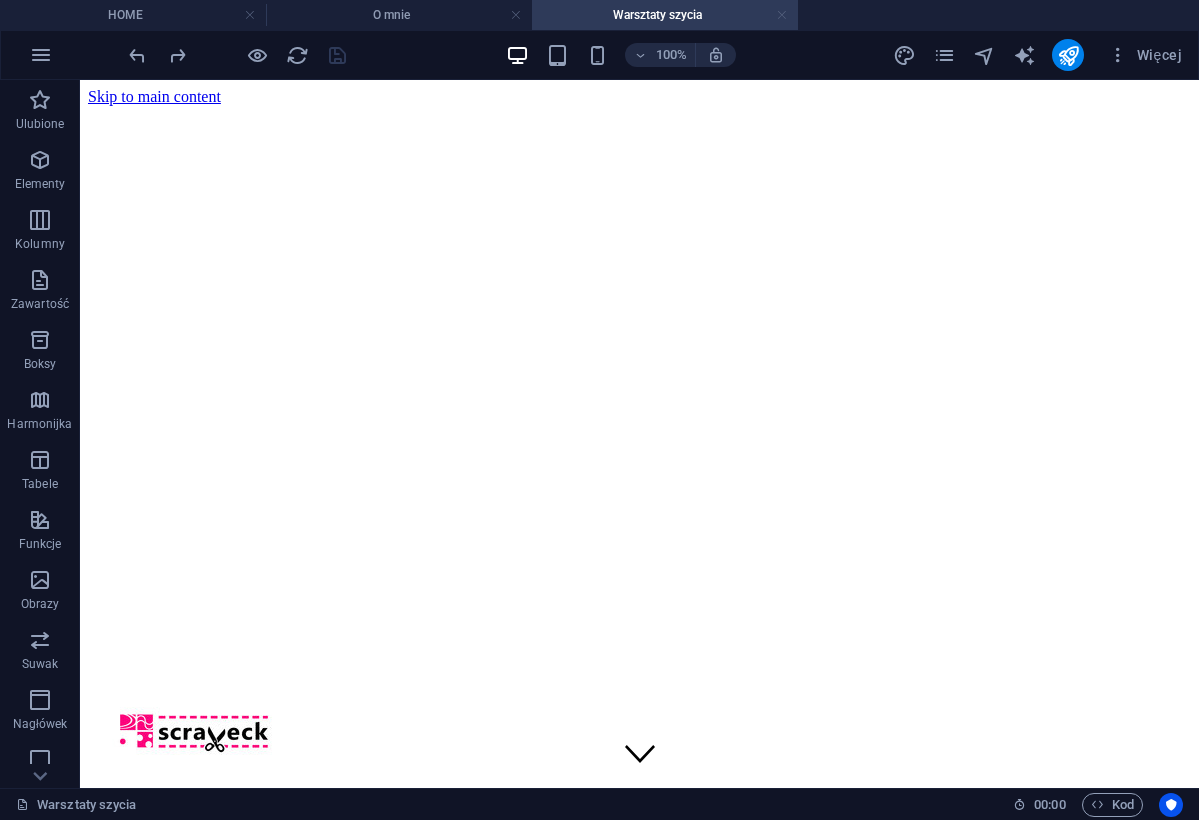 click at bounding box center (782, 15) 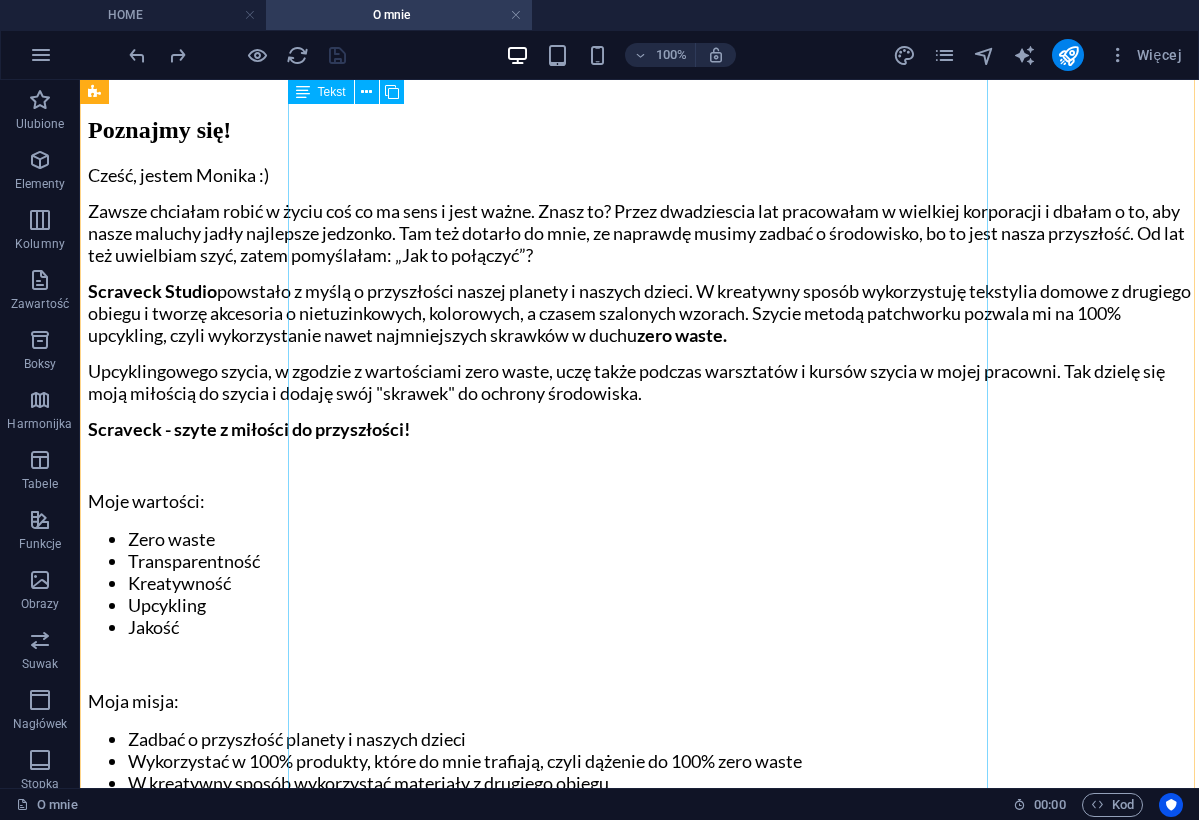 scroll, scrollTop: 1019, scrollLeft: 0, axis: vertical 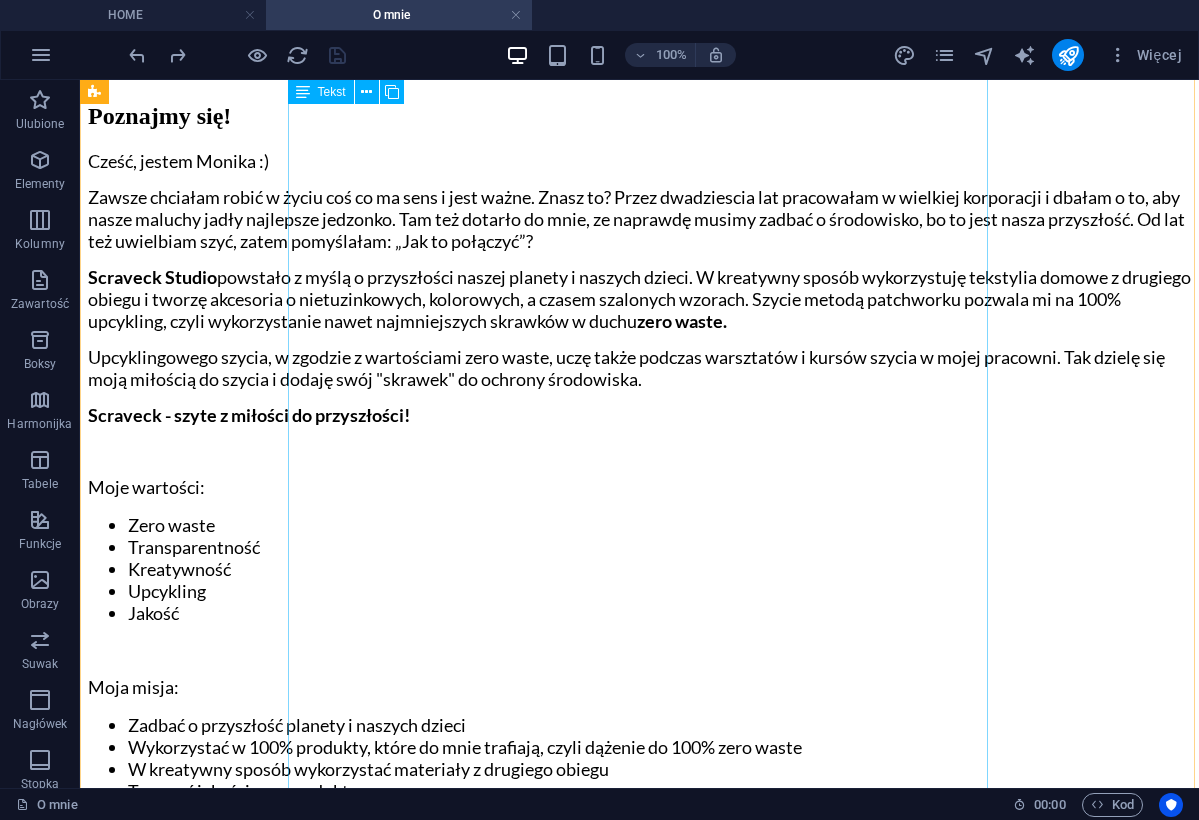 click on "Cześć, jestem [NAME] :) Zawsze chciałam robić w życiu coś co ma sens i jest ważne. Znasz to? Przez dwadziescia lat pracowałam w wielkiej korporacji i dbałam o to, aby nasze maluchy jadły najlepsze jedzonko. Tam też dotarło do mnie, ze naprawdę musimy zadbać o środowisko, bo to jest nasza przyszłość. Od lat też uwielbiam szyć, zatem pomyślałam: „Jak to połączyć”? Scraveck Studio  powstało z myślą o przyszłości naszej planety i naszych dzieci. W kreatywny sposób wykorzystuję tekstylia domowe z drugiego obiegu i tworzę akcesoria o nietuzinkowych, kolorowych, a czasem szalonych wzorach. Szycie metodą patchworku pozwala mi na 100% upcykling, czyli wykorzystanie nawet najmniejszych skrawków w duchu  zero waste.
Upcyklingowego szycia, w zgodzie z wartościami zero waste, uczę także podczas warsztatów i kursów szycia w mojej pracowni. Tak dzielę się moją miłością do szycia i dodaję swój "skrawek" do ochrony środowiska.
Moje wartości: Zero waste Kreatywność" at bounding box center (639, 758) 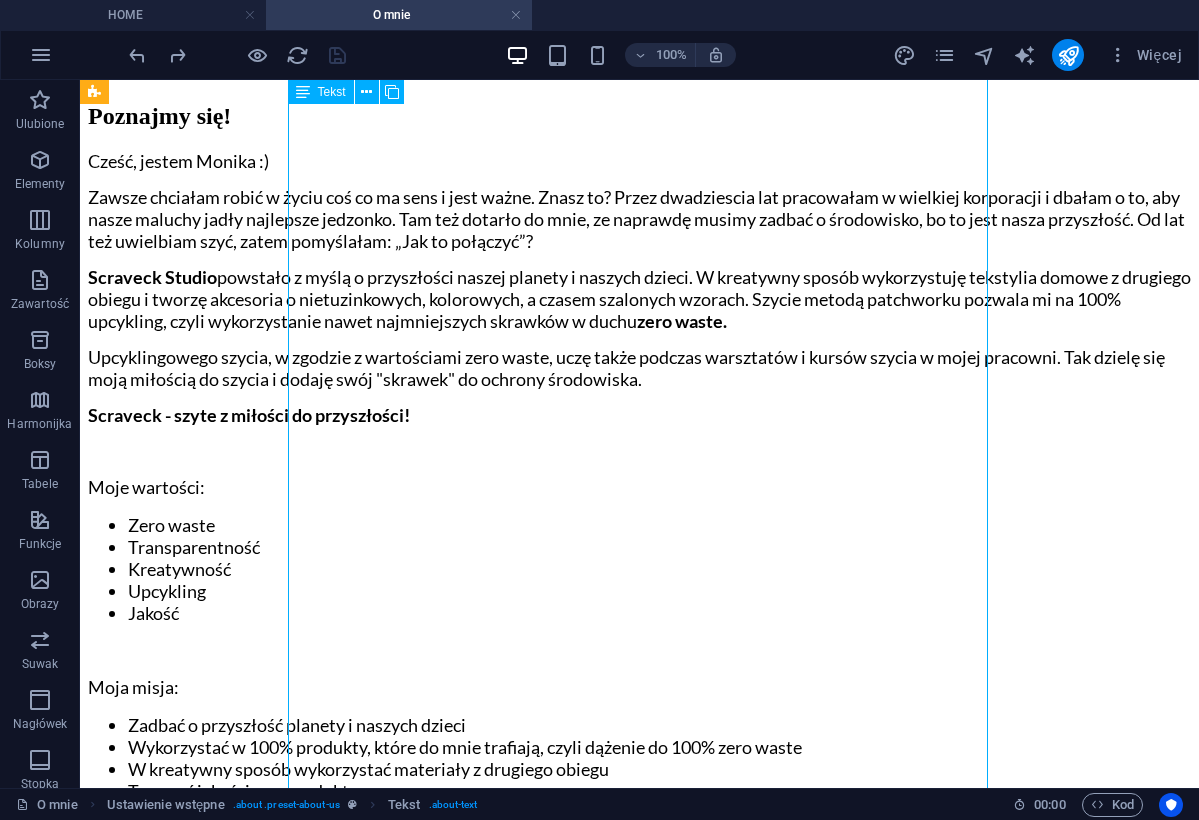 click on "Cześć, jestem [NAME] :) Zawsze chciałam robić w życiu coś co ma sens i jest ważne. Znasz to? Przez dwadziescia lat pracowałam w wielkiej korporacji i dbałam o to, aby nasze maluchy jadły najlepsze jedzonko. Tam też dotarło do mnie, ze naprawdę musimy zadbać o środowisko, bo to jest nasza przyszłość. Od lat też uwielbiam szyć, zatem pomyślałam: „Jak to połączyć”? Scraveck Studio  powstało z myślą o przyszłości naszej planety i naszych dzieci. W kreatywny sposób wykorzystuję tekstylia domowe z drugiego obiegu i tworzę akcesoria o nietuzinkowych, kolorowych, a czasem szalonych wzorach. Szycie metodą patchworku pozwala mi na 100% upcykling, czyli wykorzystanie nawet najmniejszych skrawków w duchu  zero waste.
Upcyklingowego szycia, w zgodzie z wartościami zero waste, uczę także podczas warsztatów i kursów szycia w mojej pracowni. Tak dzielę się moją miłością do szycia i dodaję swój "skrawek" do ochrony środowiska.
Moje wartości: Zero waste Kreatywność" at bounding box center [639, 758] 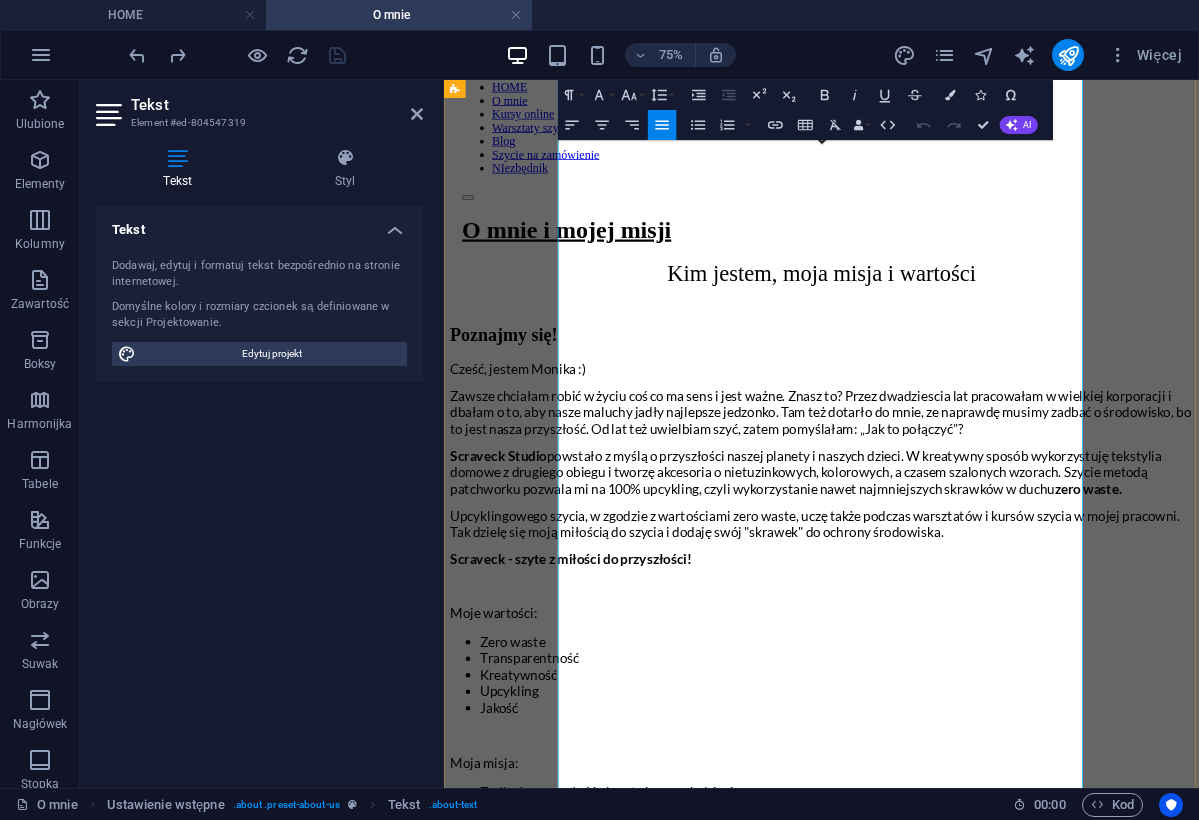 scroll, scrollTop: 835, scrollLeft: 0, axis: vertical 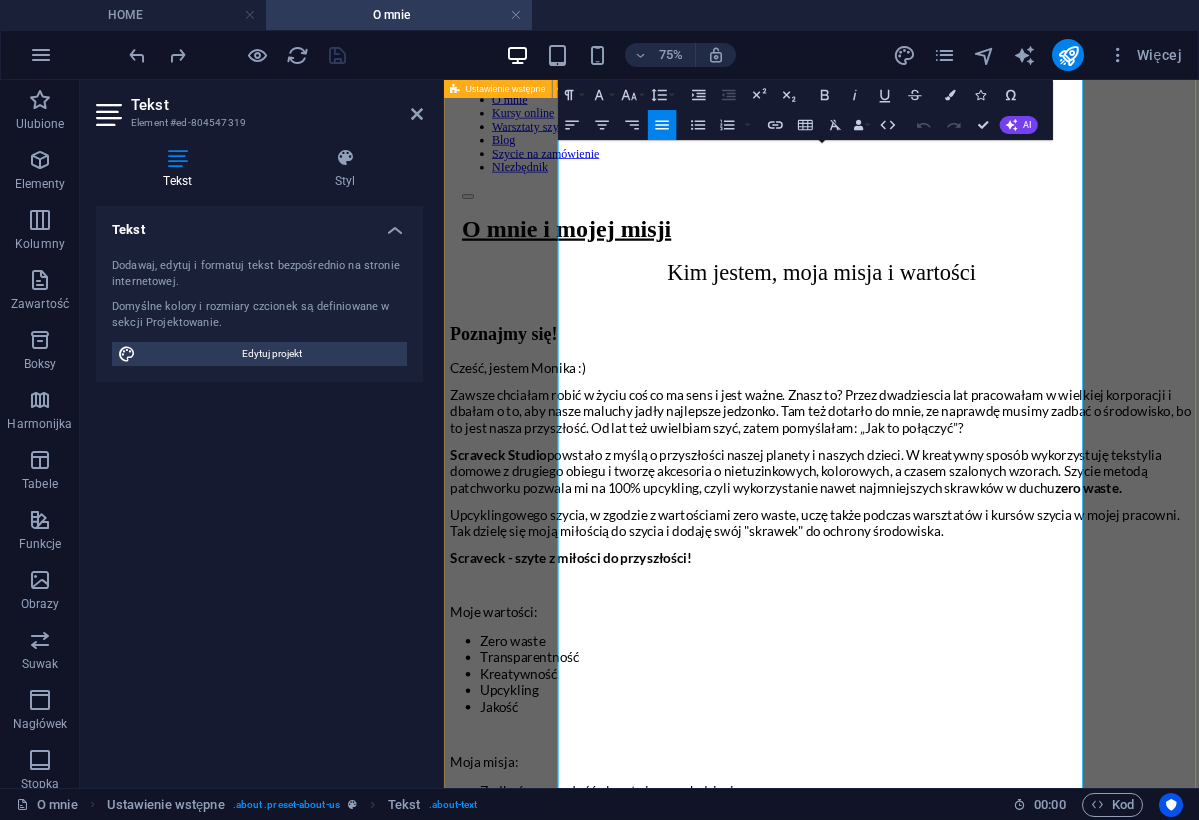 drag, startPoint x: 973, startPoint y: 635, endPoint x: 583, endPoint y: 633, distance: 390.00513 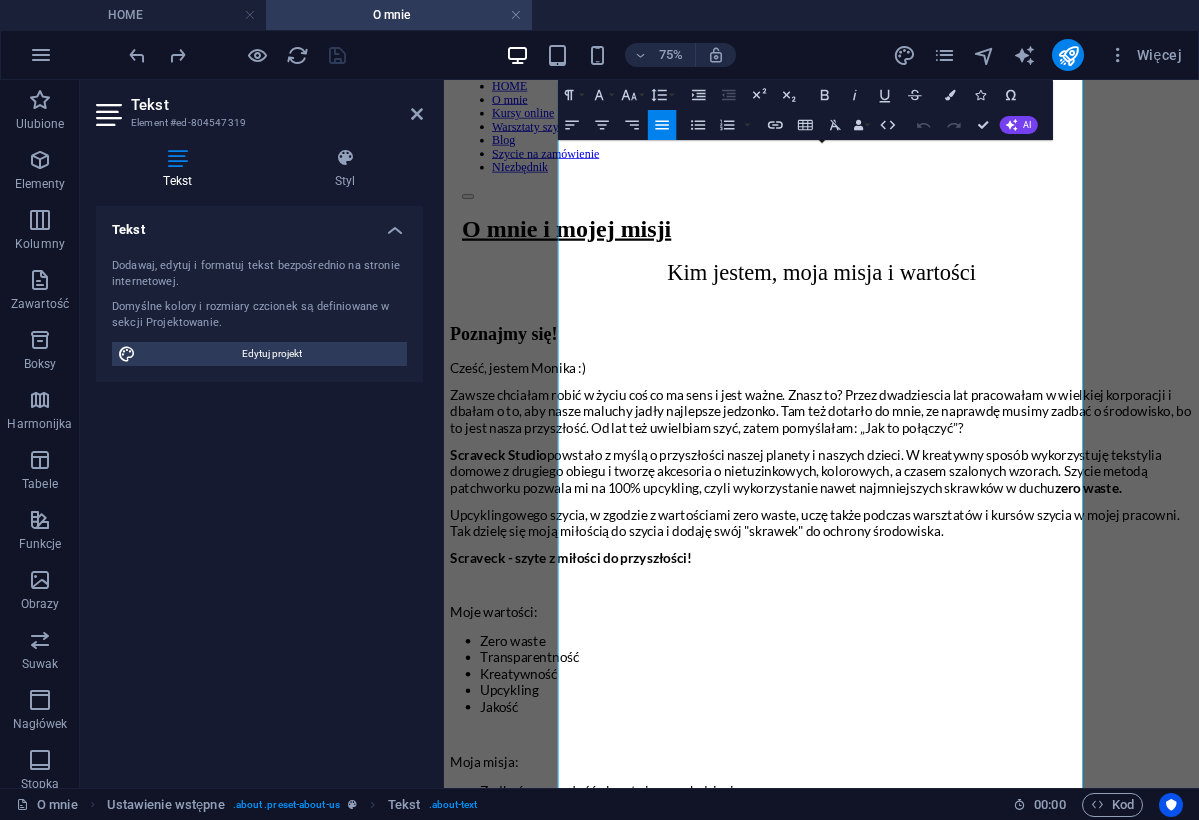click on "Tekst Dodawaj, edytuj i formatuj tekst bezpośrednio na stronie internetowej. Domyślne kolory i rozmiary czcionek są definiowane w sekcji Projektowanie. Edytuj projekt Wyrównanie Wyrównane do lewej Wyśrodkowany Wyrównane do prawej" at bounding box center (259, 489) 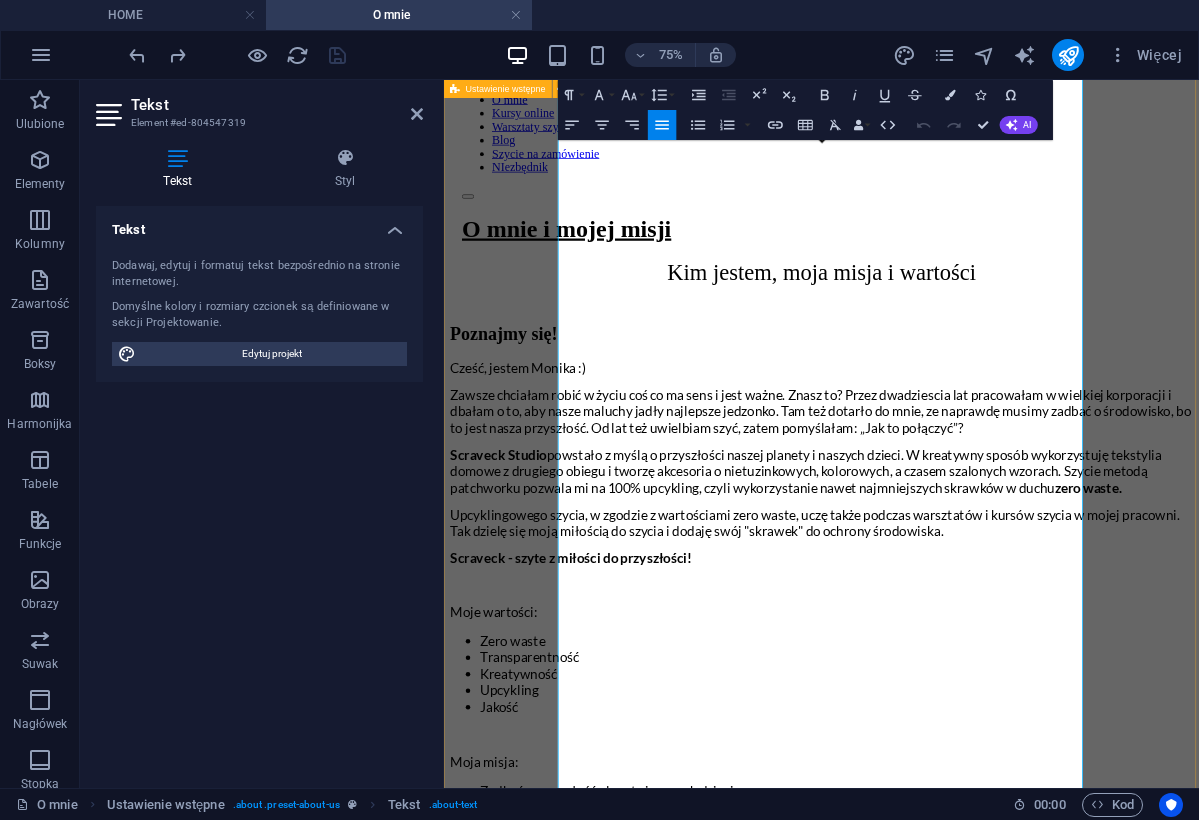 click on "Poznajmy się! Cześć, jestem [NAME] :) Zawsze chciałam robić w życiu coś co ma sens i jest ważne. Znasz to? Przez dwadziescia lat pracowałam w wielkiej korporacji i dbałam o to, aby nasze maluchy jadły najlepsze jedzonko. Tam też dotarło do mnie, ze naprawdę musimy zadbać o środowisko, bo to jest nasza przyszłość. Od lat też uwielbiam szyć, zatem pomyślałam: „Jak to połączyć”? Scraveck Studio  powstało z myślą o przyszłości naszej planety i naszych dzieci. W kreatywny sposób wykorzystuję tekstylia domowe z drugiego obiegu i tworzę akcesoria o nietuzinkowych, kolorowych, a czasem szalonych wzorach. Szycie metodą patchworku pozwala mi na 100% upcykling, czyli wykorzystanie nawet najmniejszych skrawków w duchu  zero waste.
Upcyklingowego szycia, w zgodzie z wartościami zero waste, uczę także podczas warsztatów i kursów szycia w mojej pracowni. Tak dzielę się moją miłością do szycia i dodaję swój "skrawek" do ochrony środowiska.
Moje wartości: Zero waste" at bounding box center [947, 1135] 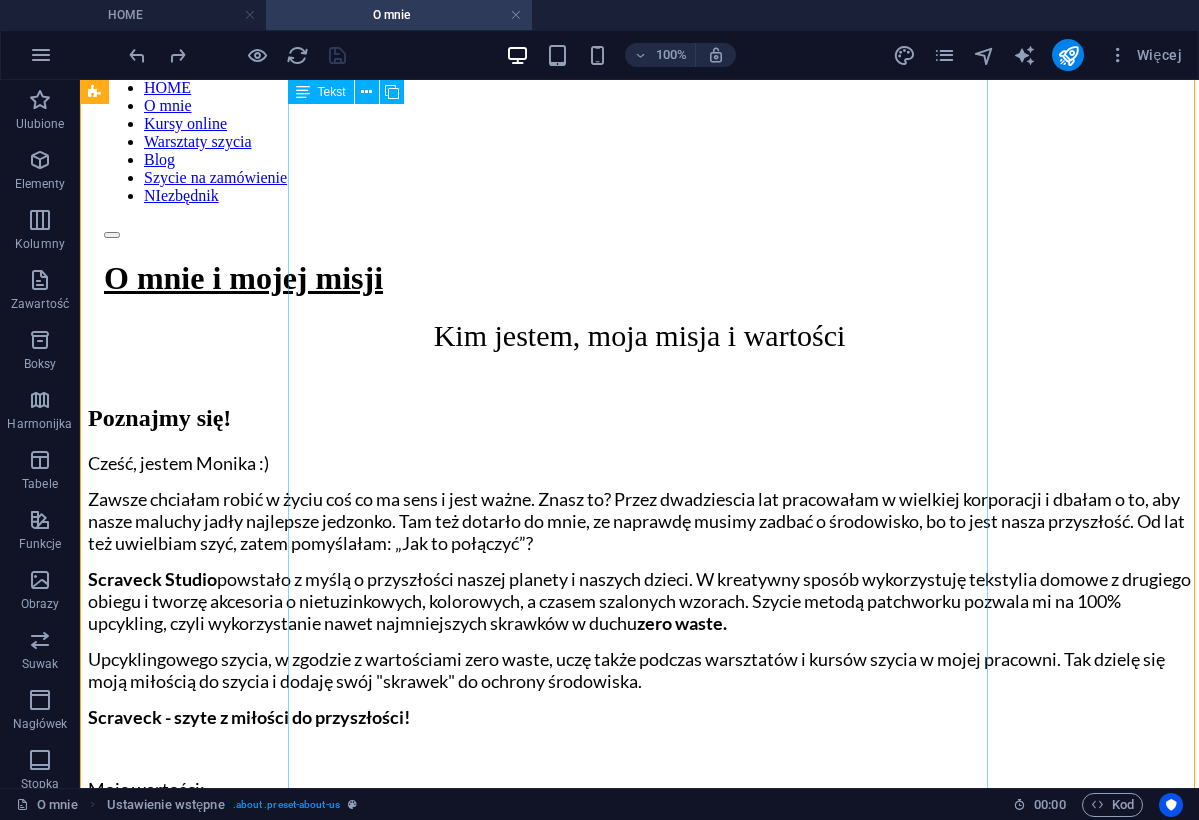 click on "Cześć, jestem [NAME] :) Zawsze chciałam robić w życiu coś co ma sens i jest ważne. Znasz to? Przez dwadziescia lat pracowałam w wielkiej korporacji i dbałam o to, aby nasze maluchy jadły najlepsze jedzonko. Tam też dotarło do mnie, ze naprawdę musimy zadbać o środowisko, bo to jest nasza przyszłość. Od lat też uwielbiam szyć, zatem pomyślałam: „Jak to połączyć”? Scraveck Studio  powstało z myślą o przyszłości naszej planety i naszych dzieci. W kreatywny sposób wykorzystuję tekstylia domowe z drugiego obiegu i tworzę akcesoria o nietuzinkowych, kolorowych, a czasem szalonych wzorach. Szycie metodą patchworku pozwala mi na 100% upcykling, czyli wykorzystanie nawet najmniejszych skrawków w duchu  zero waste.
Upcyklingowego szycia, w zgodzie z wartościami zero waste, uczę także podczas warsztatów i kursów szycia w mojej pracowni. Tak dzielę się moją miłością do szycia i dodaję swój "skrawek" do ochrony środowiska.
Moje wartości: Zero waste Kreatywność" at bounding box center (639, 1060) 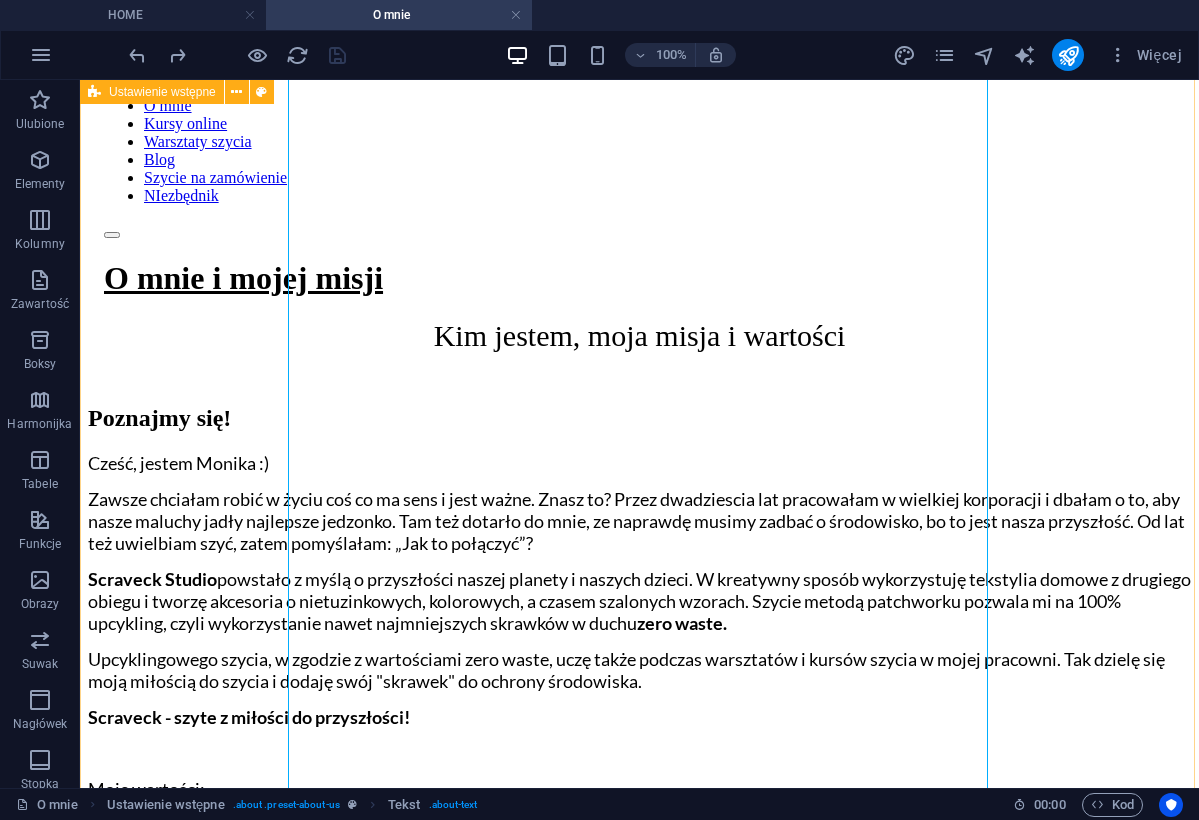 click on "Poznajmy się! Cześć, jestem [NAME] :) Zawsze chciałam robić w życiu coś co ma sens i jest ważne. Znasz to? Przez dwadziescia lat pracowałam w wielkiej korporacji i dbałam o to, aby nasze maluchy jadły najlepsze jedzonko. Tam też dotarło do mnie, ze naprawdę musimy zadbać o środowisko, bo to jest nasza przyszłość. Od lat też uwielbiam szyć, zatem pomyślałam: „Jak to połączyć”? Scraveck Studio  powstało z myślą o przyszłości naszej planety i naszych dzieci. W kreatywny sposób wykorzystuję tekstylia domowe z drugiego obiegu i tworzę akcesoria o nietuzinkowych, kolorowych, a czasem szalonych wzorach. Szycie metodą patchworku pozwala mi na 100% upcykling, czyli wykorzystanie nawet najmniejszych skrawków w duchu  zero waste.
Upcyklingowego szycia, w zgodzie z wartościami zero waste, uczę także podczas warsztatów i kursów szycia w mojej pracowni. Tak dzielę się moją miłością do szycia i dodaję swój "skrawek" do ochrony środowiska.
Moje wartości: Zero waste" at bounding box center [639, 1135] 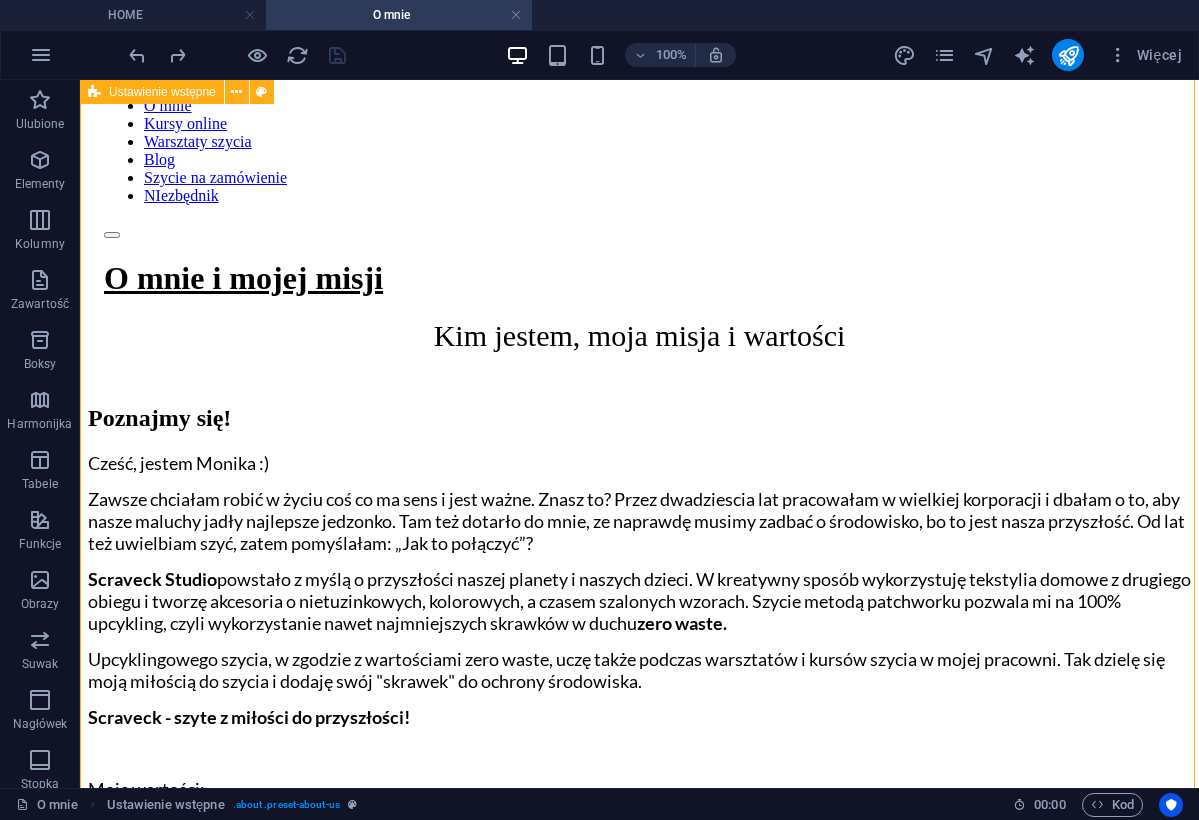 click on "Poznajmy się! Cześć, jestem [NAME] :) Zawsze chciałam robić w życiu coś co ma sens i jest ważne. Znasz to? Przez dwadziescia lat pracowałam w wielkiej korporacji i dbałam o to, aby nasze maluchy jadły najlepsze jedzonko. Tam też dotarło do mnie, ze naprawdę musimy zadbać o środowisko, bo to jest nasza przyszłość. Od lat też uwielbiam szyć, zatem pomyślałam: „Jak to połączyć”? Scraveck Studio  powstało z myślą o przyszłości naszej planety i naszych dzieci. W kreatywny sposób wykorzystuję tekstylia domowe z drugiego obiegu i tworzę akcesoria o nietuzinkowych, kolorowych, a czasem szalonych wzorach. Szycie metodą patchworku pozwala mi na 100% upcykling, czyli wykorzystanie nawet najmniejszych skrawków w duchu  zero waste.
Upcyklingowego szycia, w zgodzie z wartościami zero waste, uczę także podczas warsztatów i kursów szycia w mojej pracowni. Tak dzielę się moją miłością do szycia i dodaję swój "skrawek" do ochrony środowiska.
Moje wartości: Zero waste" at bounding box center (639, 1135) 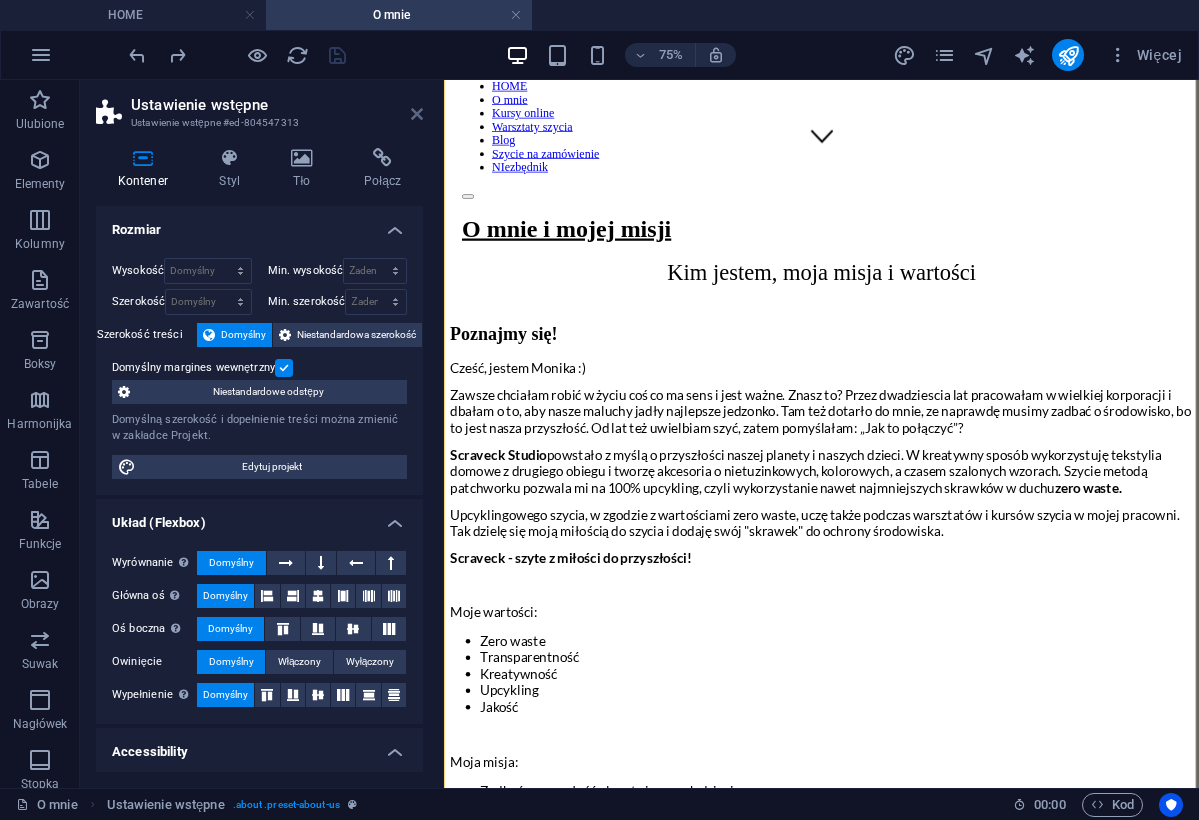 click at bounding box center (417, 114) 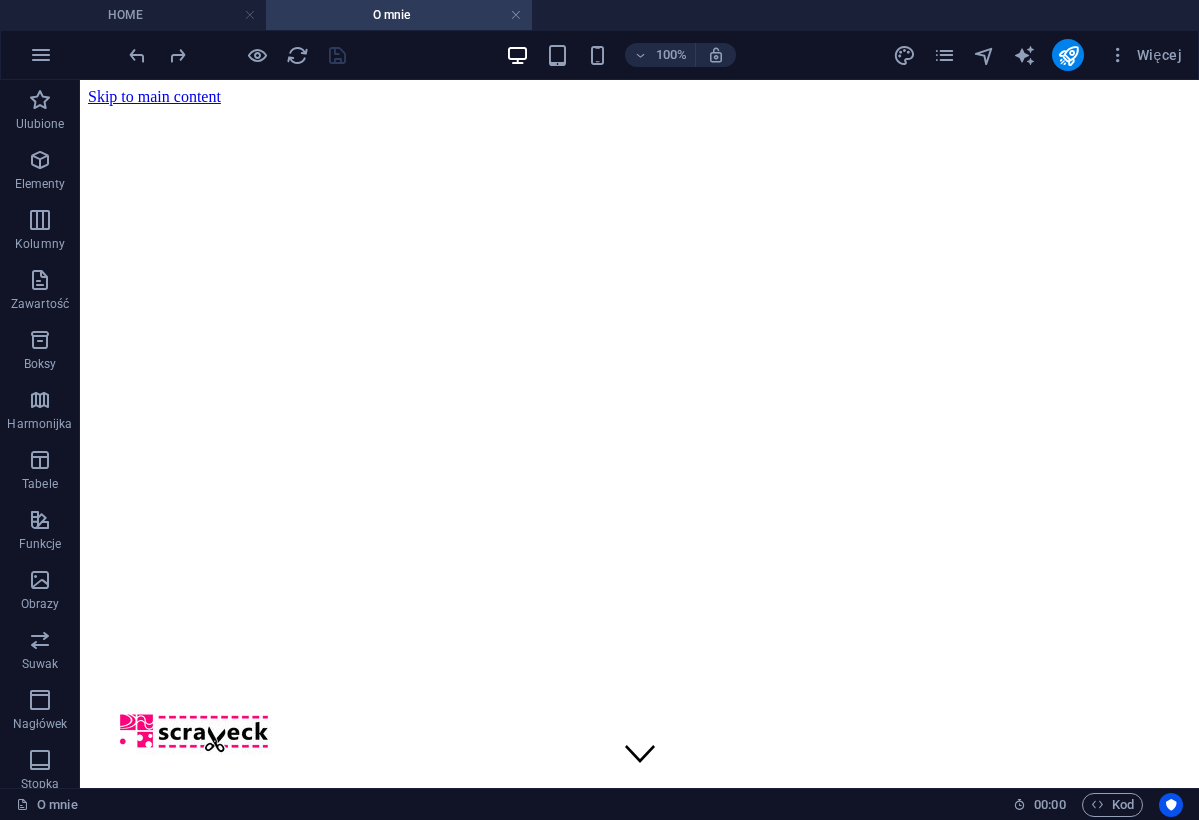 scroll, scrollTop: 0, scrollLeft: 0, axis: both 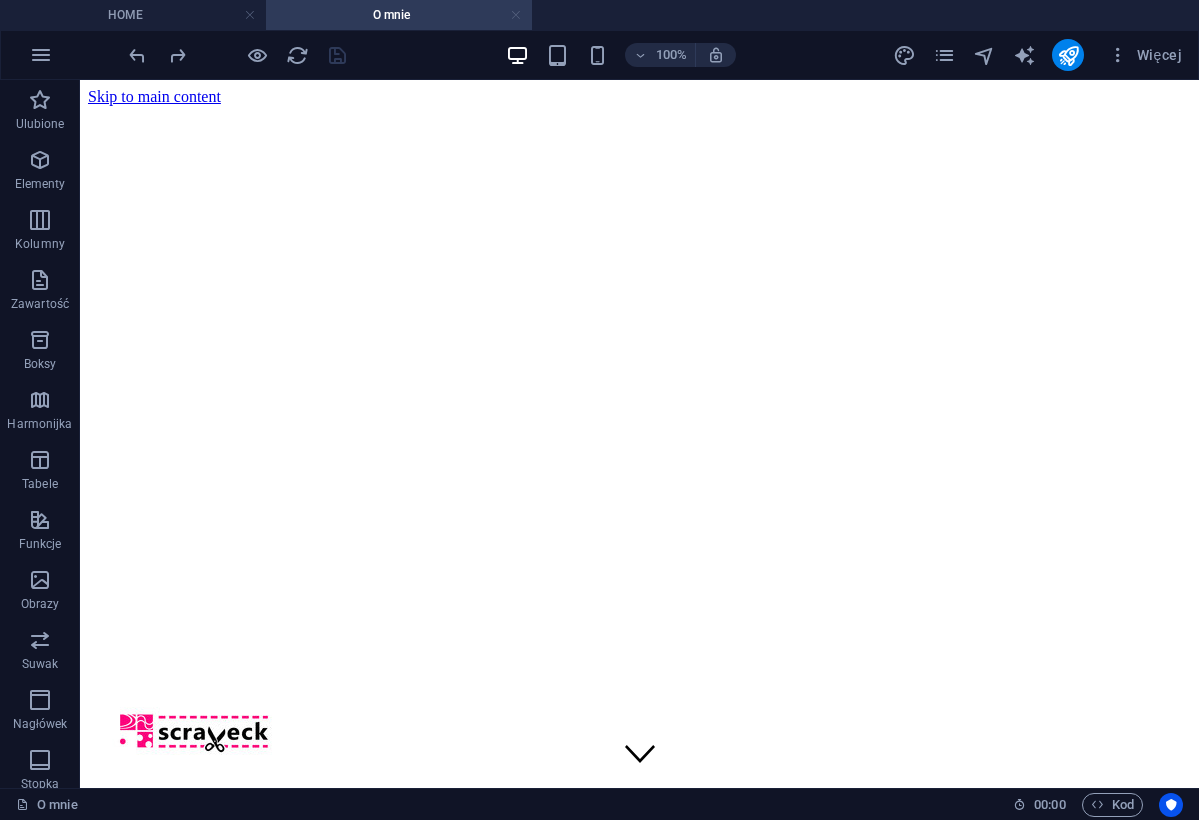 click at bounding box center [516, 15] 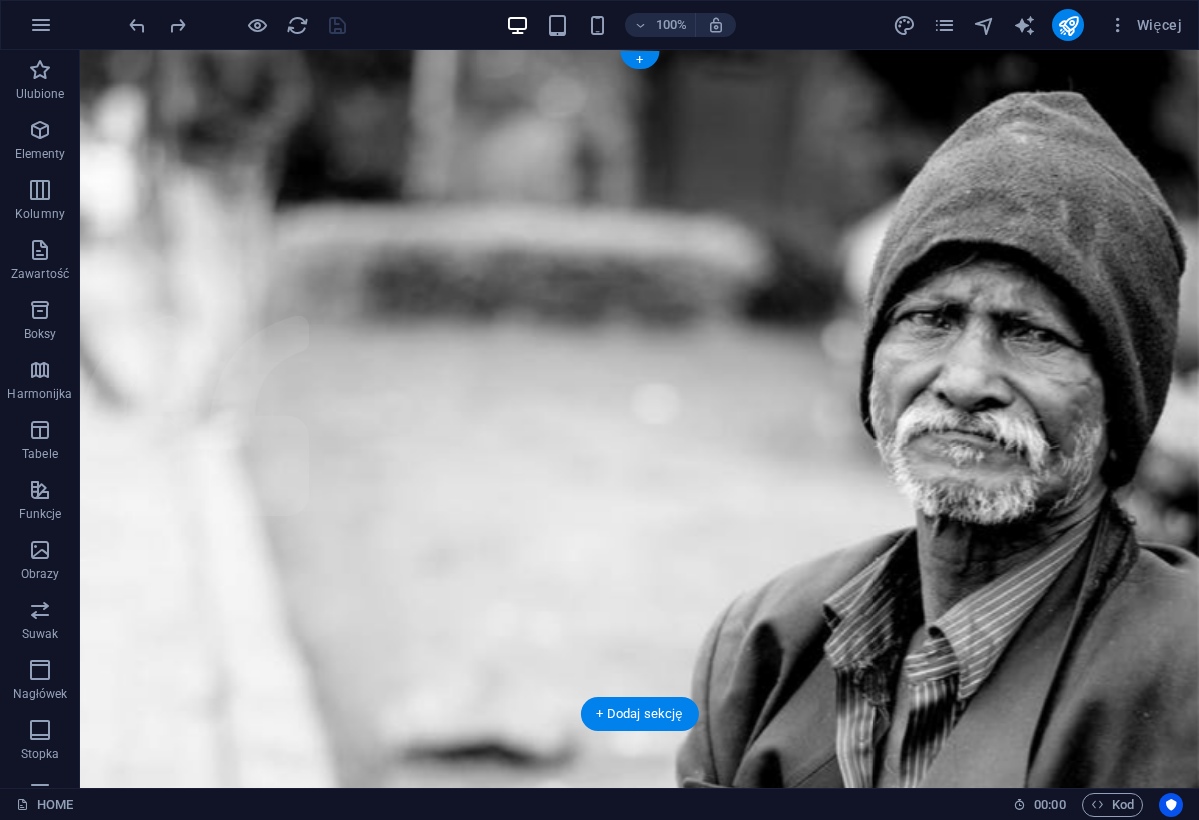 click at bounding box center [639, 1797] 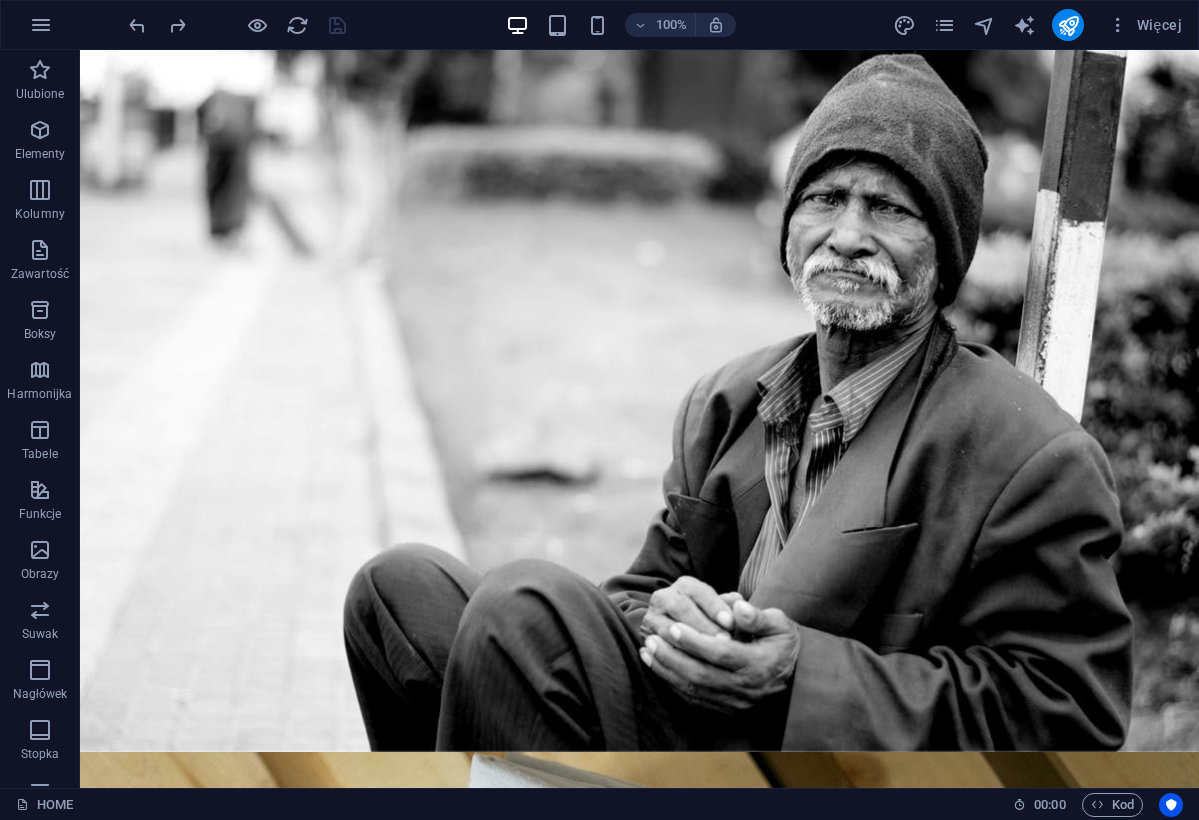 scroll, scrollTop: 0, scrollLeft: 0, axis: both 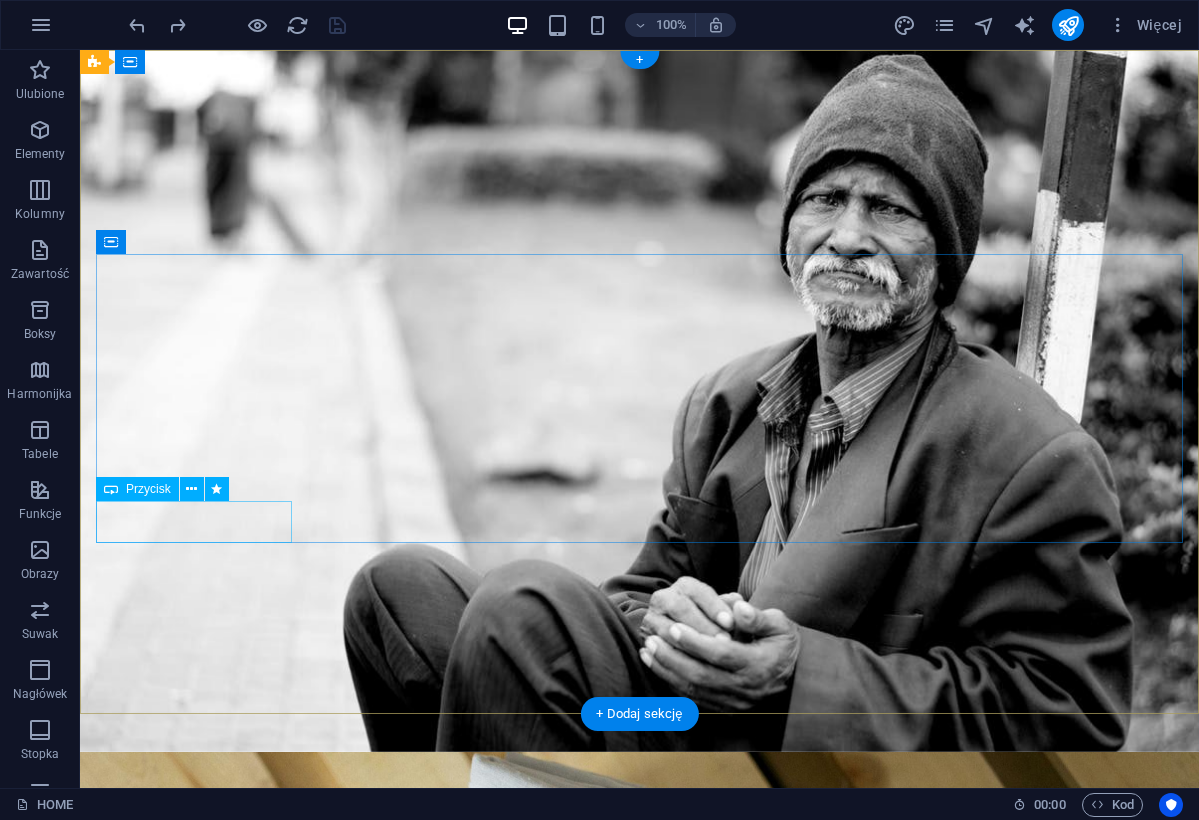 click on "o mnie i mojej misji" at bounding box center [639, 1874] 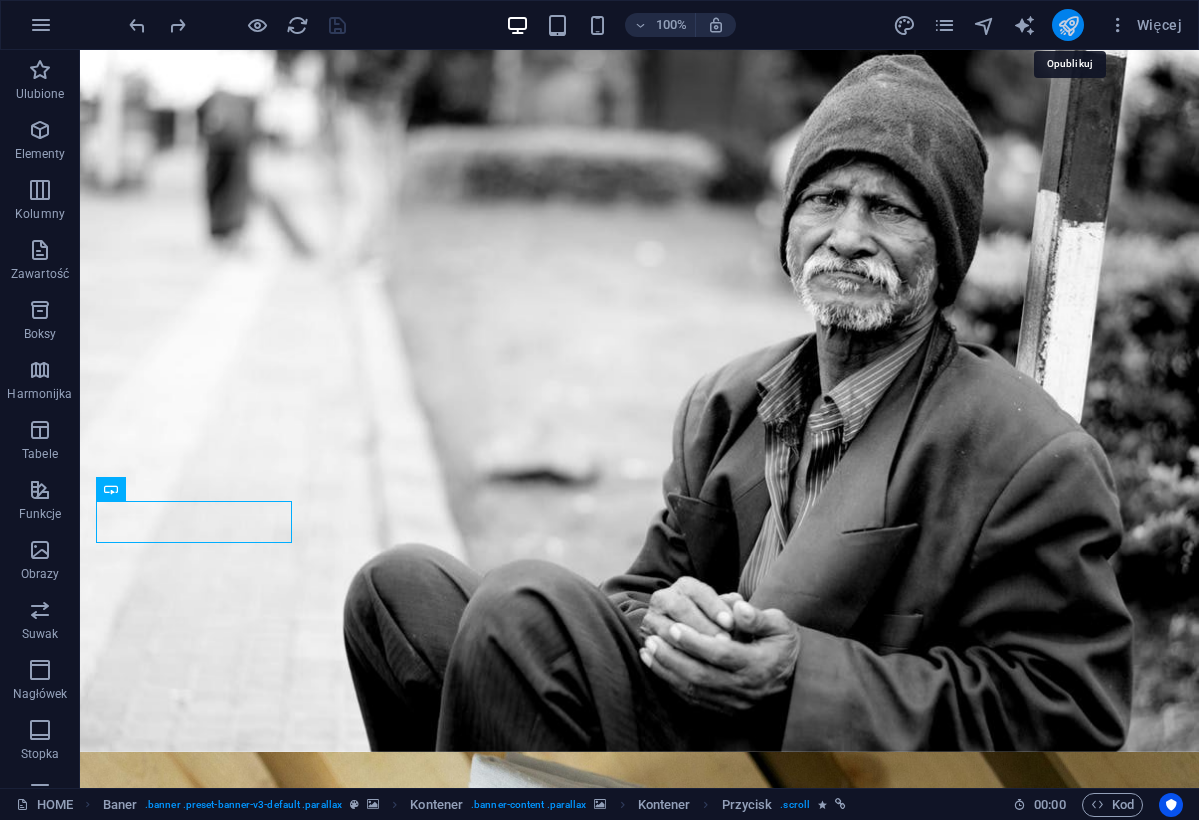 click at bounding box center [1068, 25] 